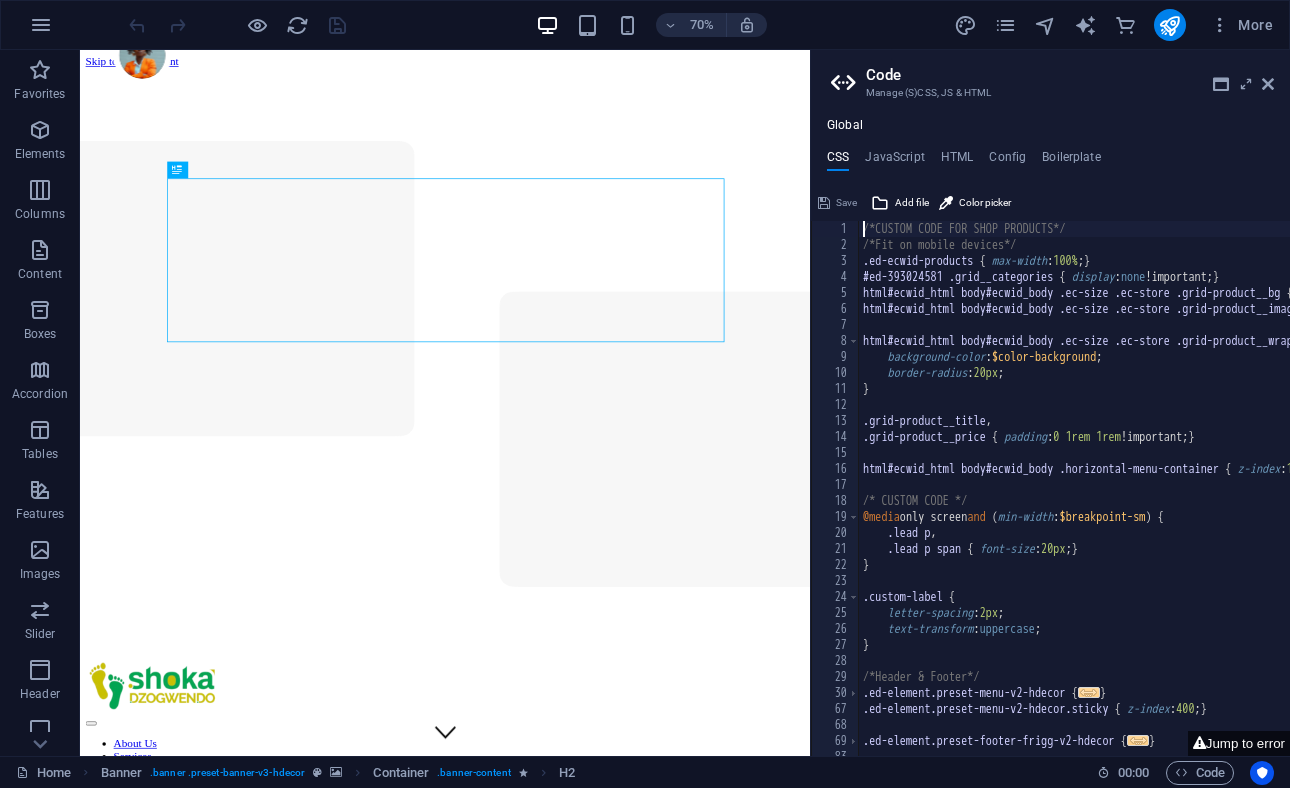 scroll, scrollTop: 0, scrollLeft: 0, axis: both 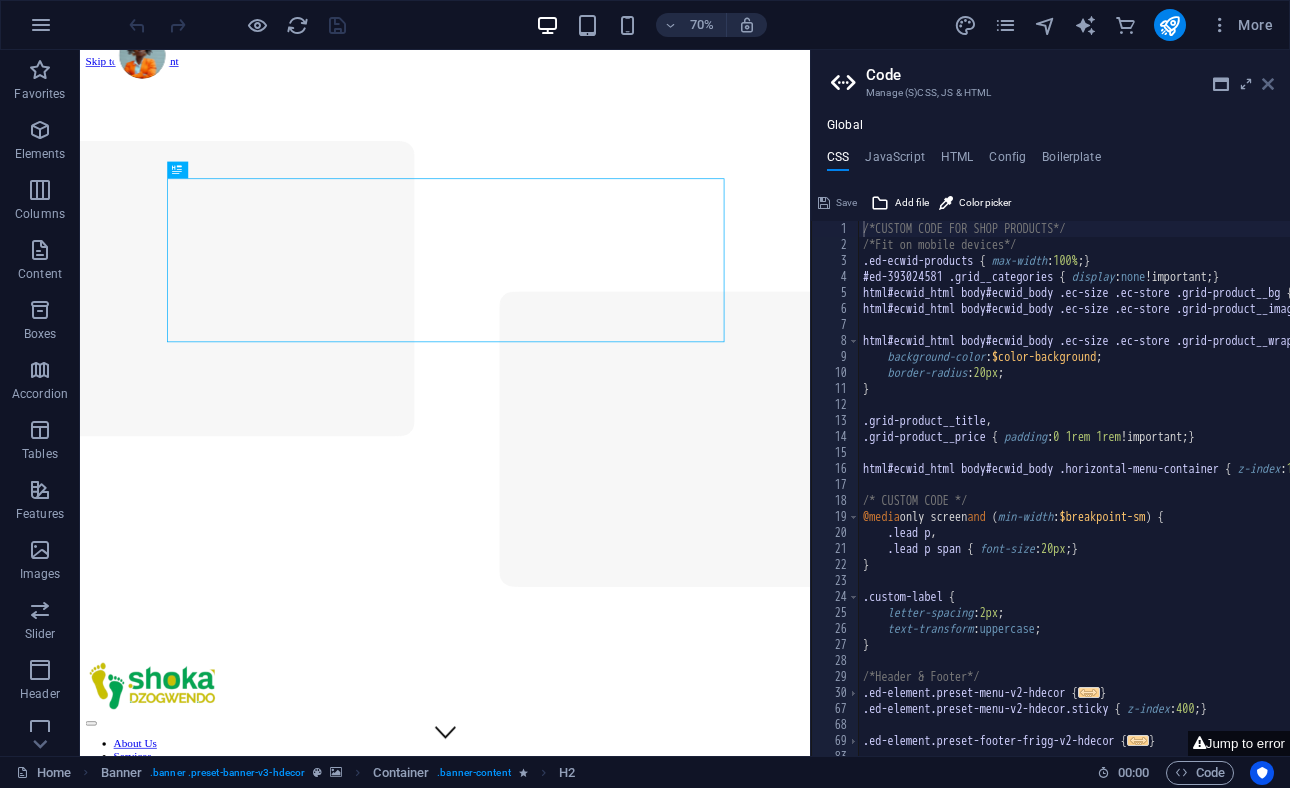 click at bounding box center (1268, 84) 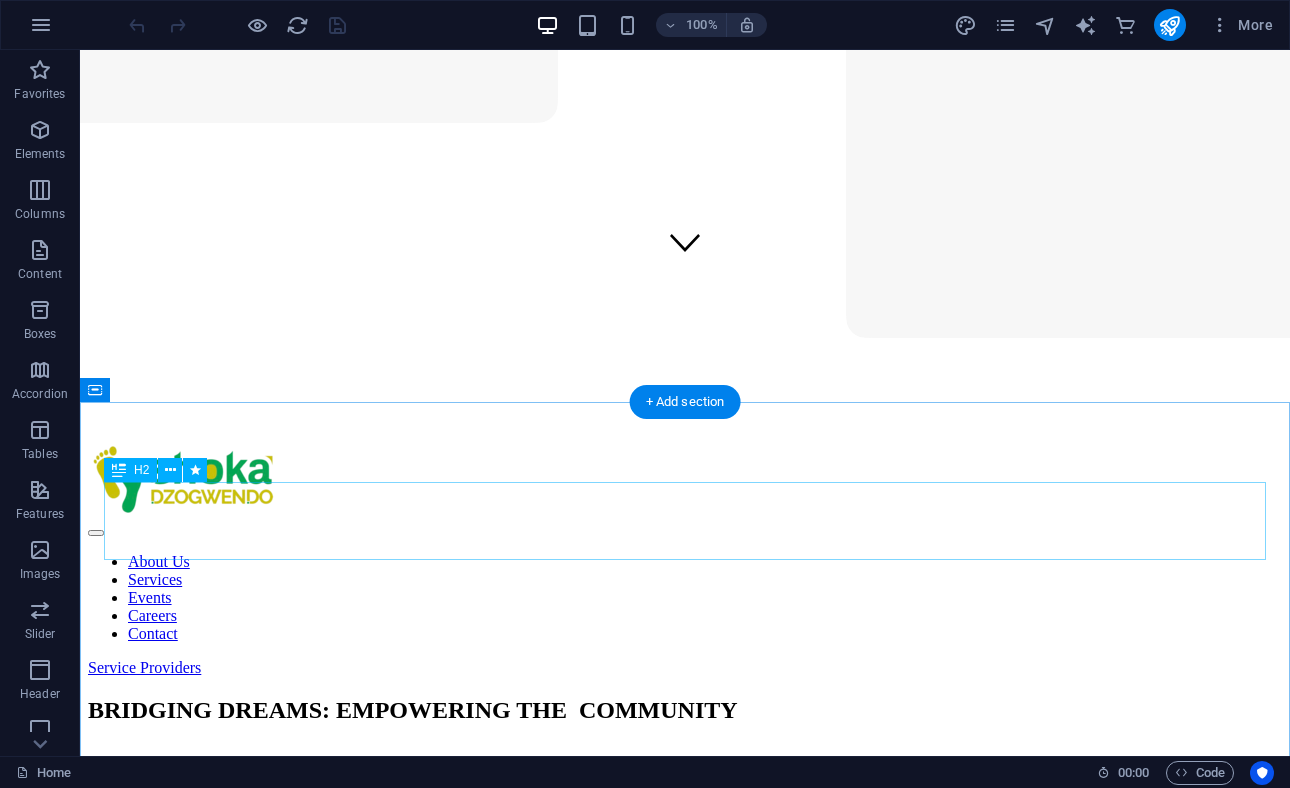 scroll, scrollTop: 471, scrollLeft: 0, axis: vertical 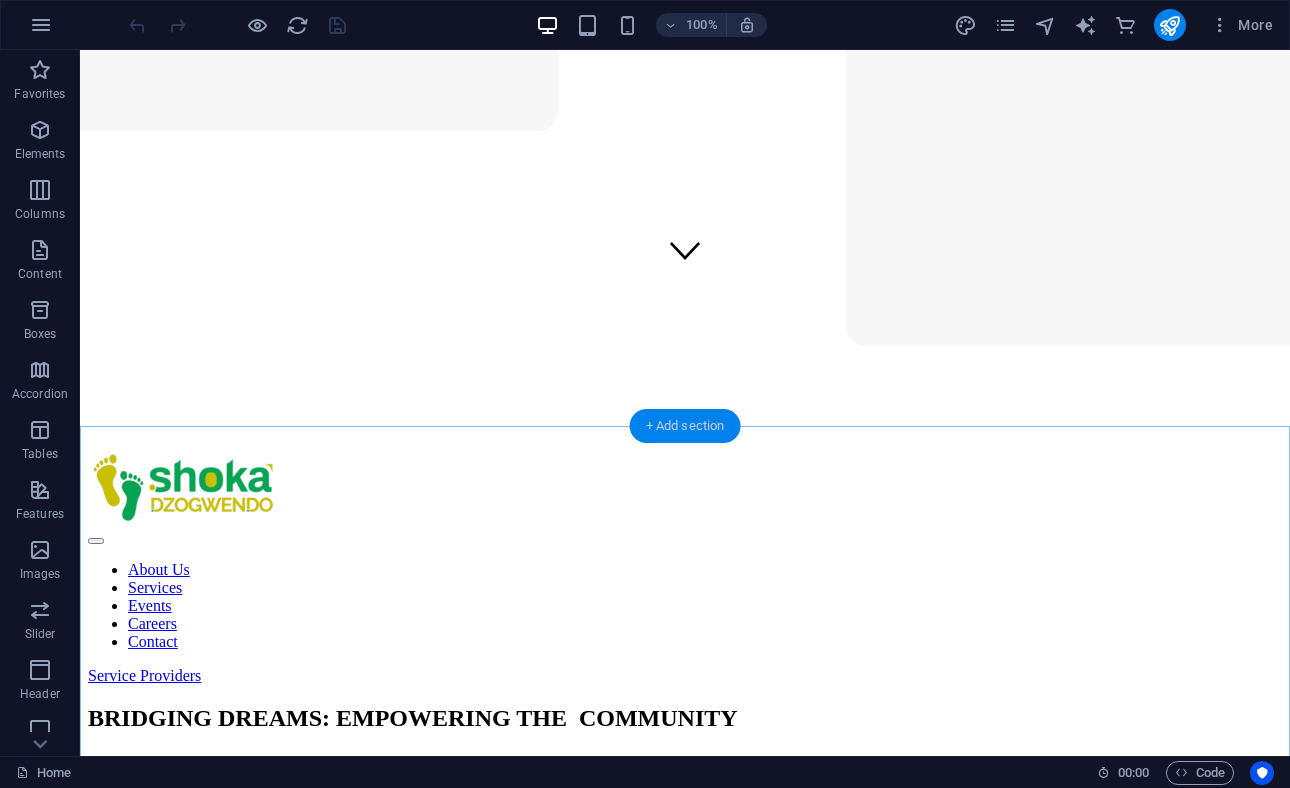click on "+ Add section" at bounding box center (685, 426) 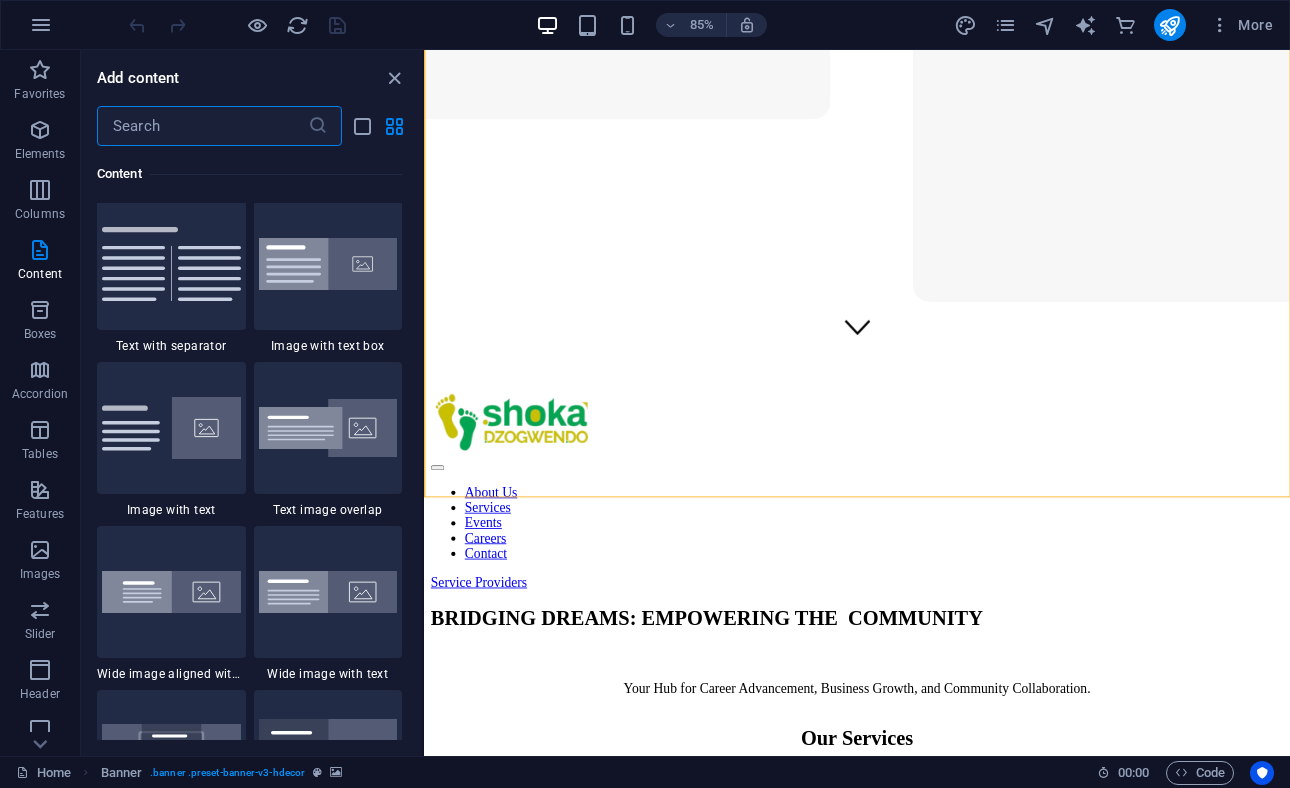 scroll, scrollTop: 3670, scrollLeft: 0, axis: vertical 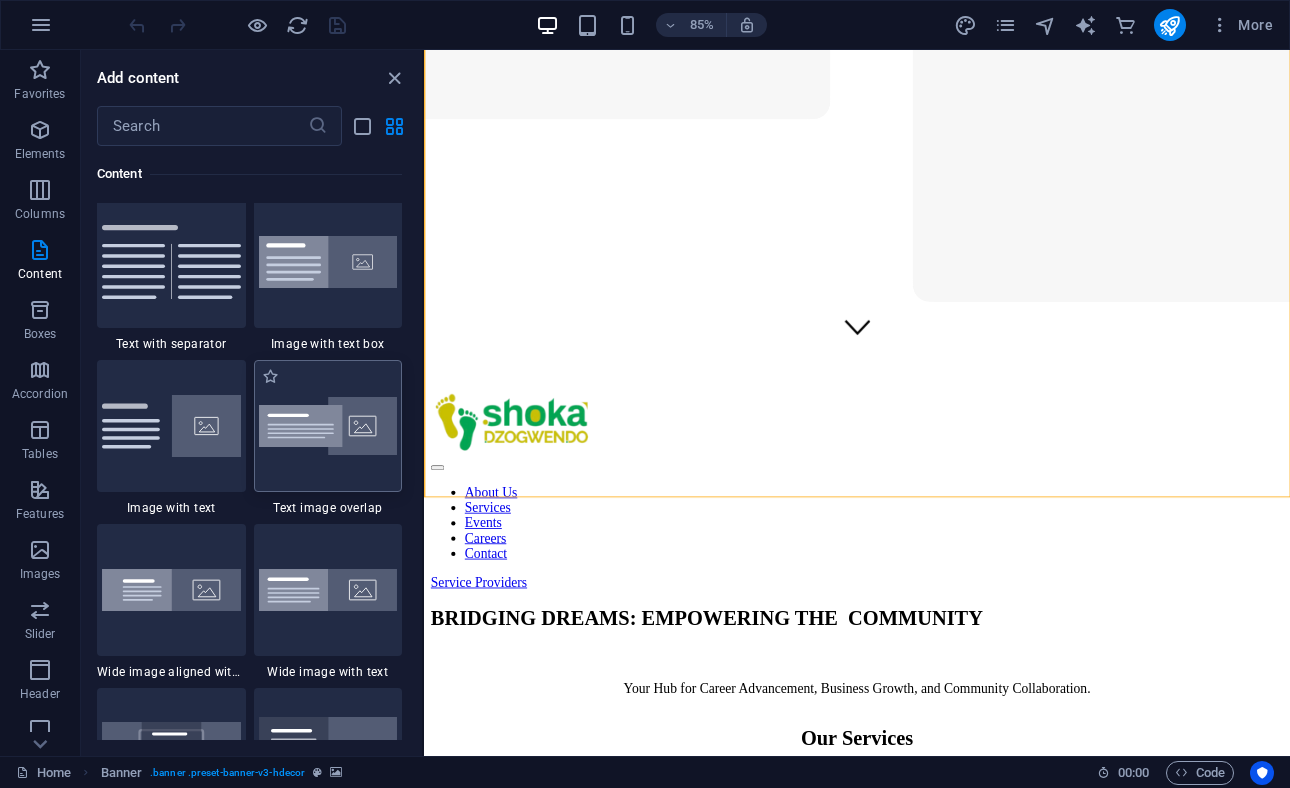 click at bounding box center [328, 426] 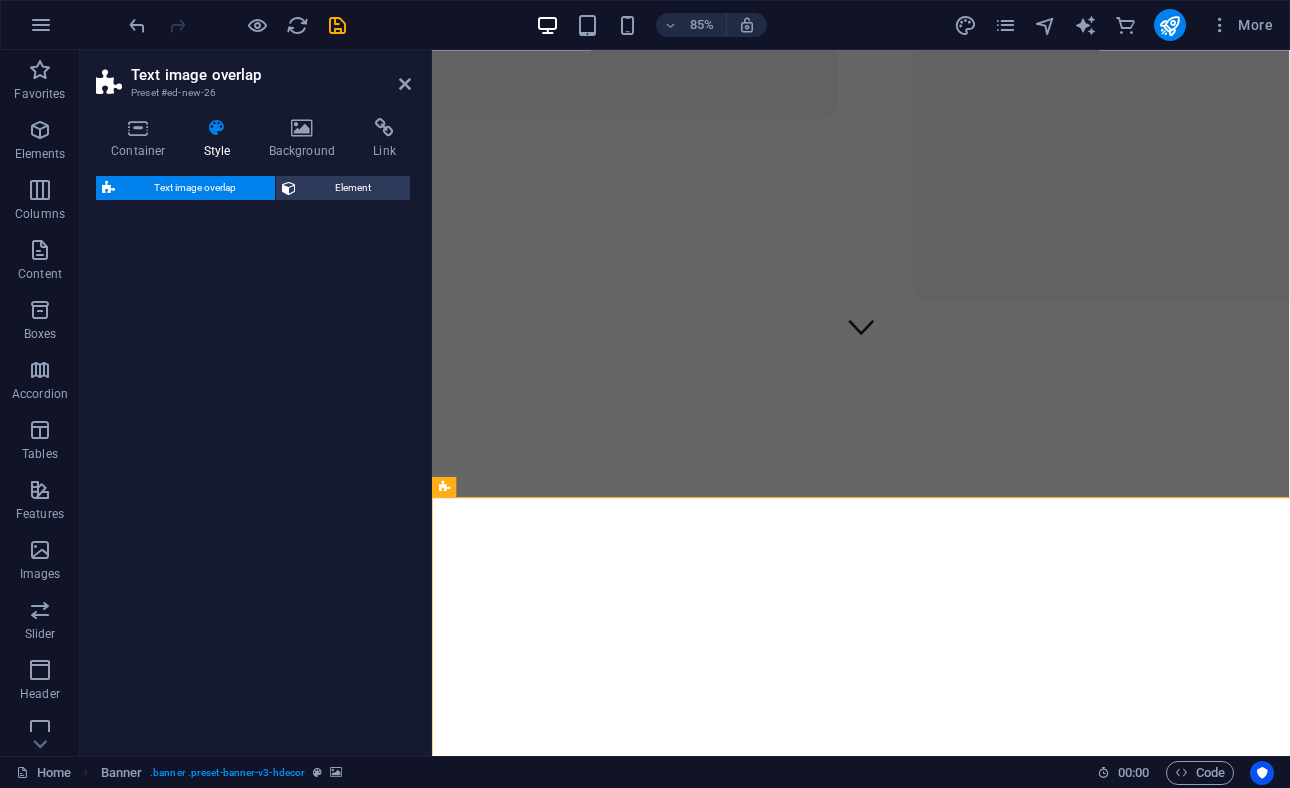 select on "rem" 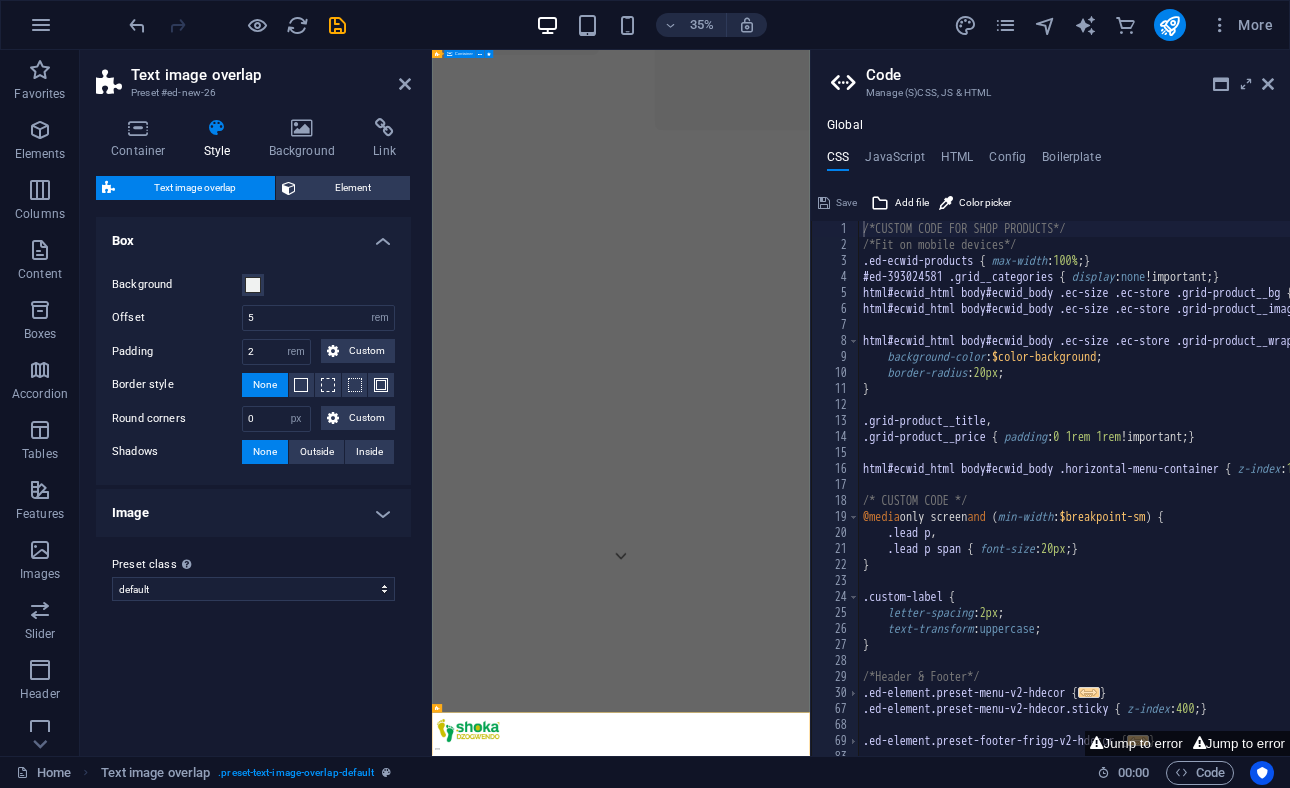 scroll, scrollTop: 550, scrollLeft: 0, axis: vertical 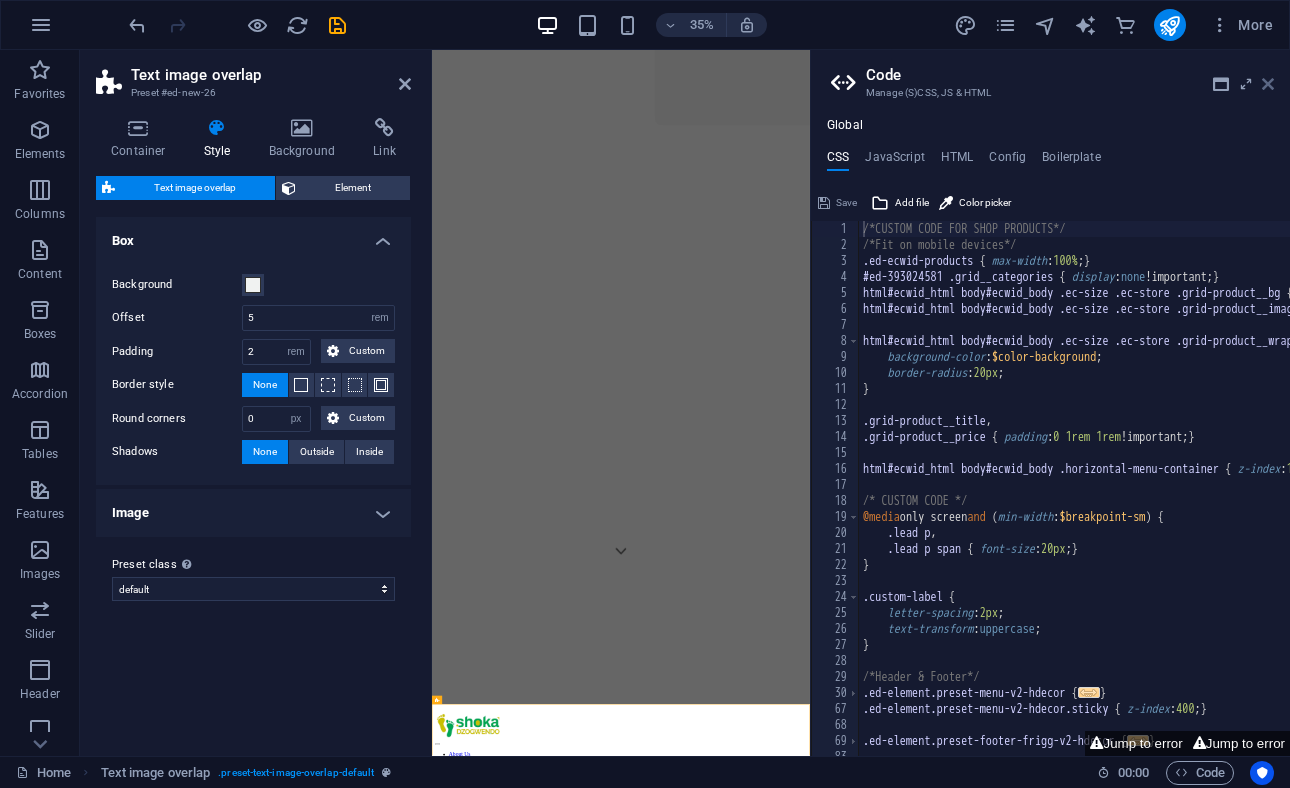 click at bounding box center [1268, 84] 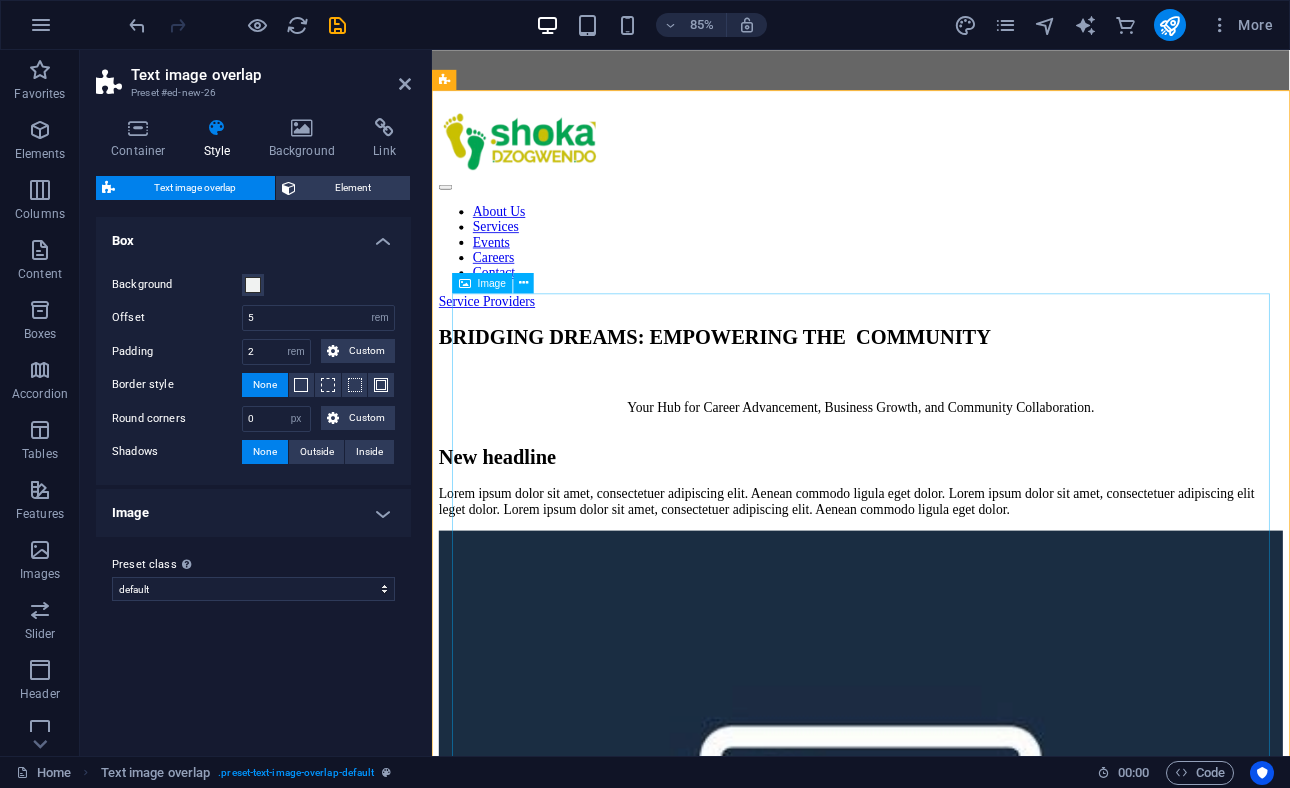 scroll, scrollTop: 940, scrollLeft: 0, axis: vertical 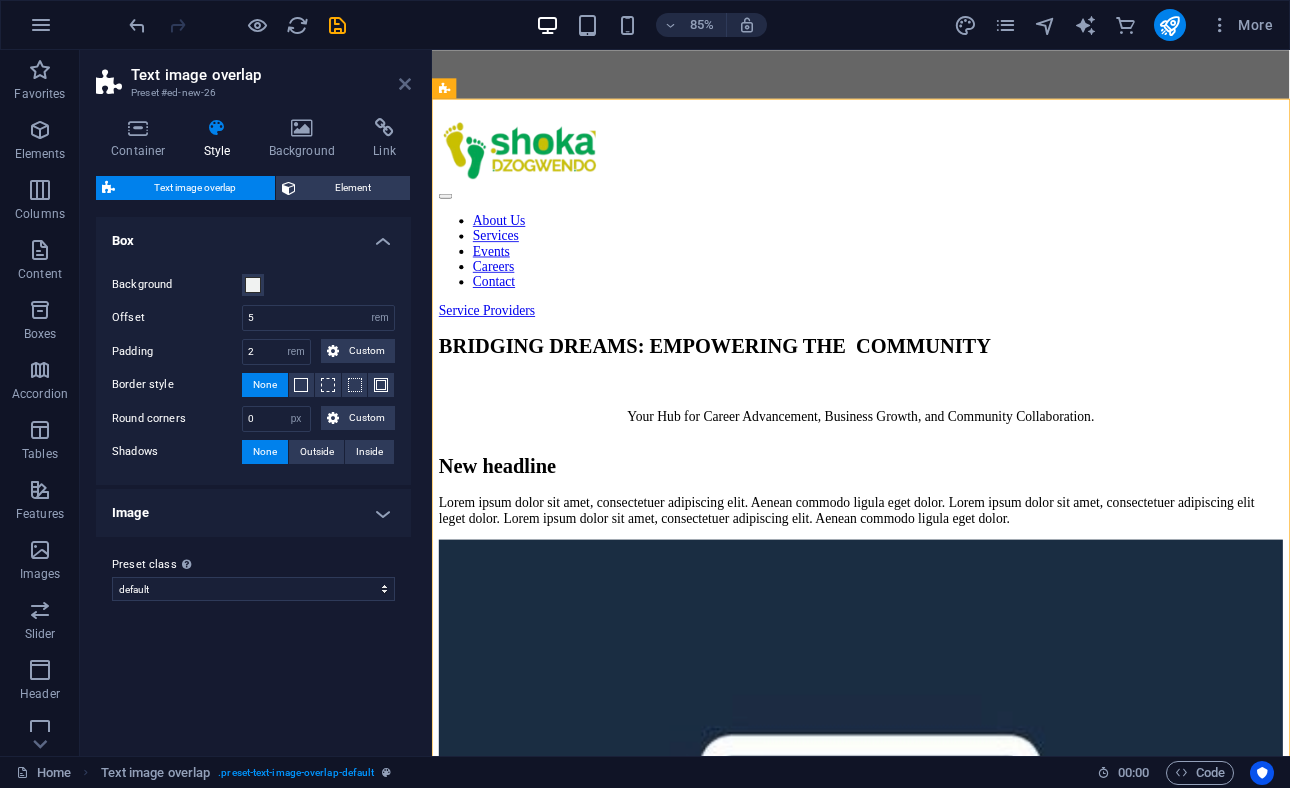 click at bounding box center [405, 84] 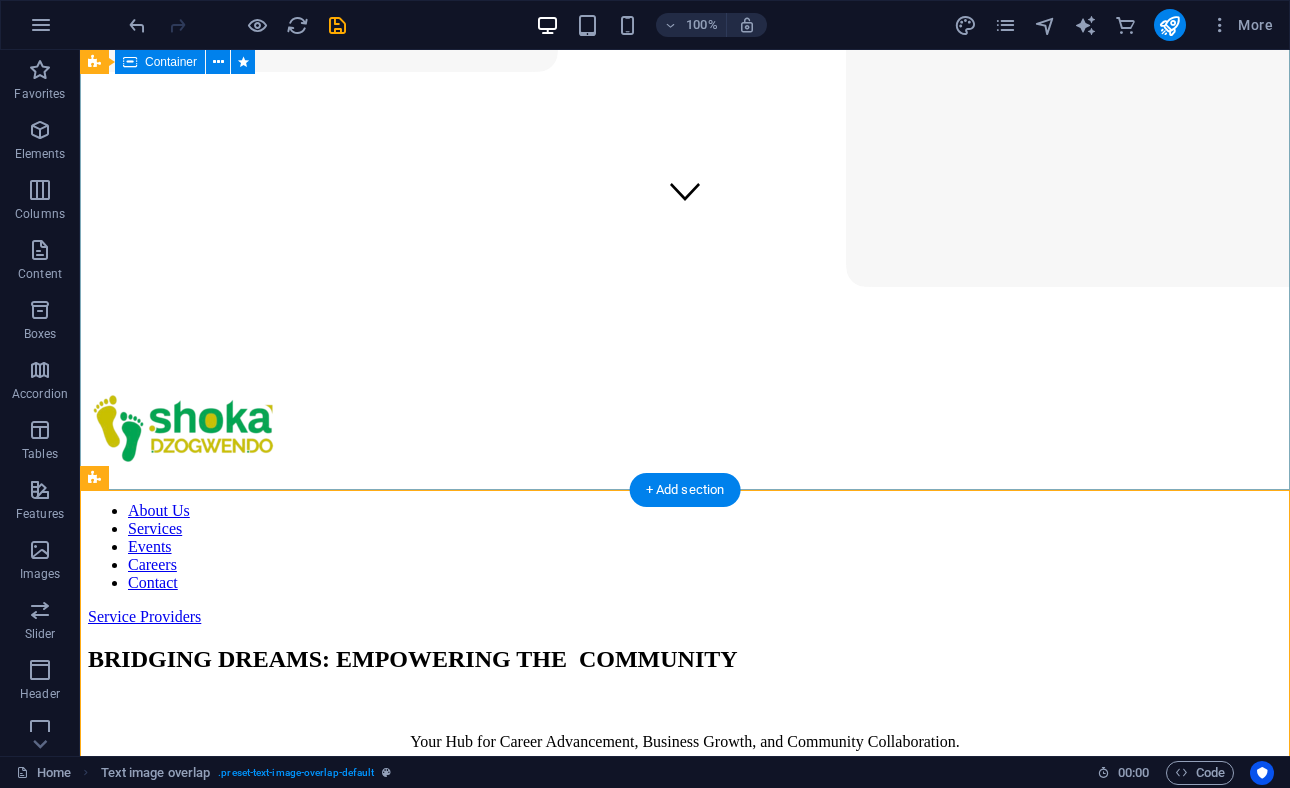 scroll, scrollTop: 355, scrollLeft: 0, axis: vertical 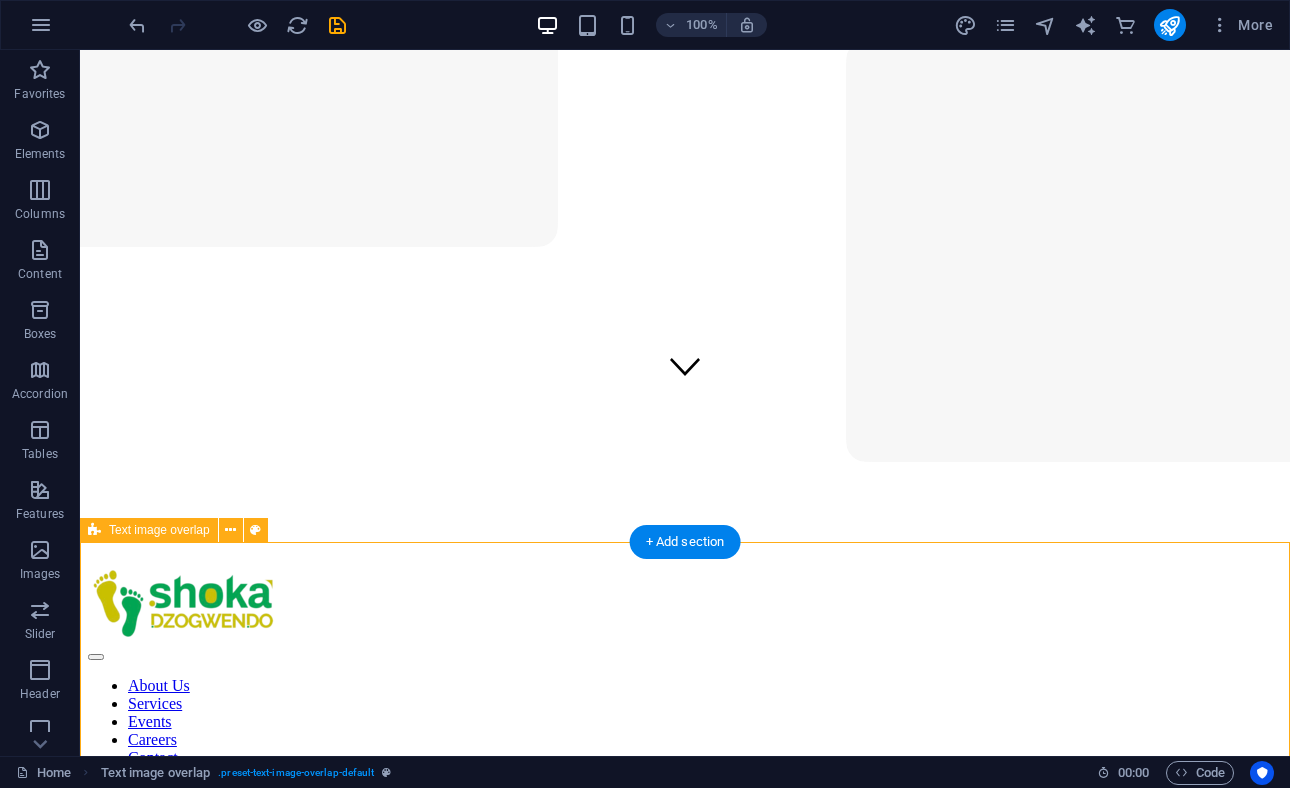 click on "New headline Lorem ipsum dolor sit amet, consectetuer adipiscing elit. Aenean commodo ligula eget dolor. Lorem ipsum dolor sit amet, consectetuer adipiscing elit leget dolor. Lorem ipsum dolor sit amet, consectetuer adipiscing elit. Aenean commodo ligula eget dolor." at bounding box center [685, 1435] 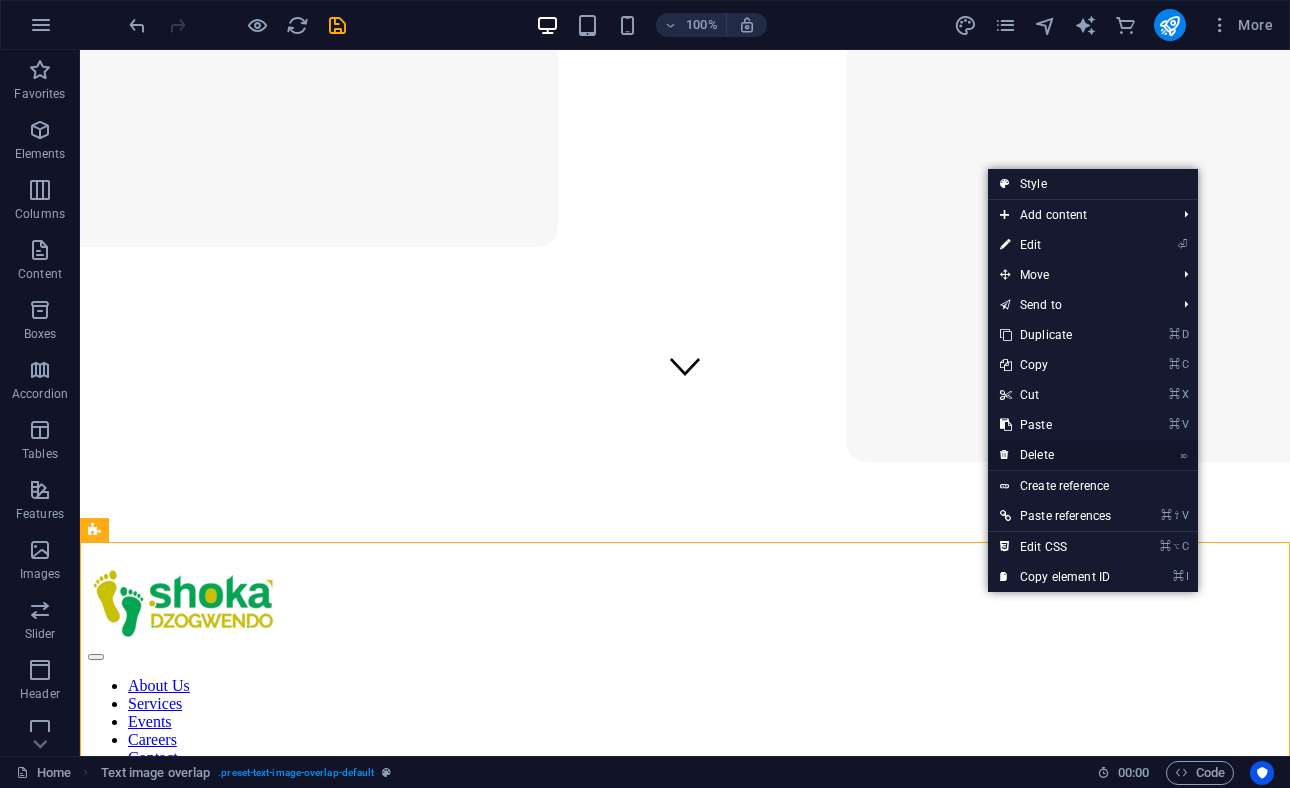 click on "⌦  Delete" at bounding box center [1055, 455] 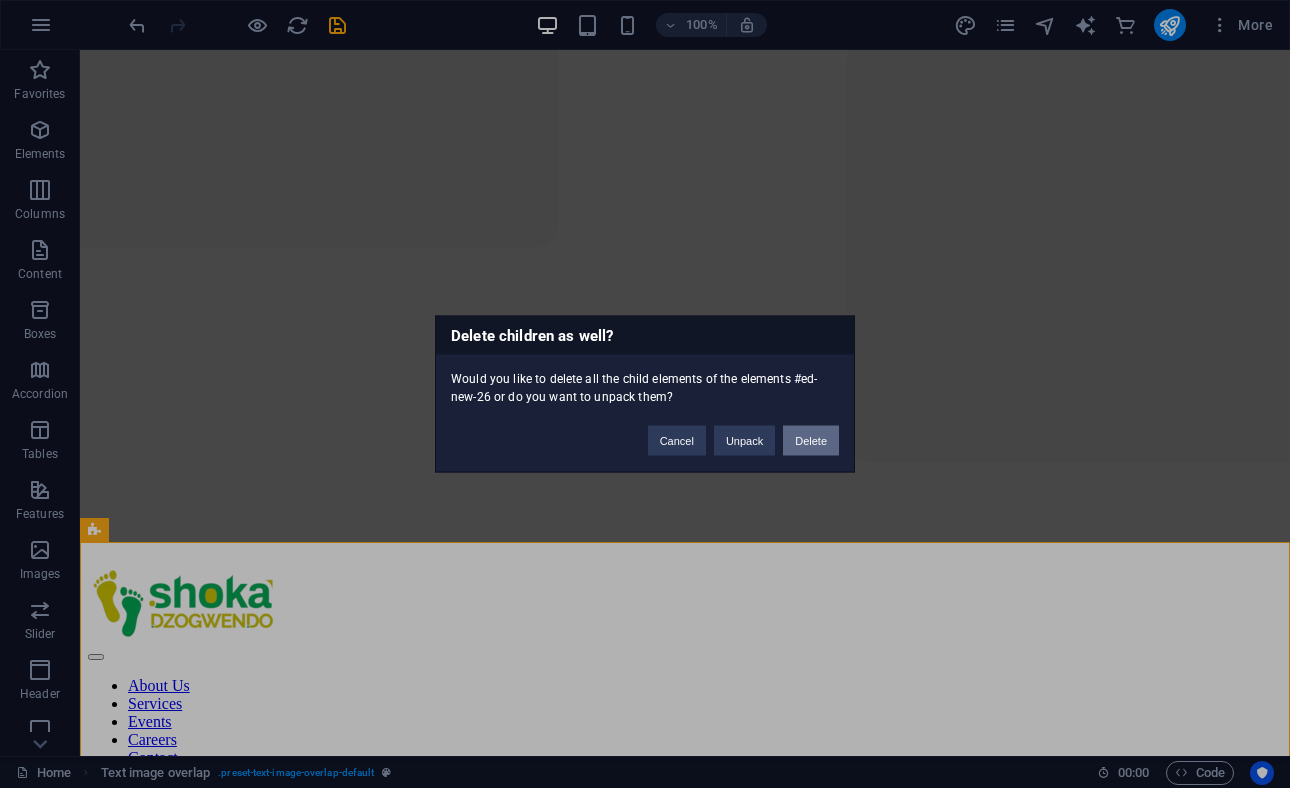 click on "Delete" at bounding box center (811, 441) 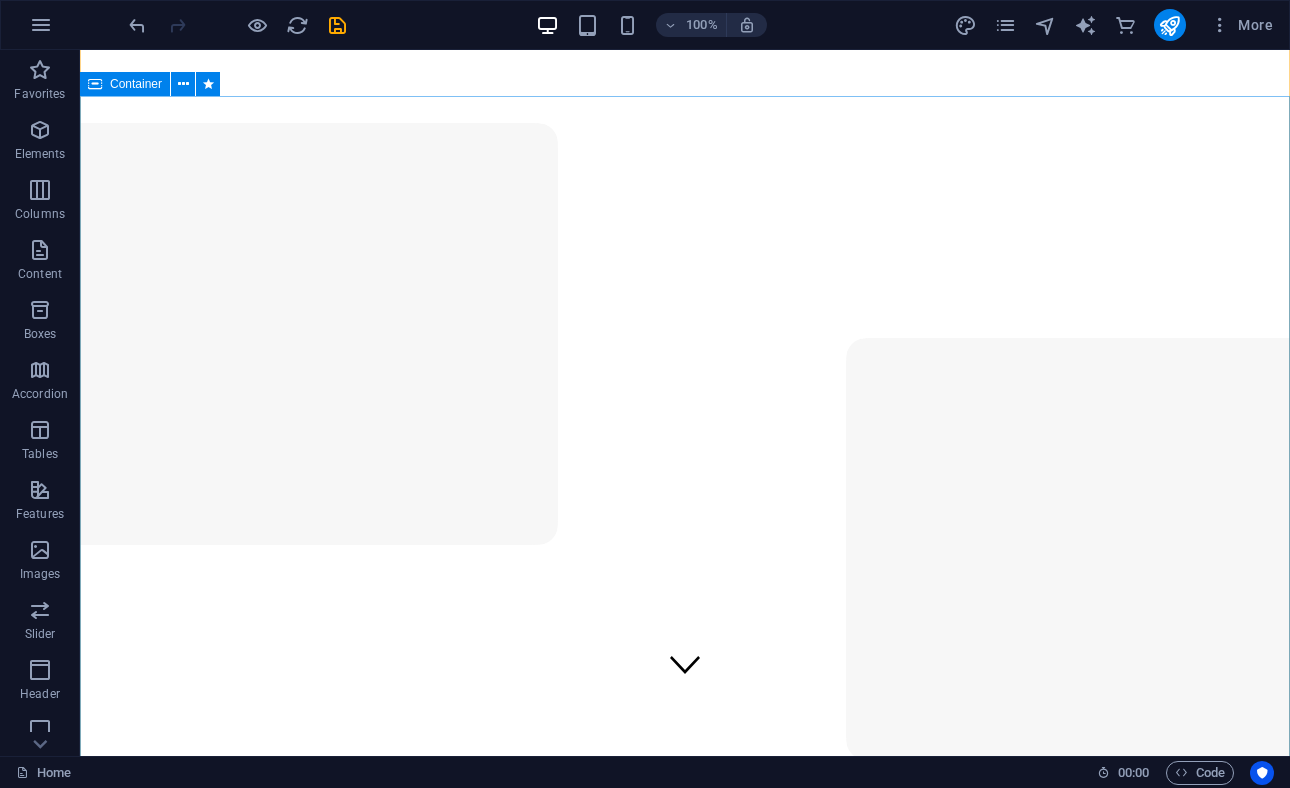 scroll, scrollTop: 58, scrollLeft: 0, axis: vertical 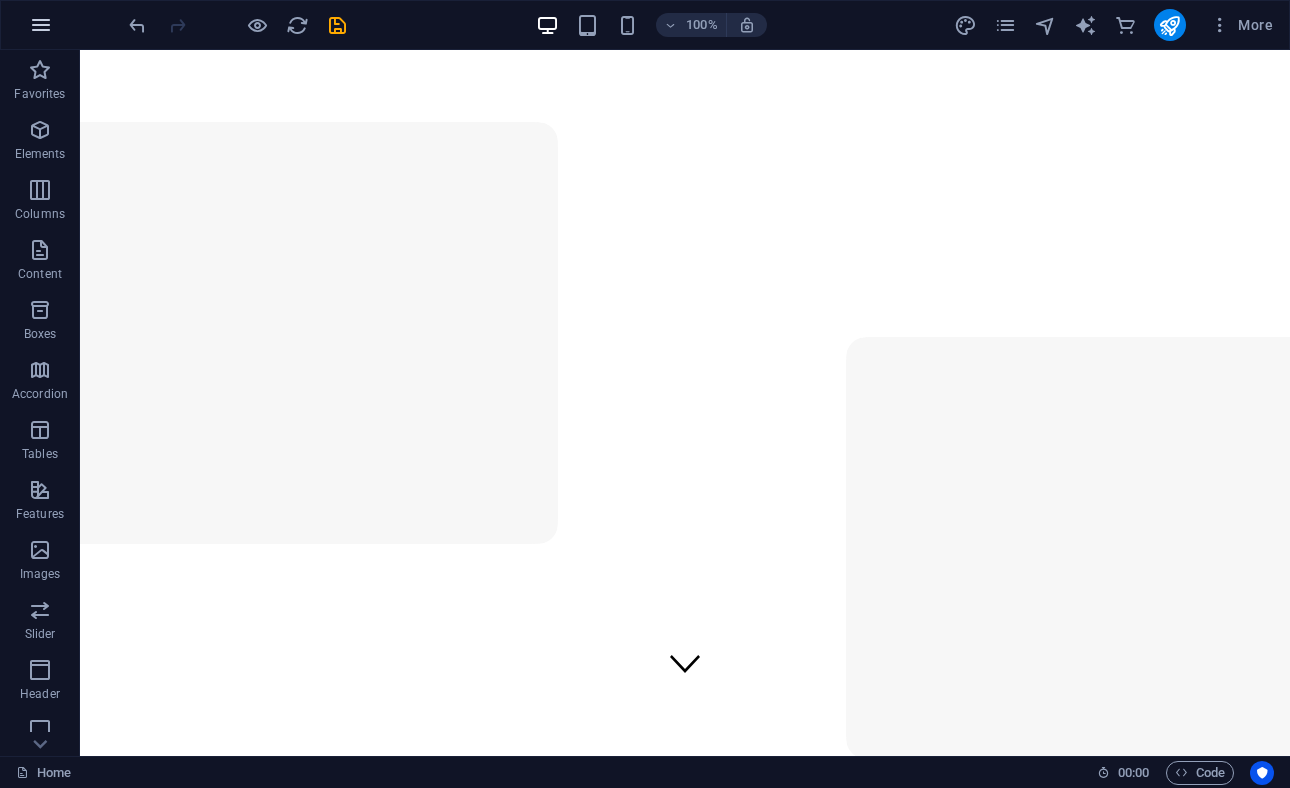 click at bounding box center (41, 25) 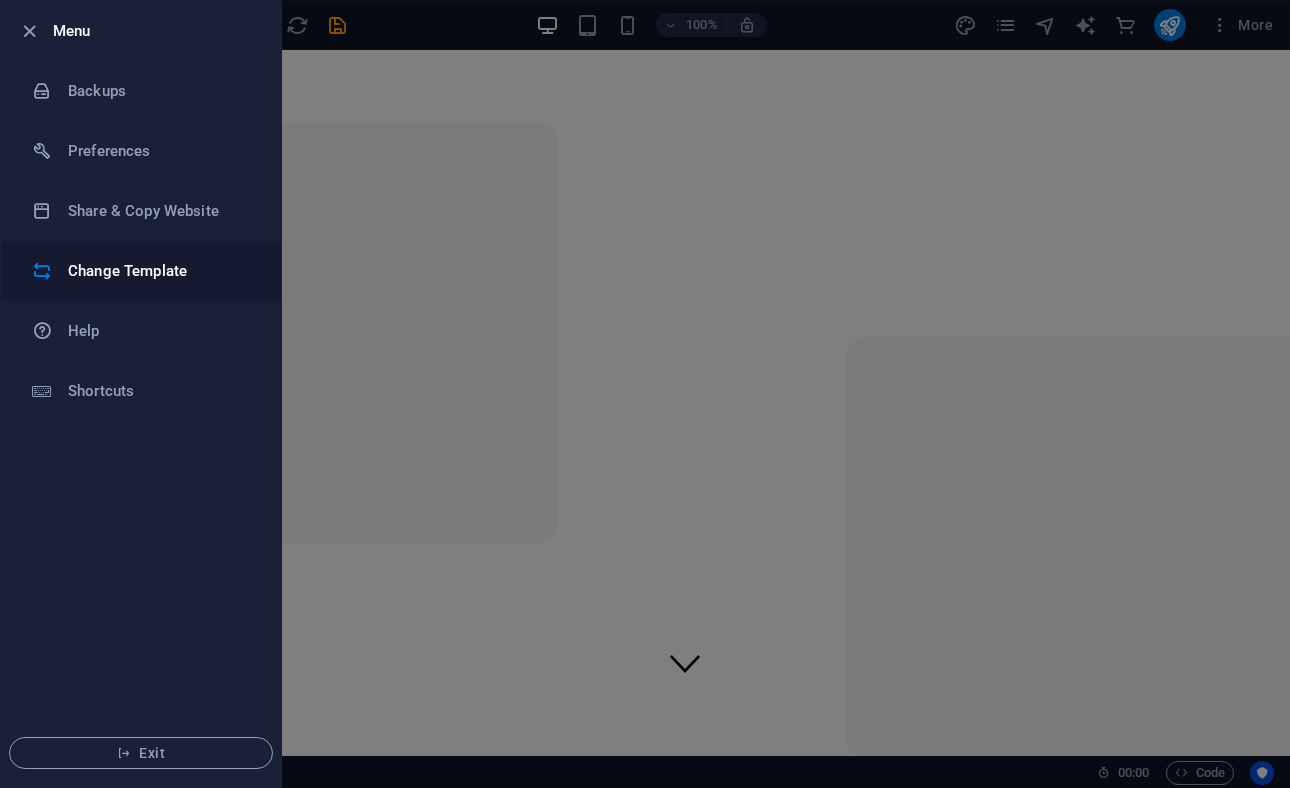 click on "Change Template" at bounding box center [160, 271] 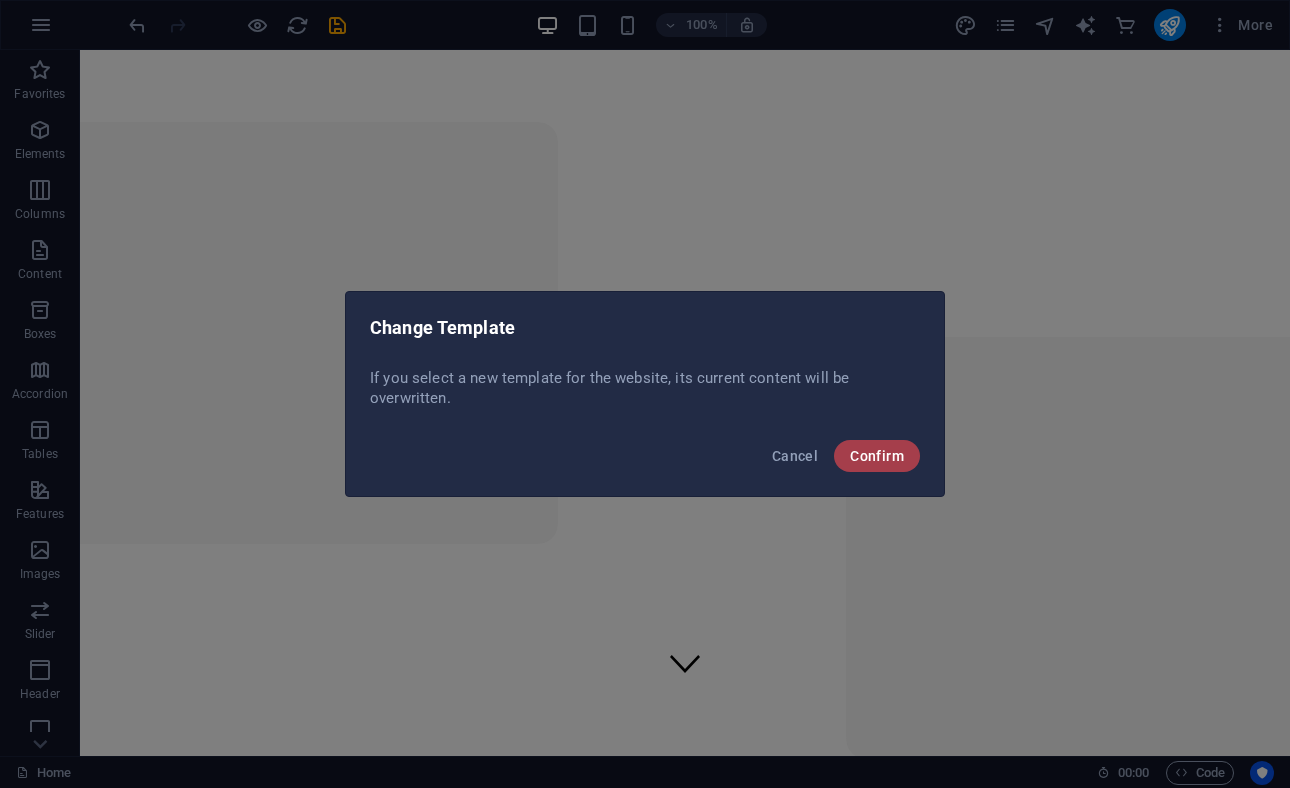 click on "Confirm" at bounding box center (877, 456) 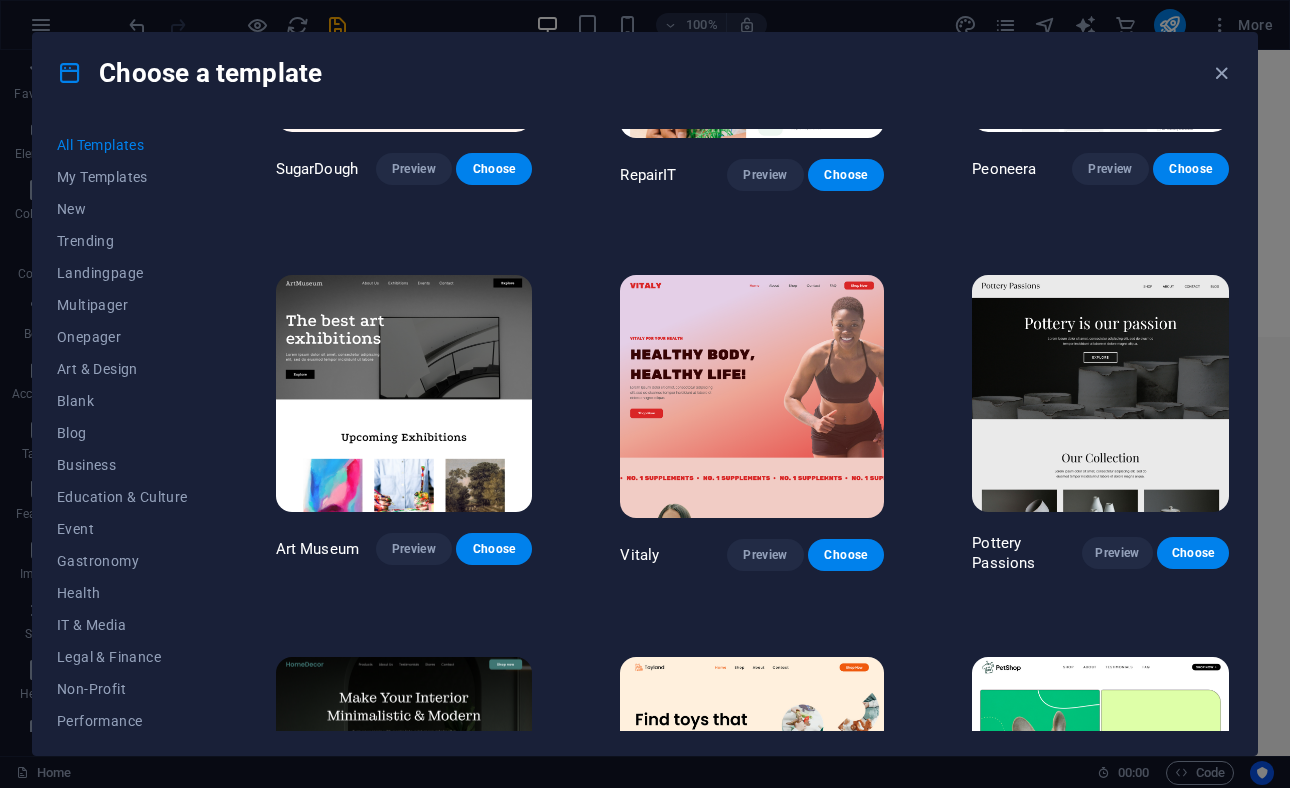 scroll, scrollTop: 294, scrollLeft: 0, axis: vertical 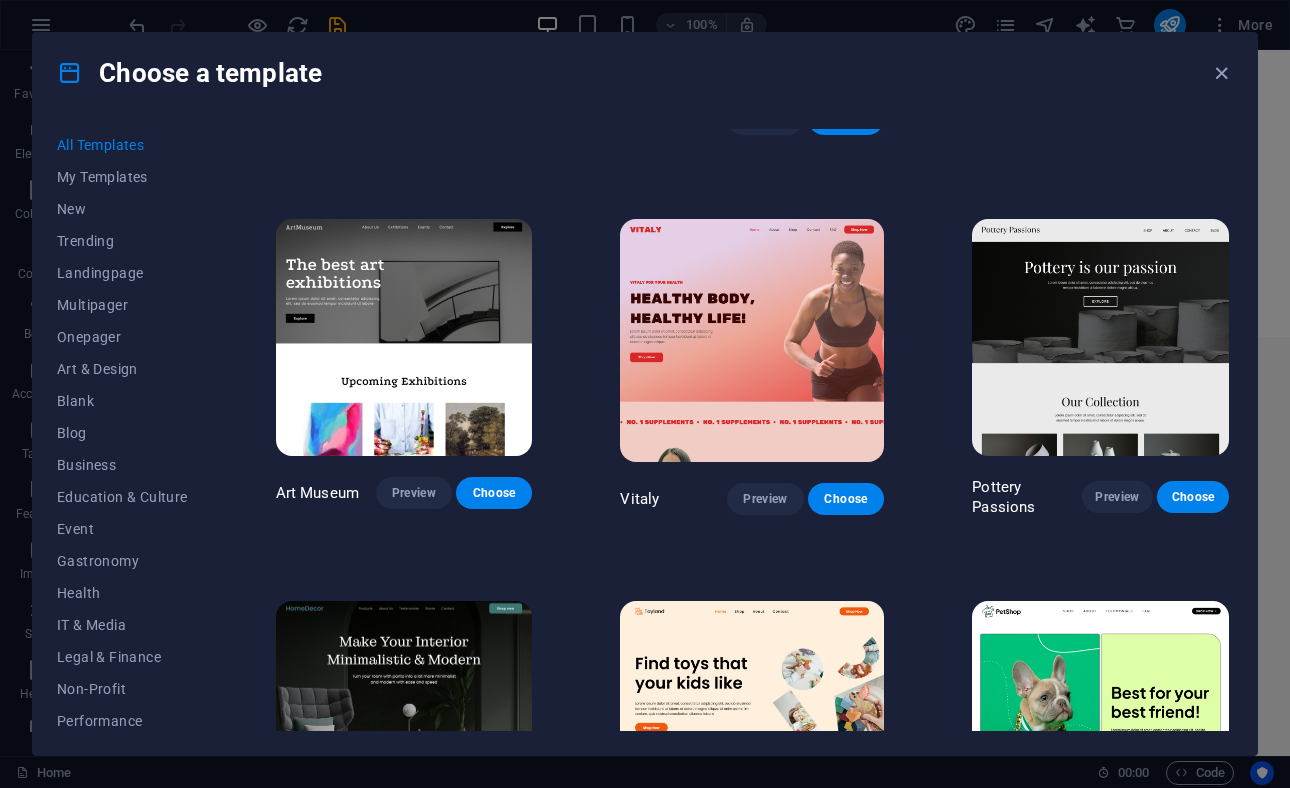 click at bounding box center [1100, 337] 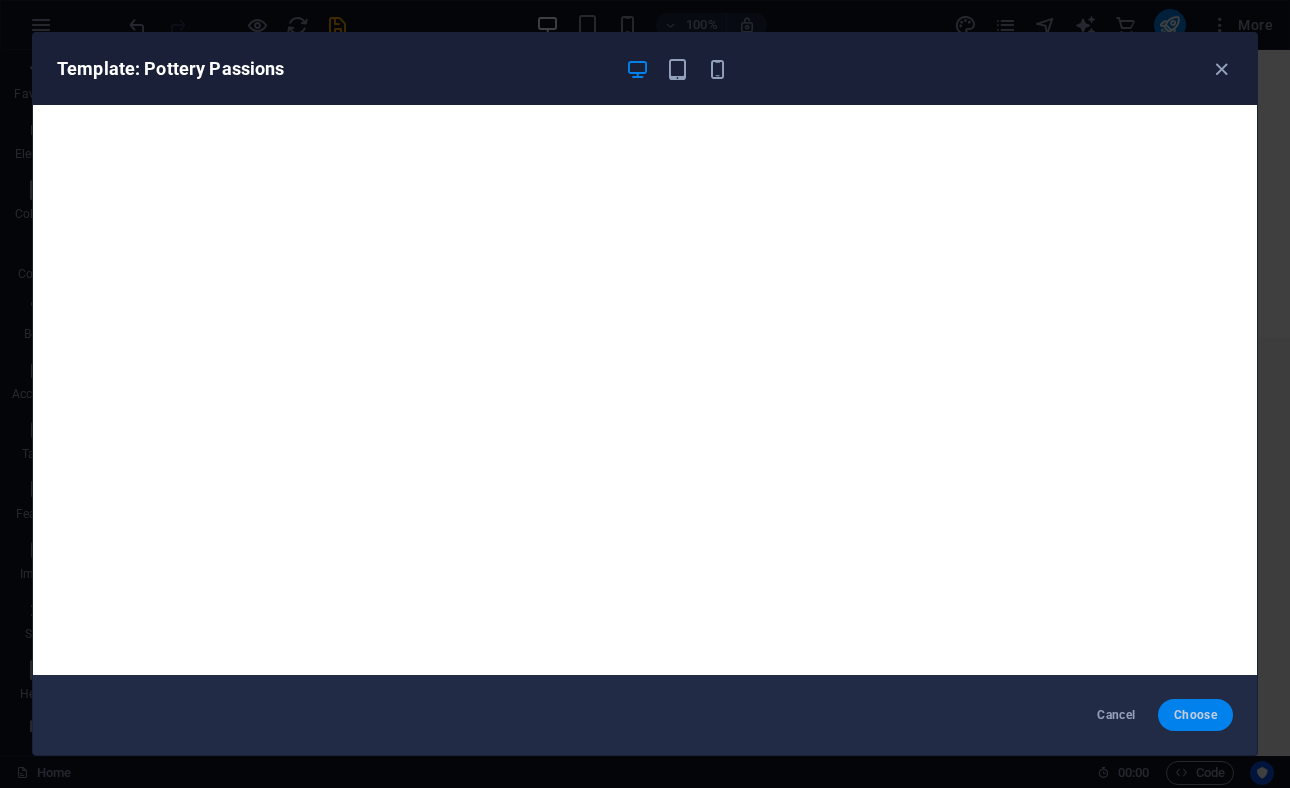 click on "Choose" at bounding box center [1195, 715] 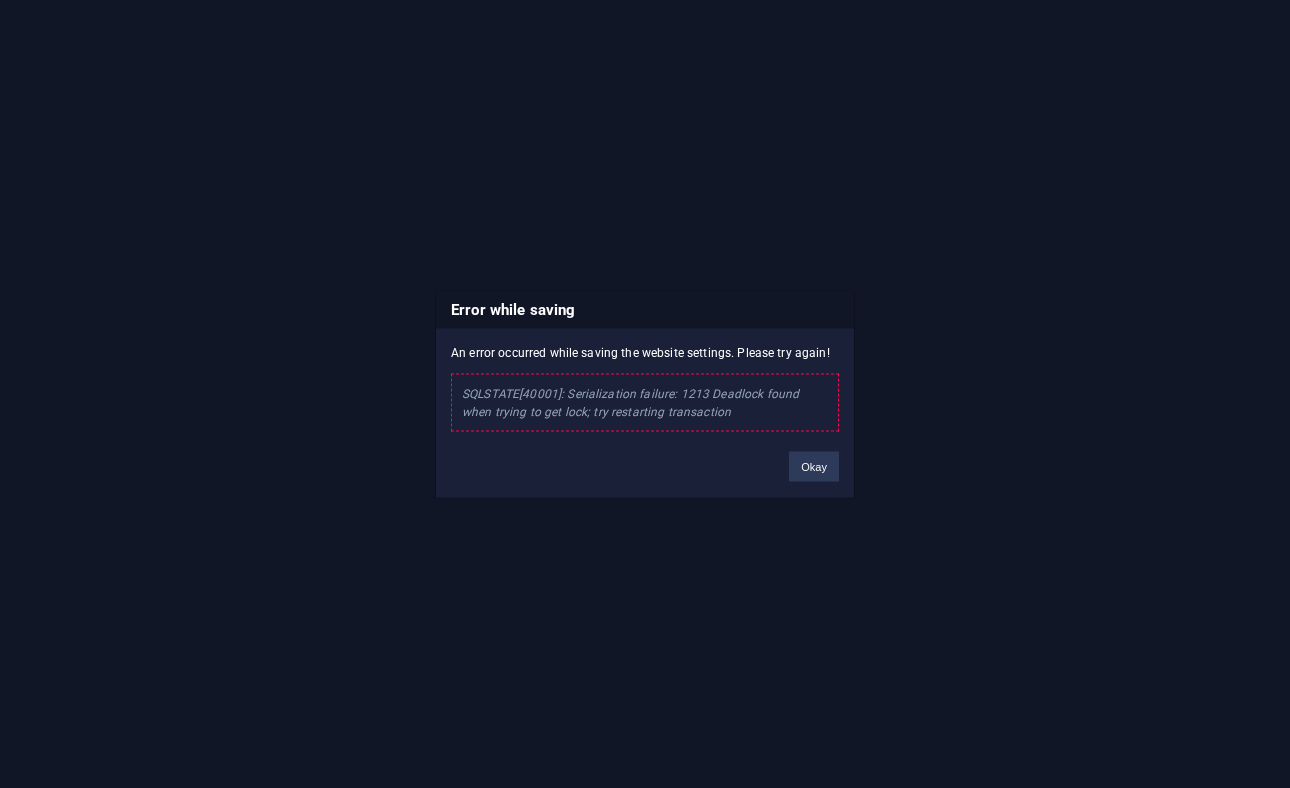 click on "Error while saving An error occurred while saving the website settings. Please try again! SQLSTATE[40001]: Serialization failure: 1213 Deadlock found when trying to get lock; try restarting transaction Okay" at bounding box center [645, 394] 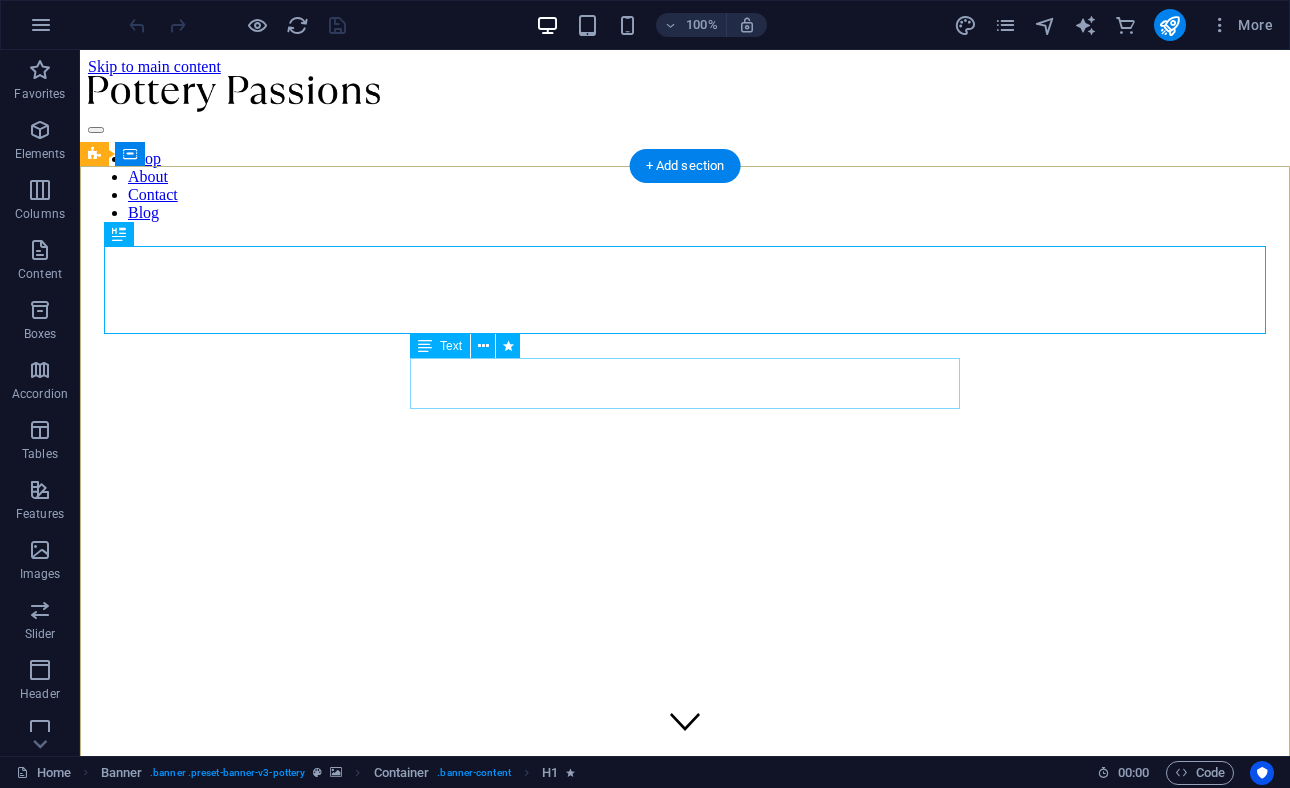 scroll, scrollTop: 0, scrollLeft: 0, axis: both 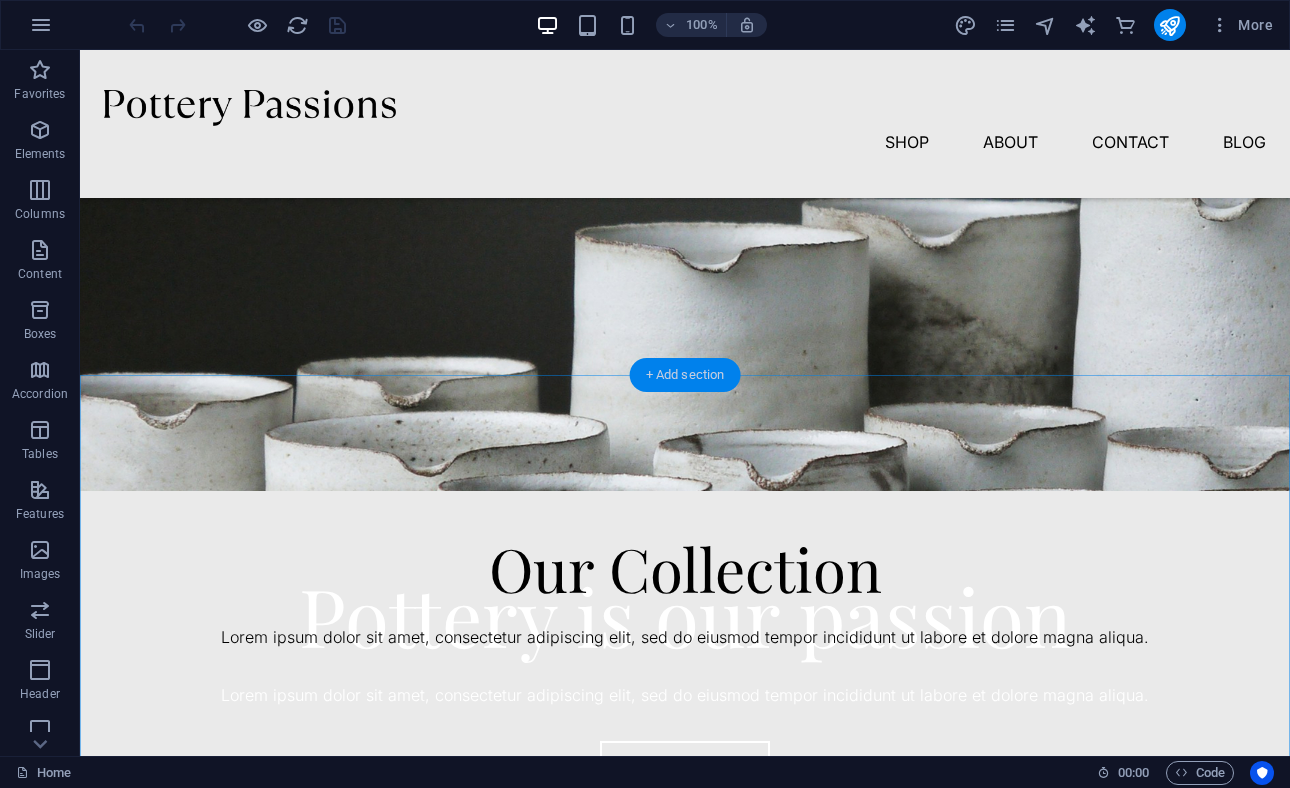 click on "+ Add section" at bounding box center [685, 375] 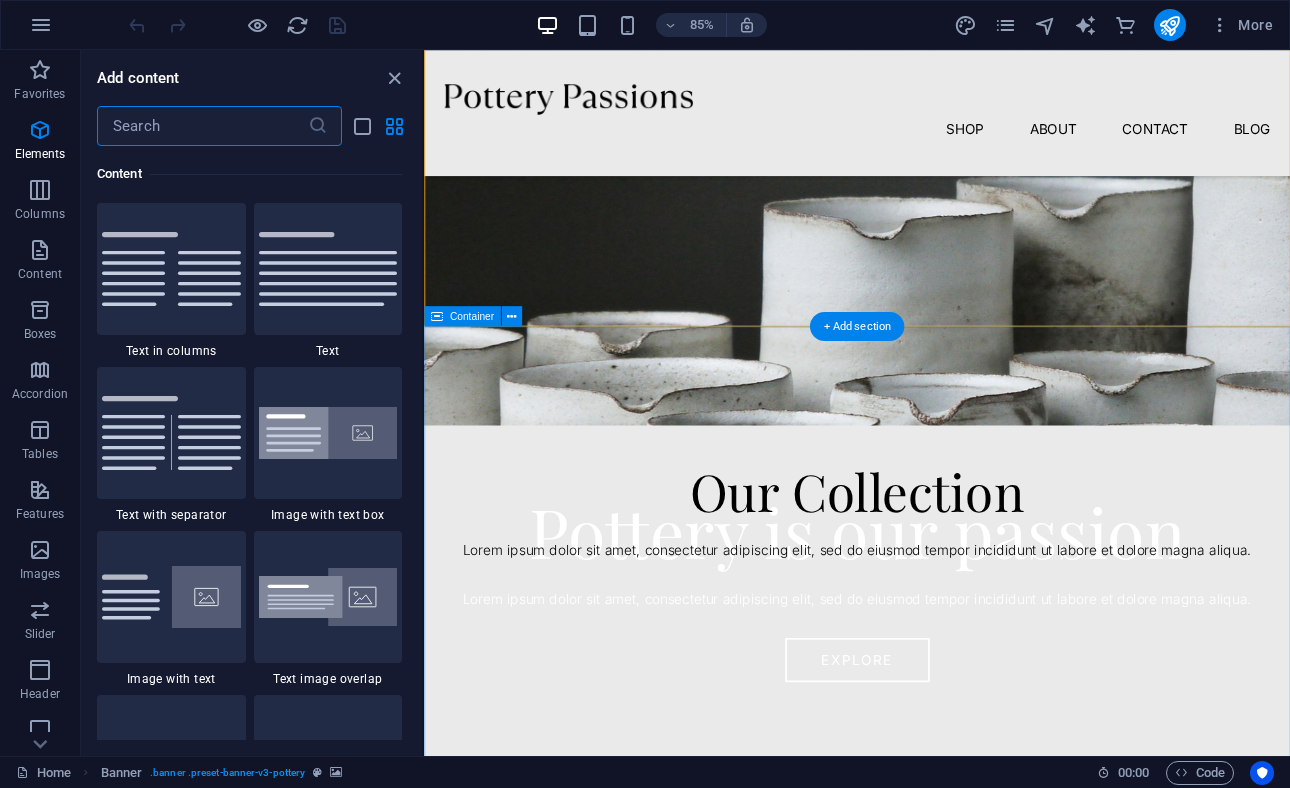 scroll, scrollTop: 3499, scrollLeft: 0, axis: vertical 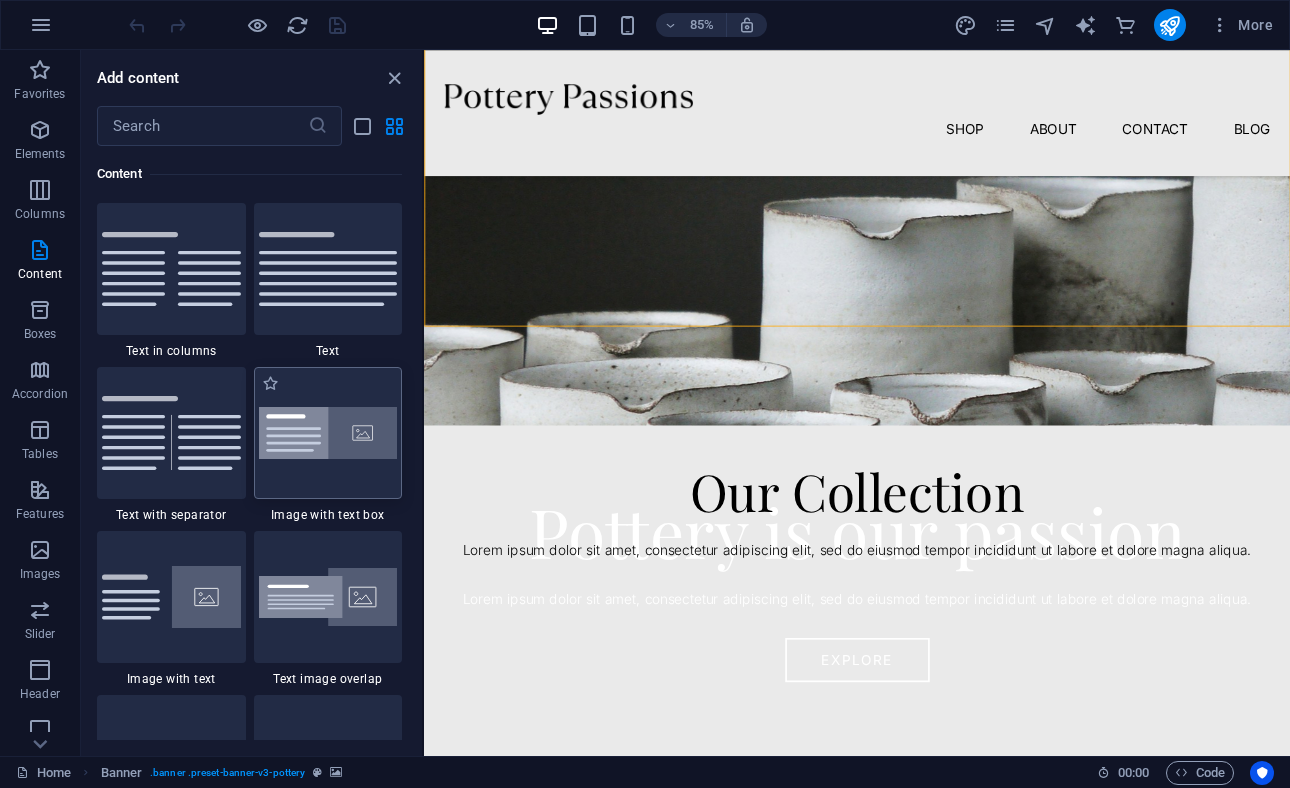 click at bounding box center (328, 433) 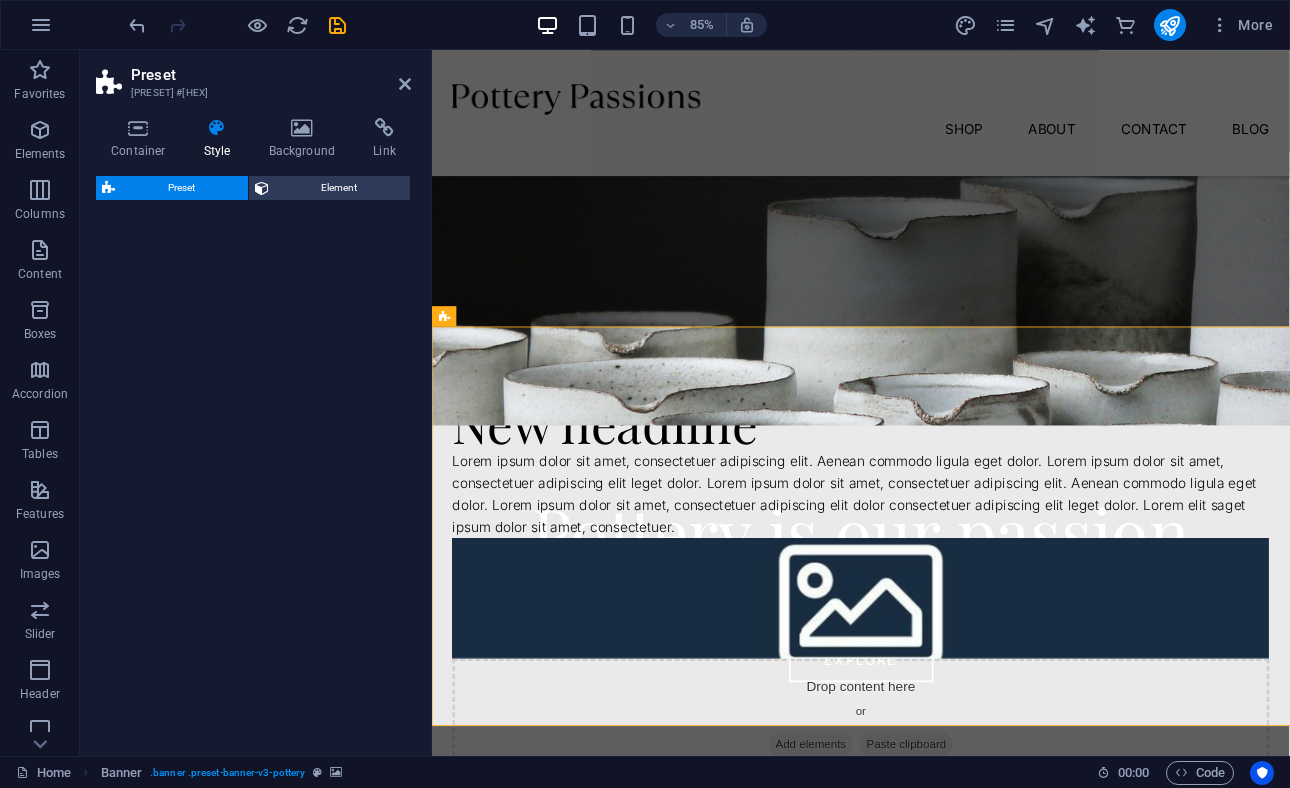 select on "rem" 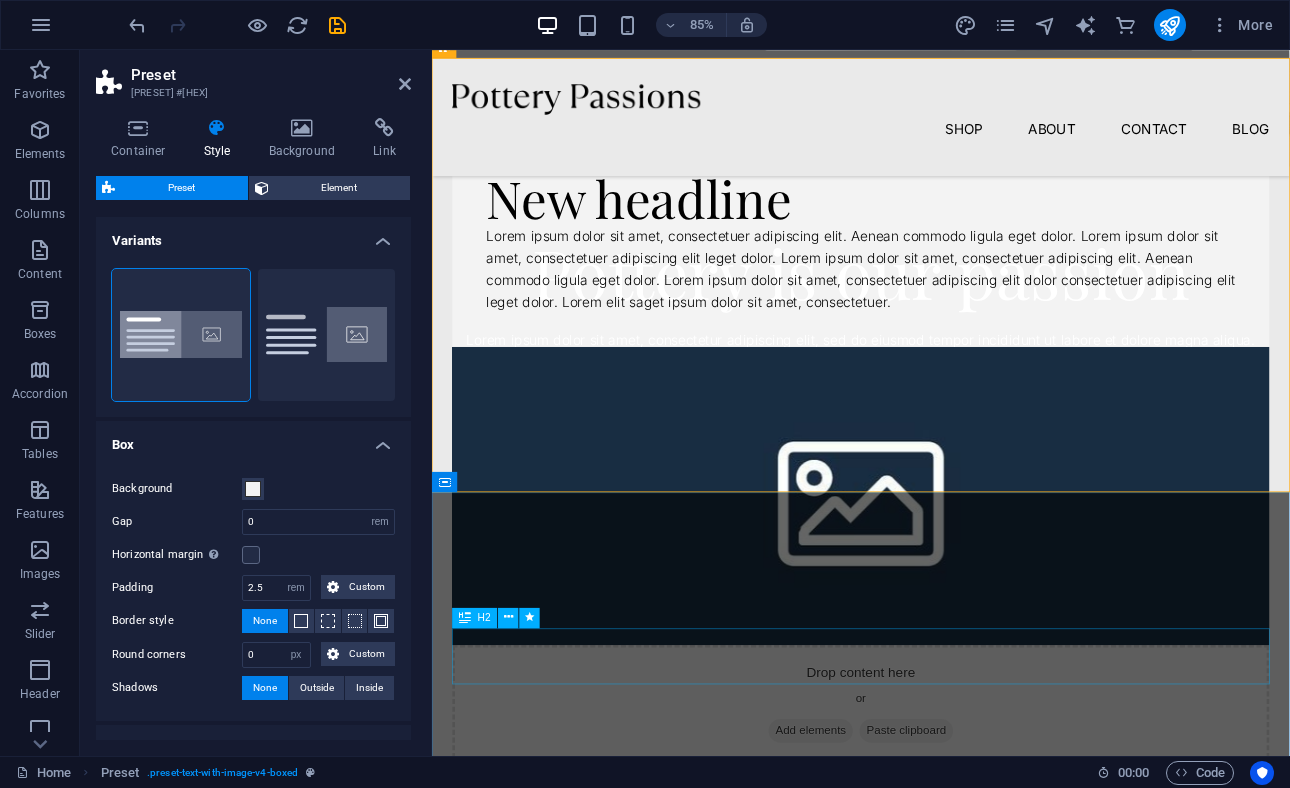 scroll, scrollTop: 605, scrollLeft: 0, axis: vertical 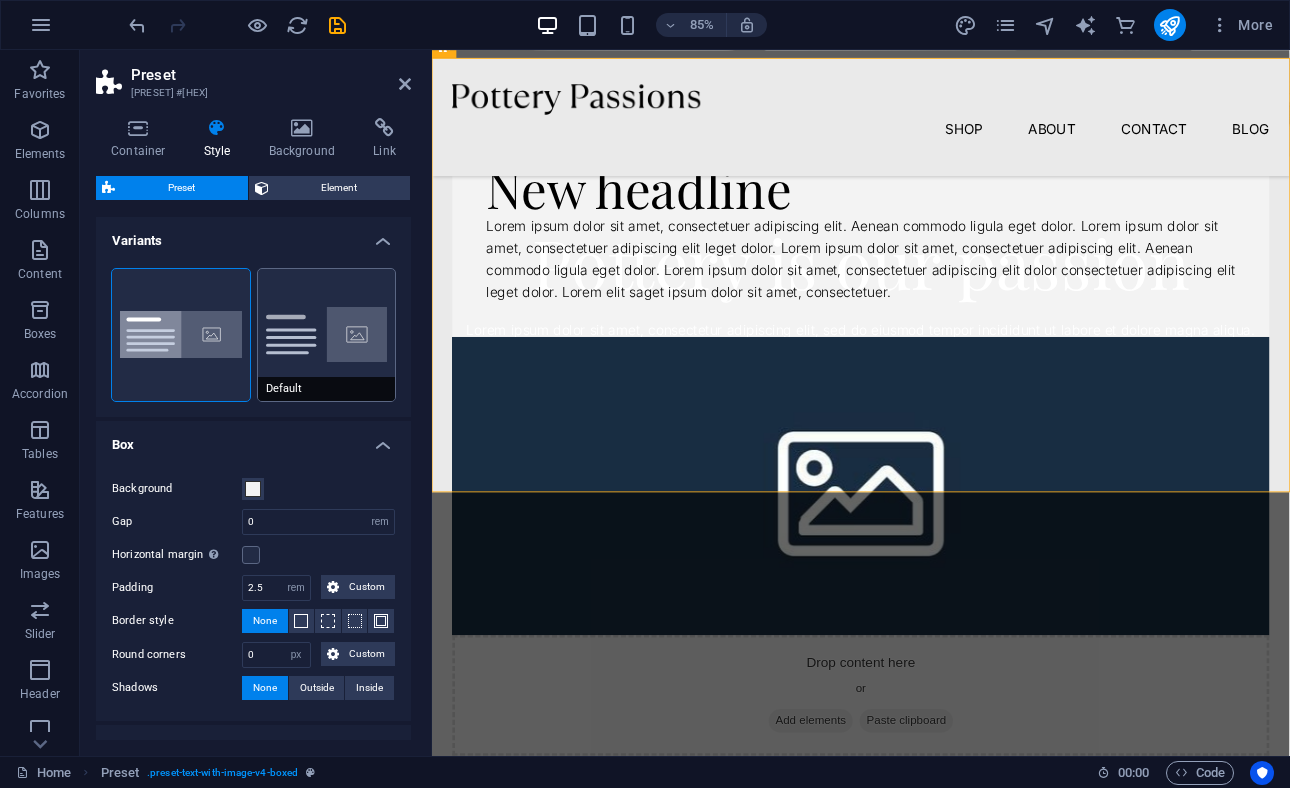 click on "Default" at bounding box center (327, 335) 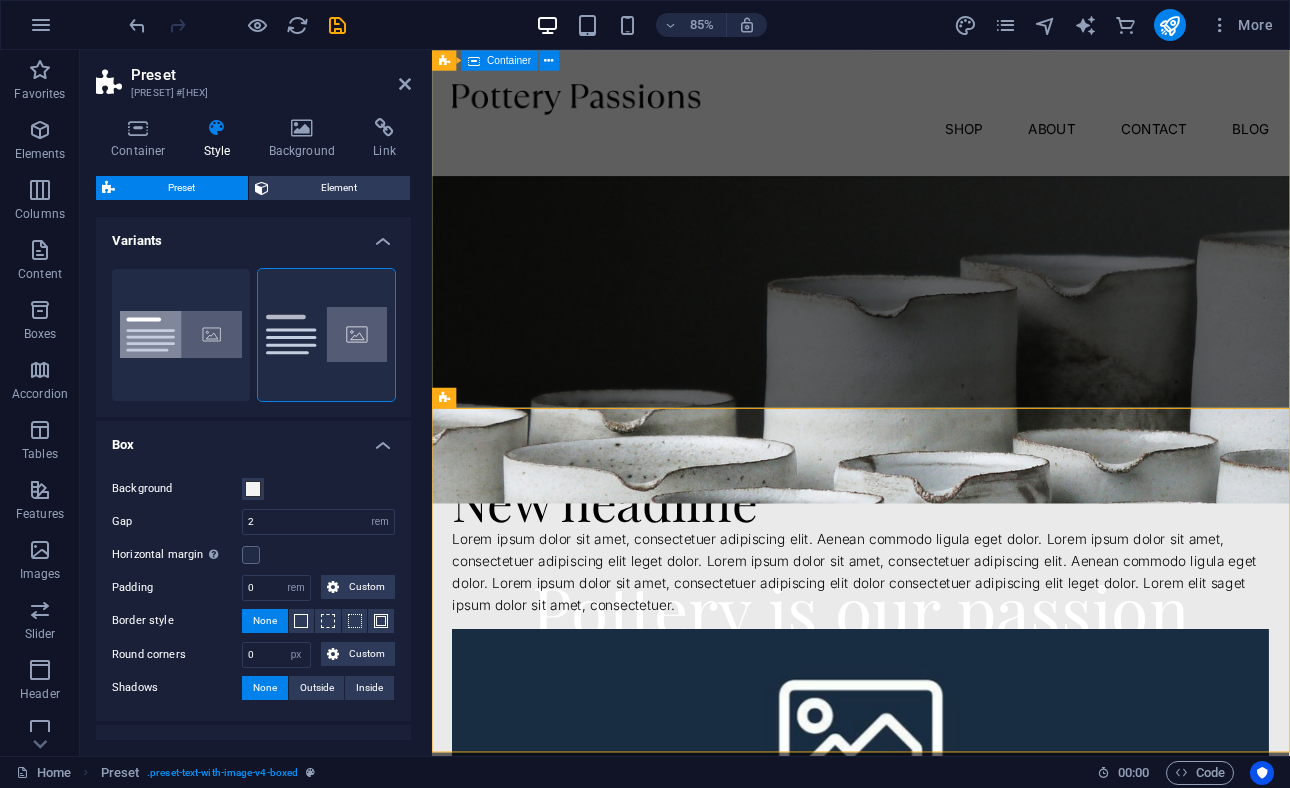 scroll, scrollTop: 193, scrollLeft: 0, axis: vertical 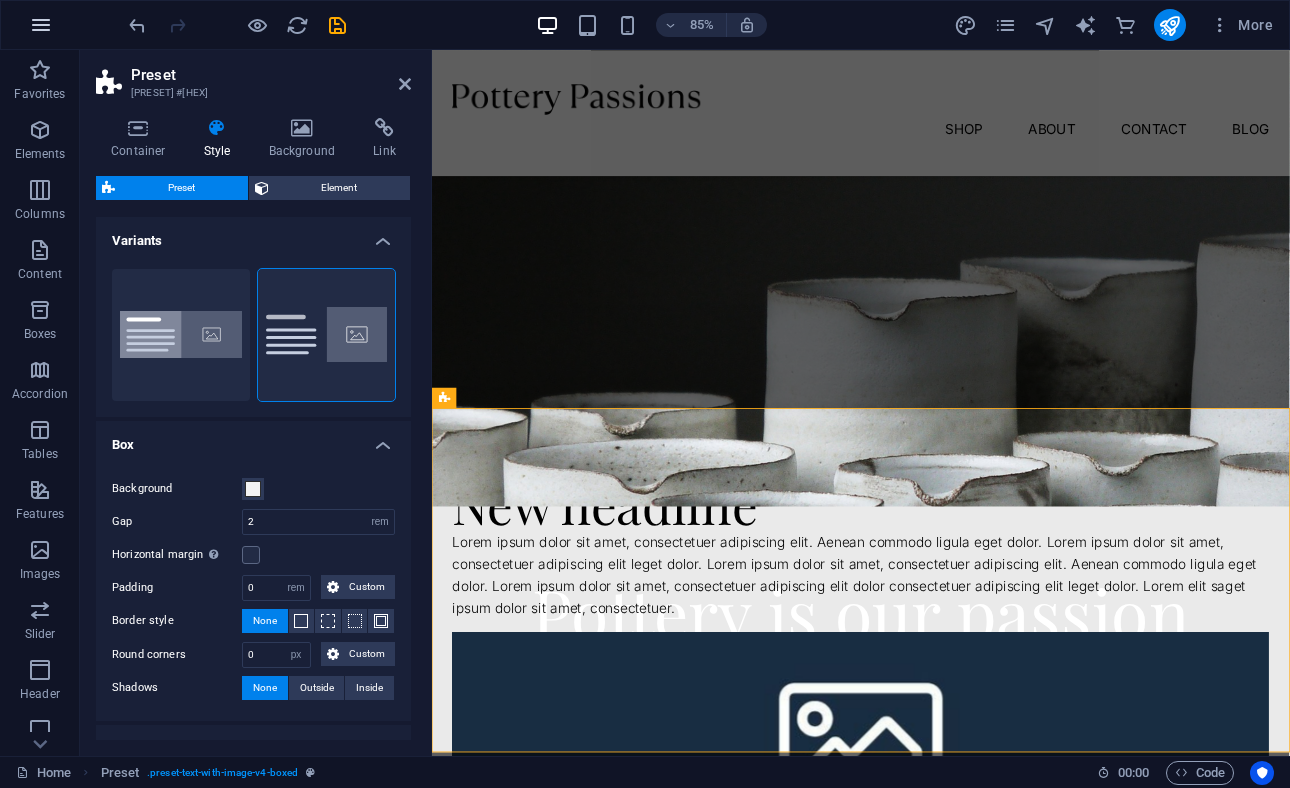 click at bounding box center [41, 25] 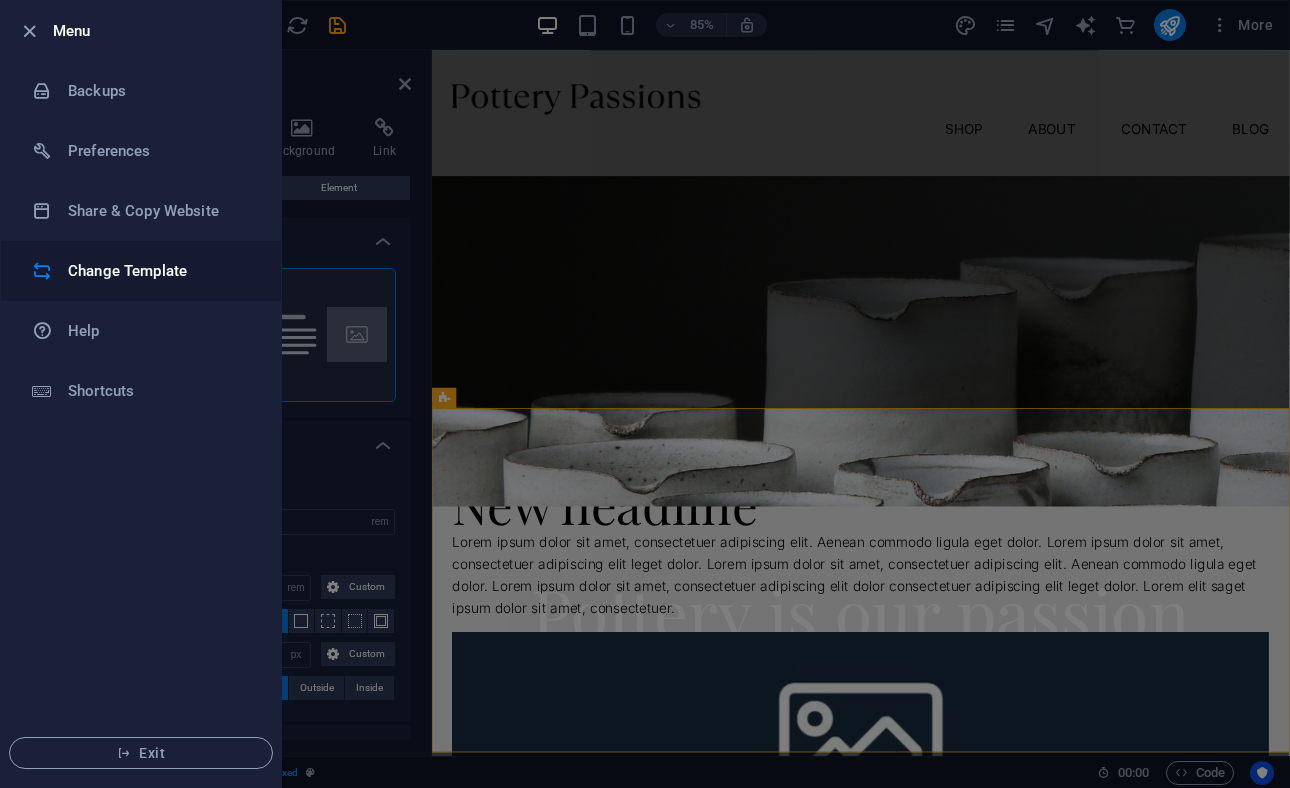 click on "Change Template" at bounding box center [160, 271] 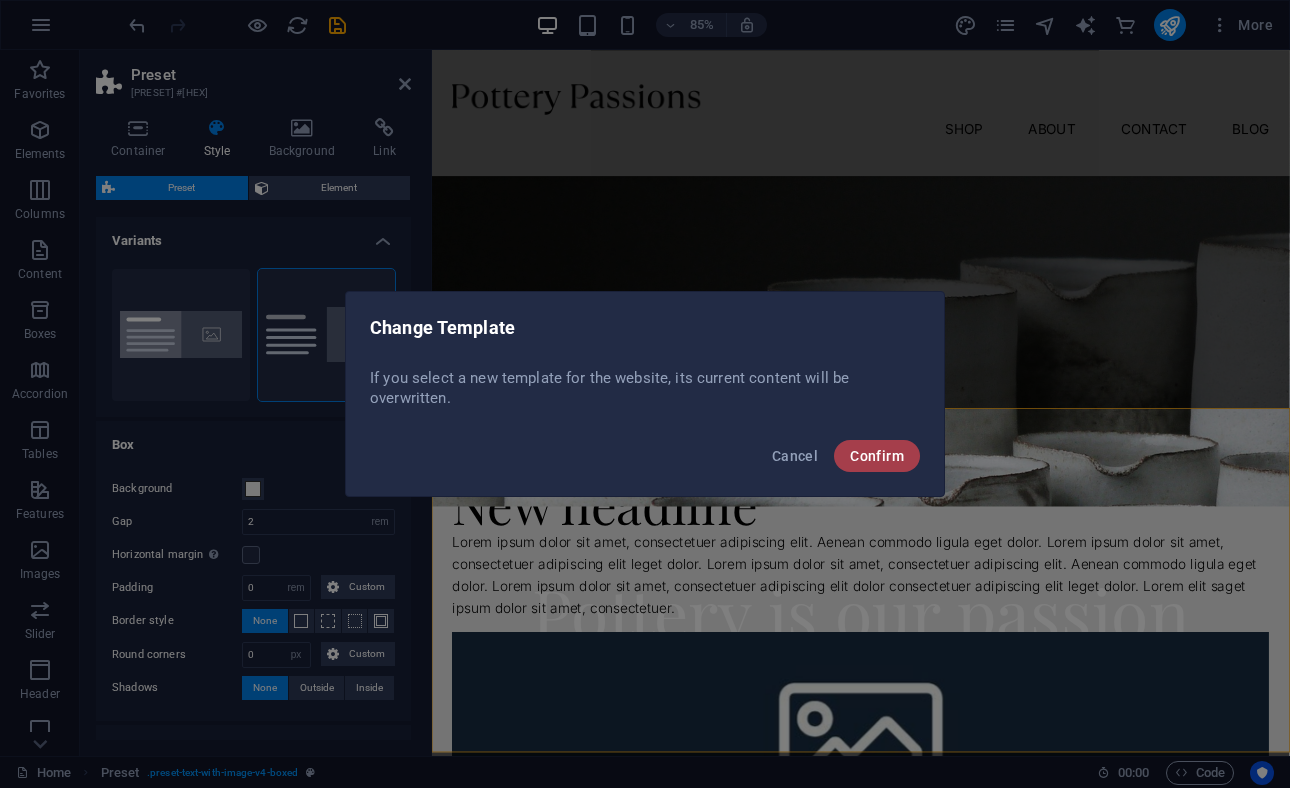 click on "Confirm" at bounding box center [877, 456] 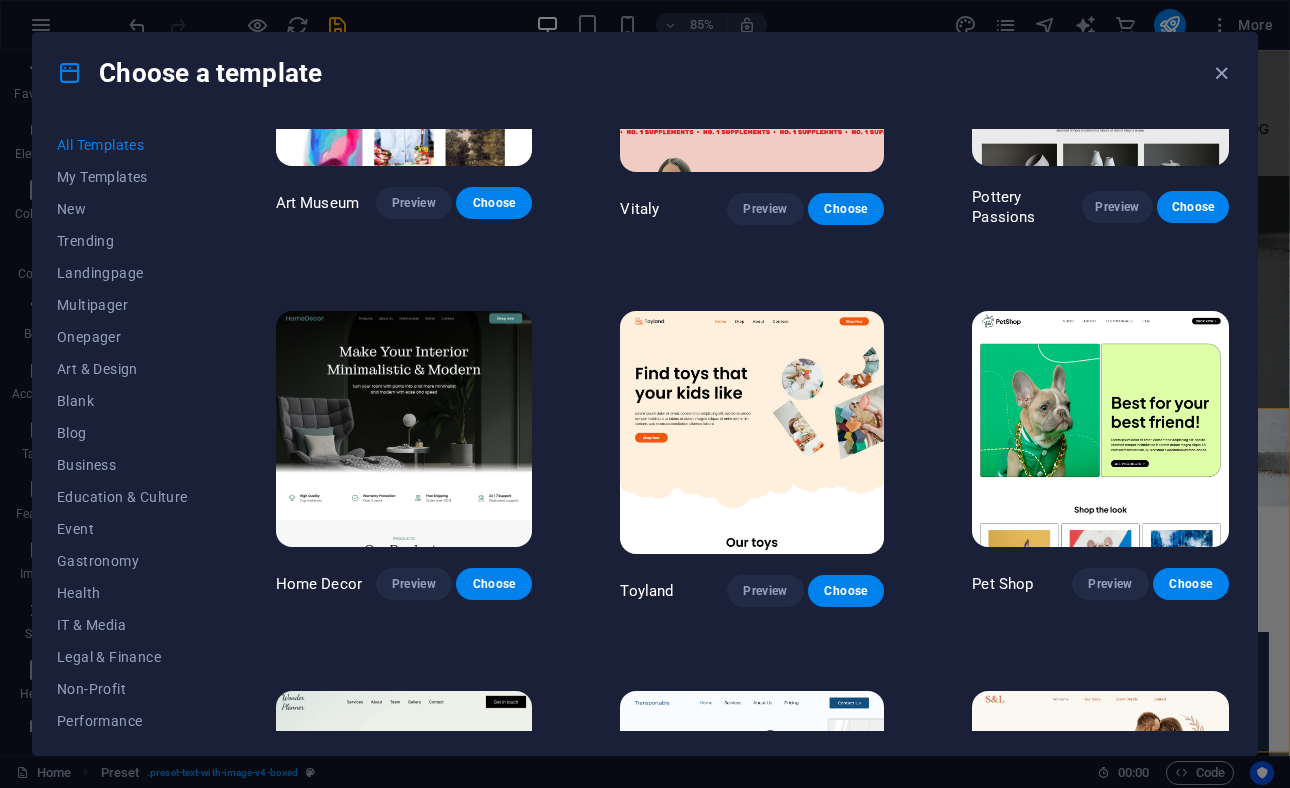 scroll, scrollTop: 617, scrollLeft: 0, axis: vertical 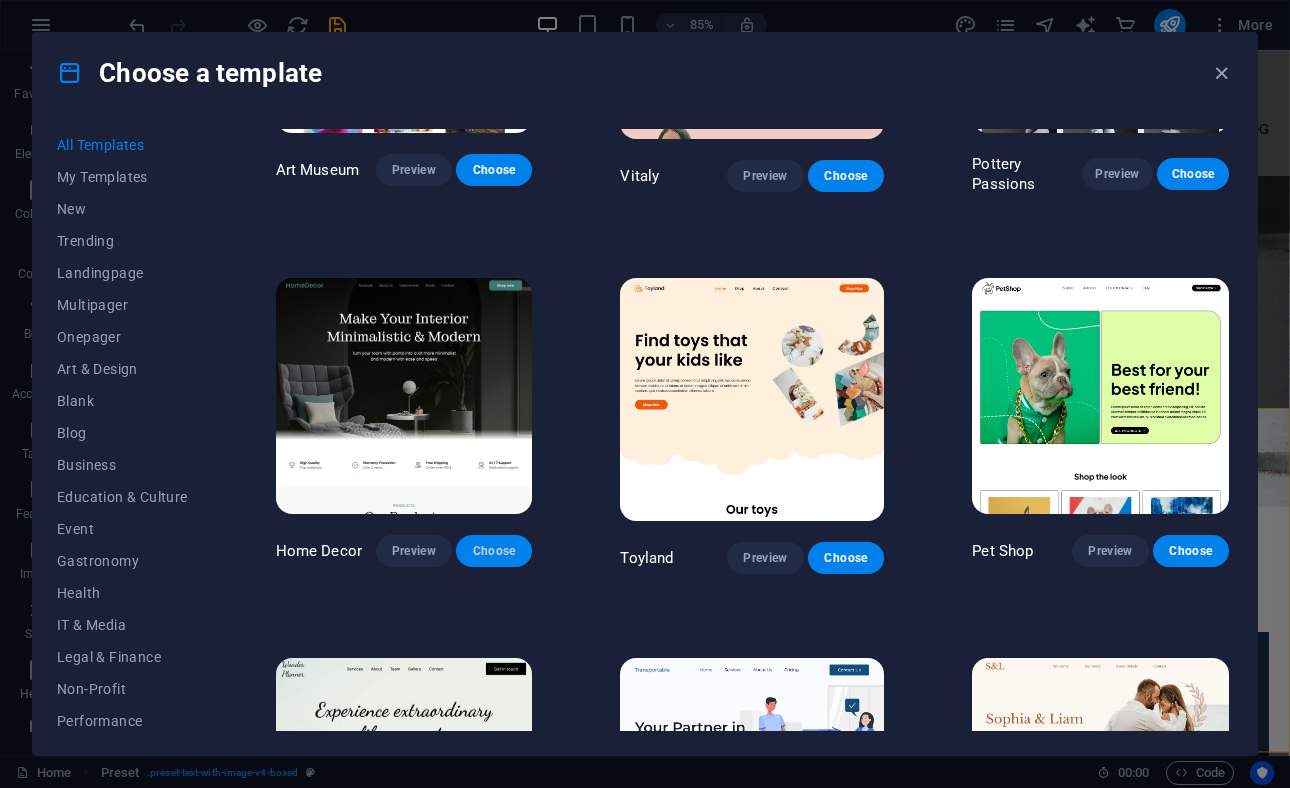 click on "Choose" at bounding box center [494, 551] 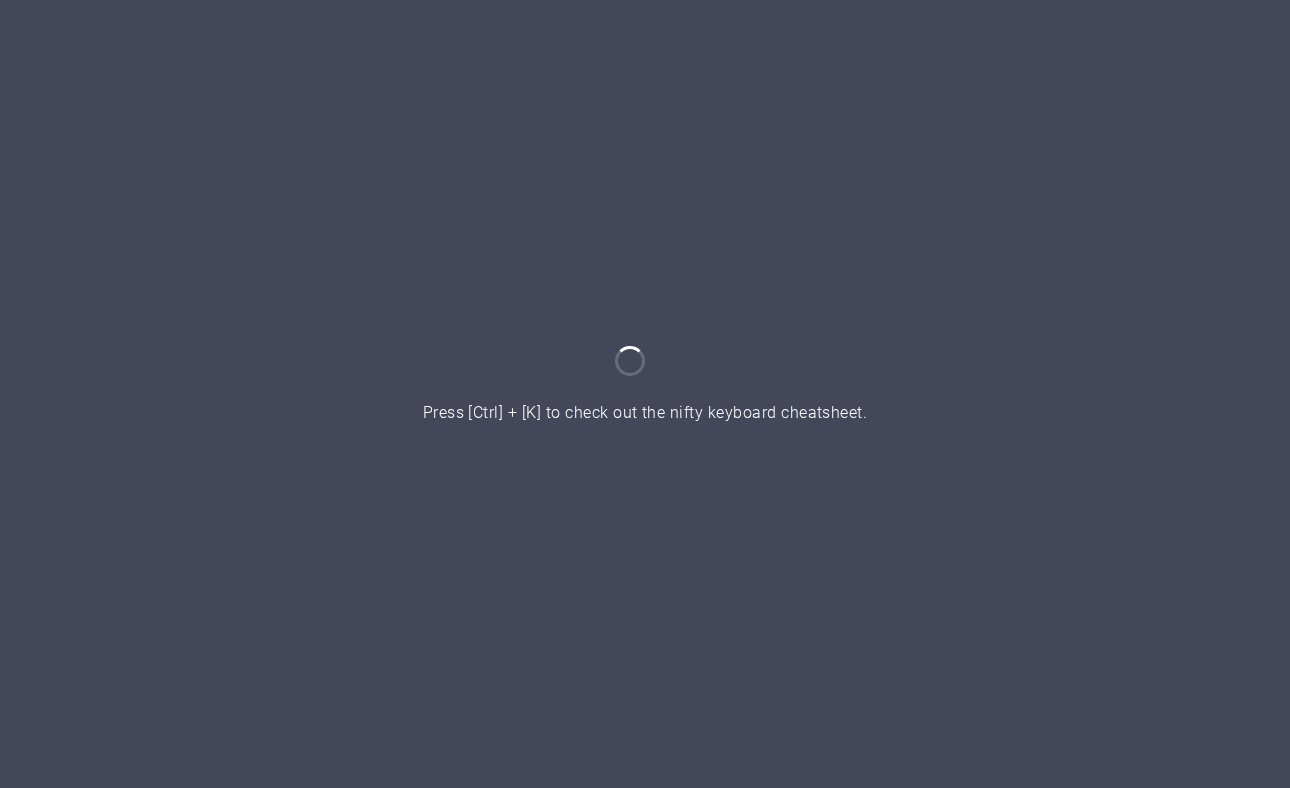 scroll, scrollTop: 0, scrollLeft: 0, axis: both 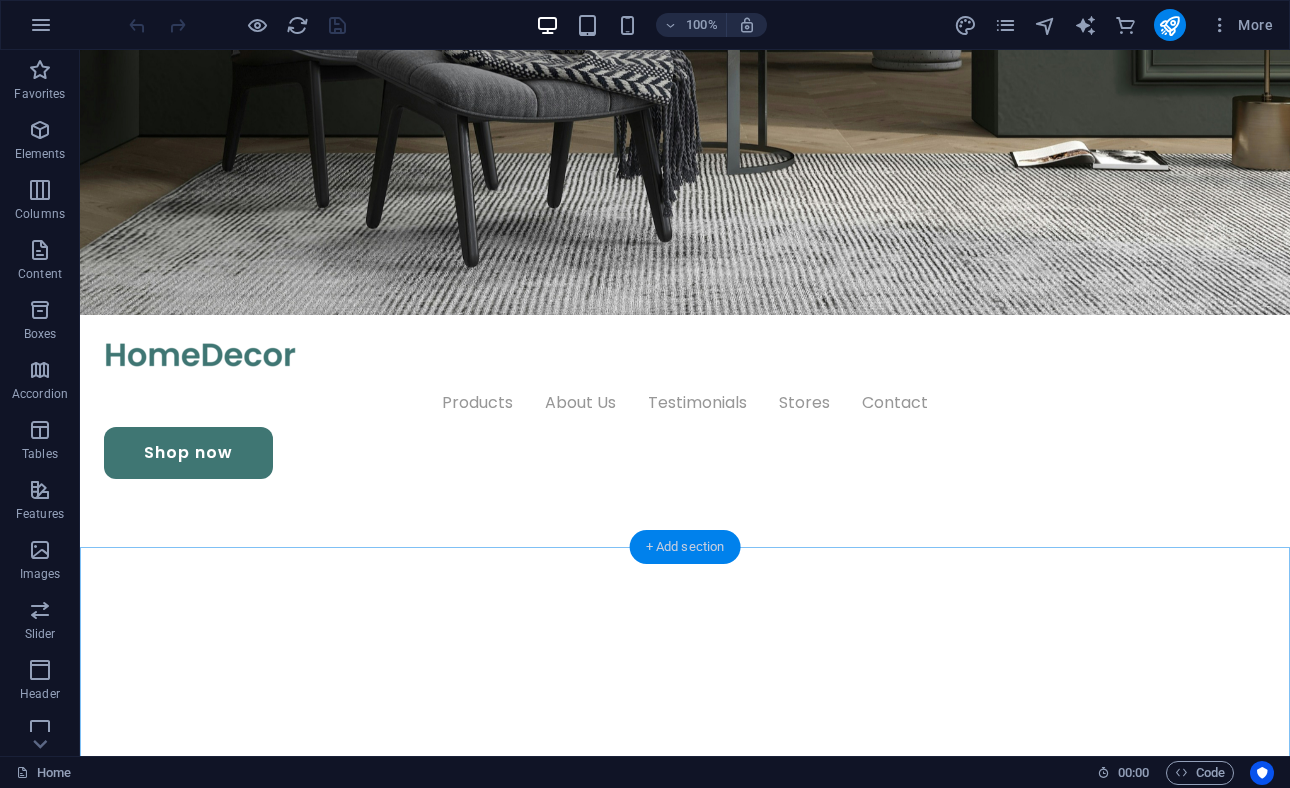 click on "+ Add section" at bounding box center [685, 547] 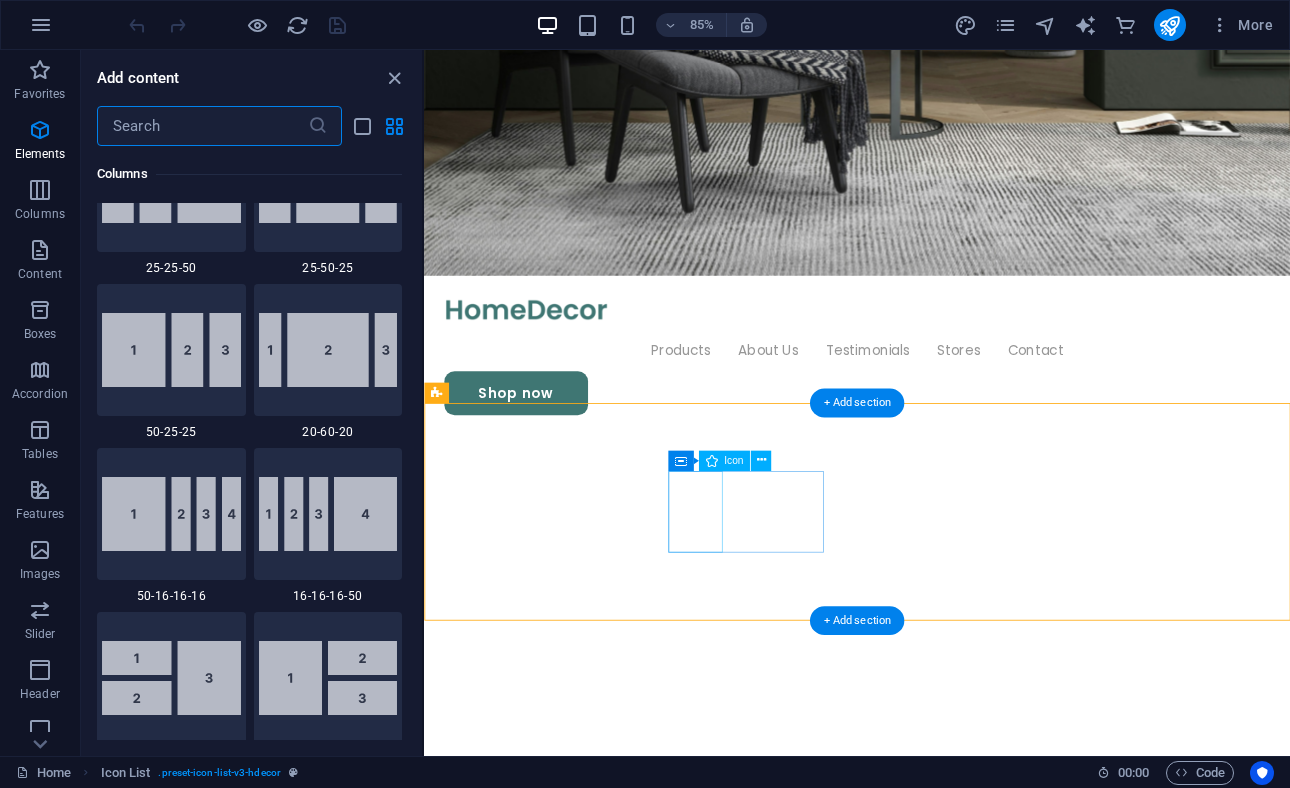 scroll, scrollTop: 3499, scrollLeft: 0, axis: vertical 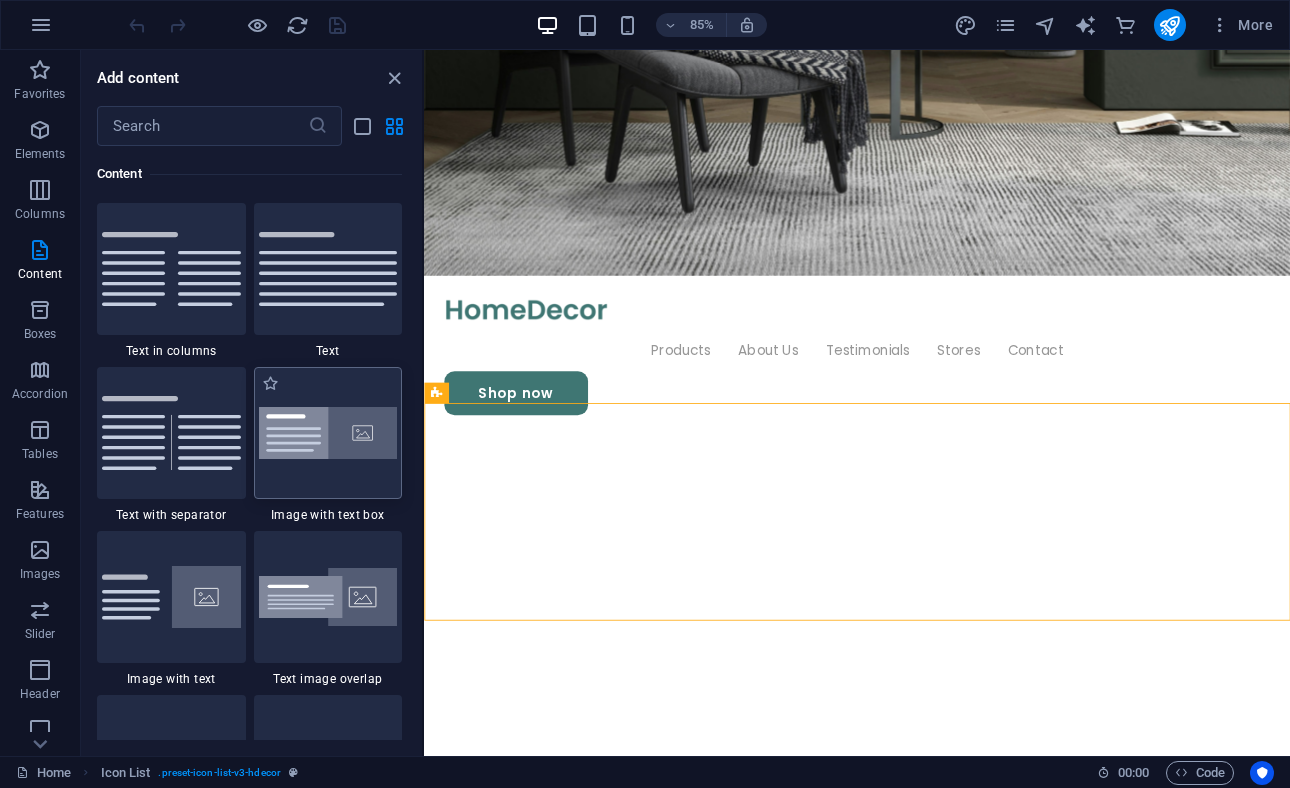 click at bounding box center (328, 433) 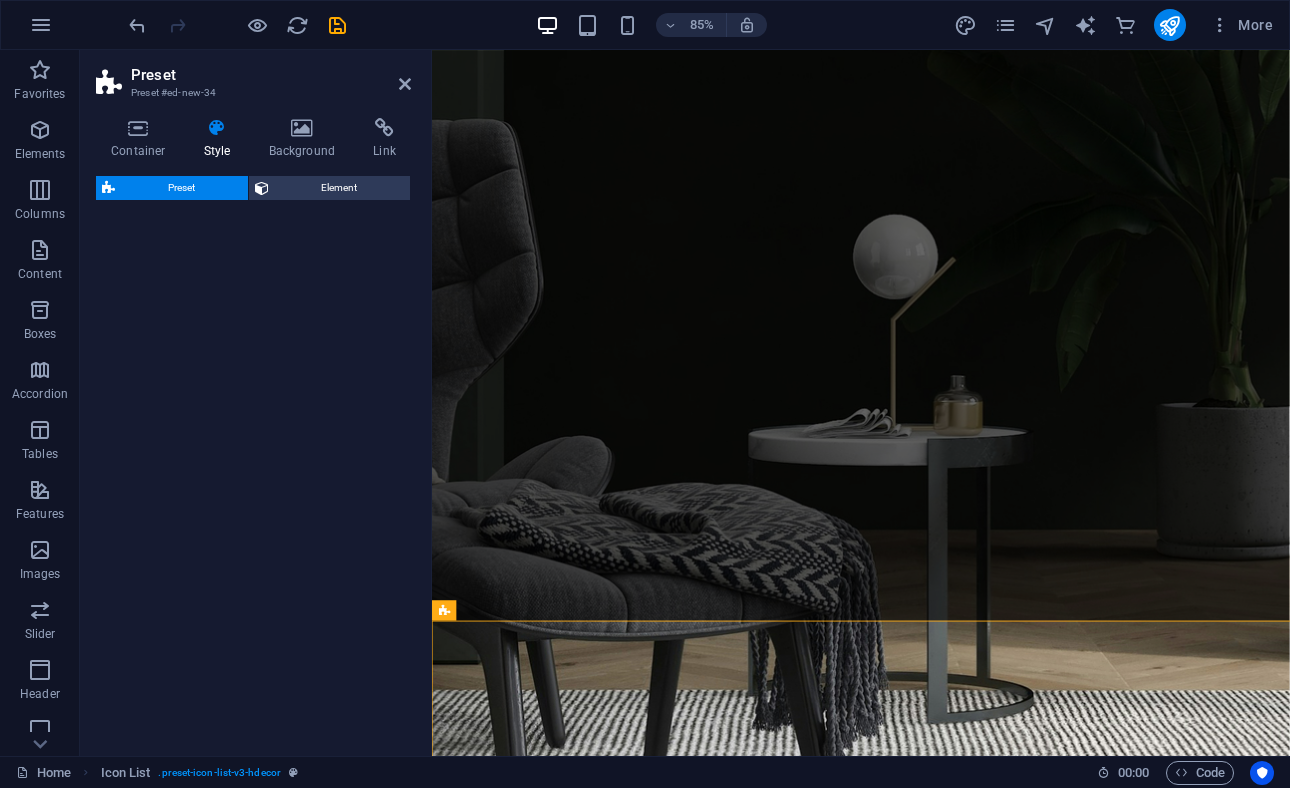 select on "rem" 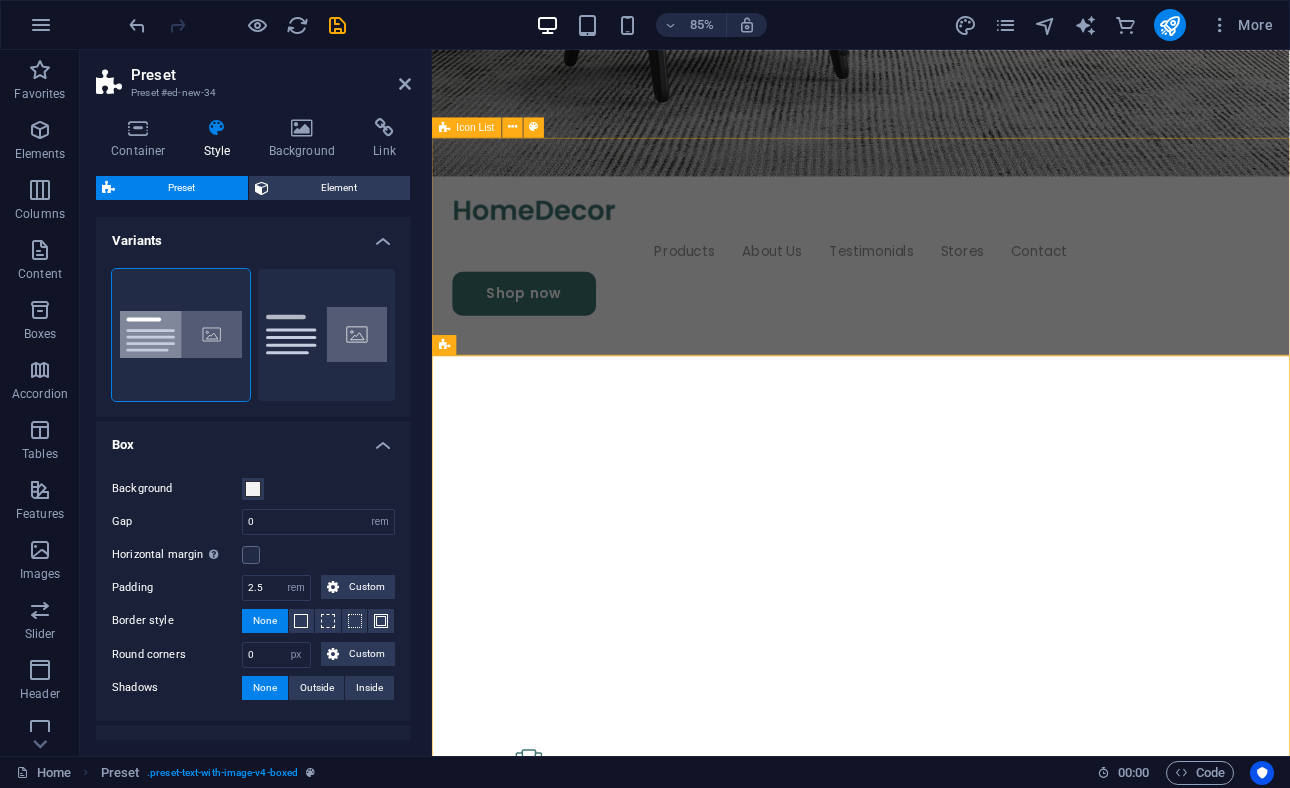scroll, scrollTop: 806, scrollLeft: 0, axis: vertical 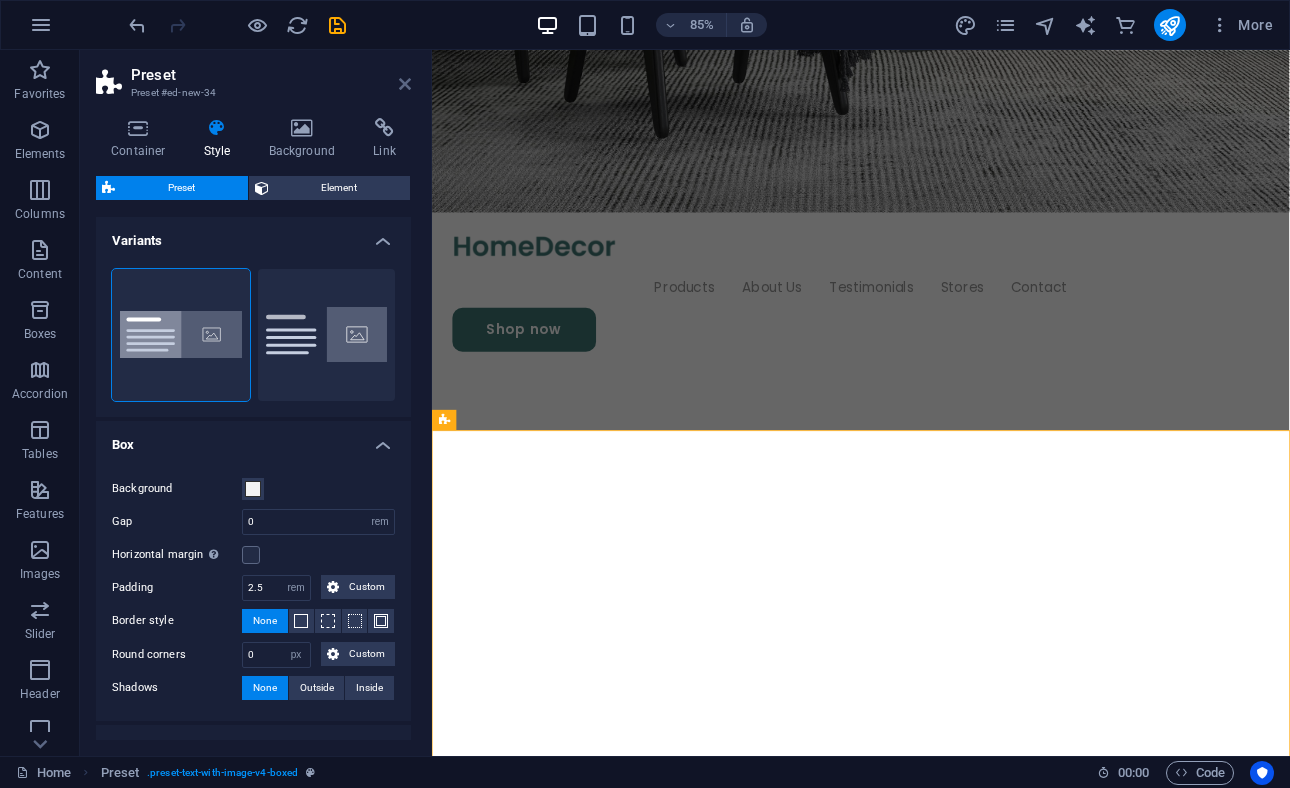 click at bounding box center (405, 84) 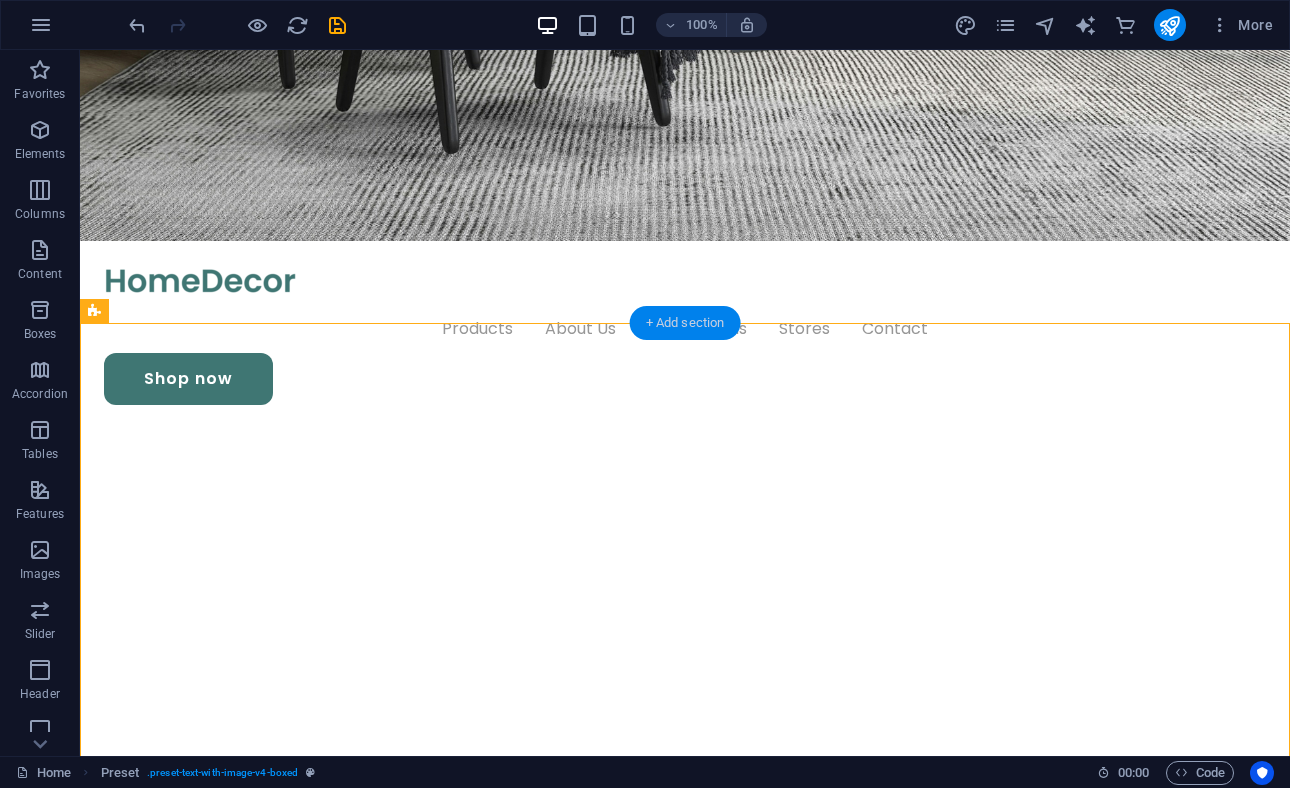 click on "+ Add section" at bounding box center [685, 323] 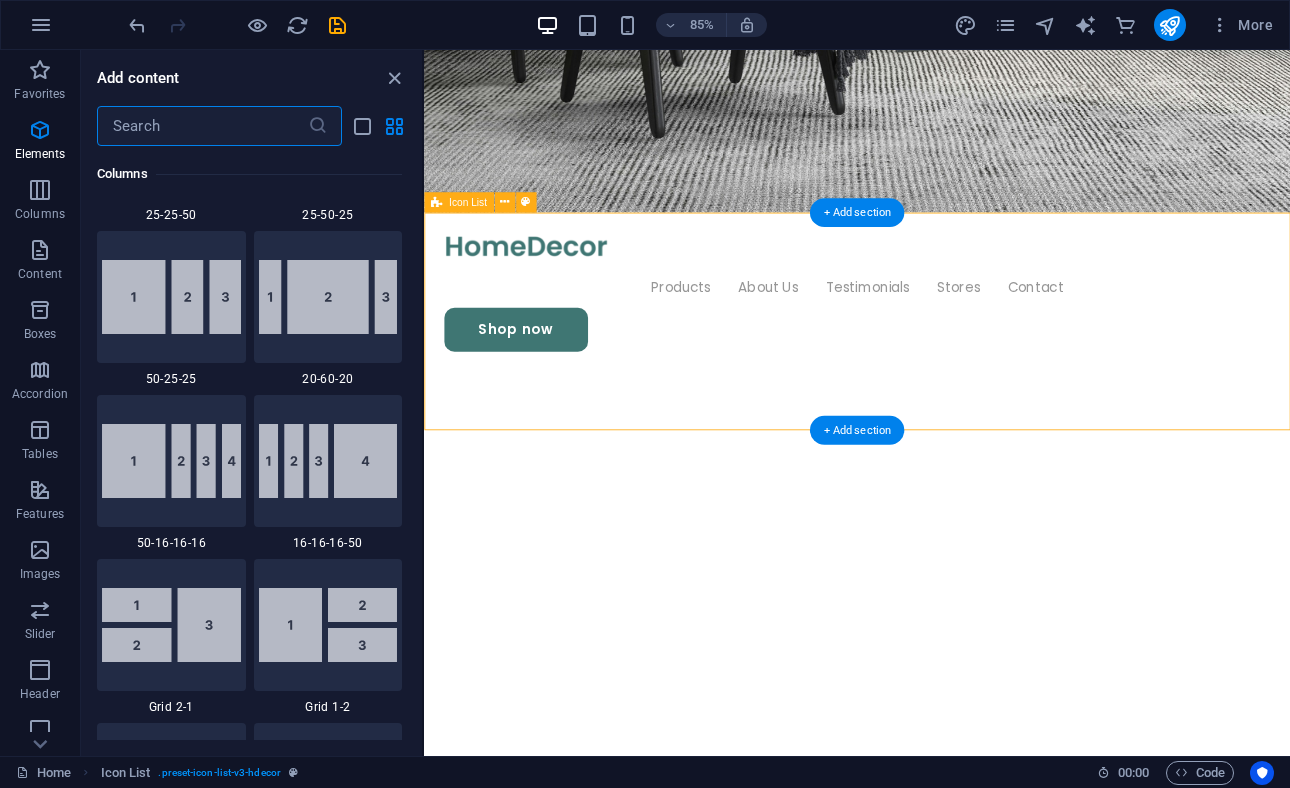 scroll, scrollTop: 3499, scrollLeft: 0, axis: vertical 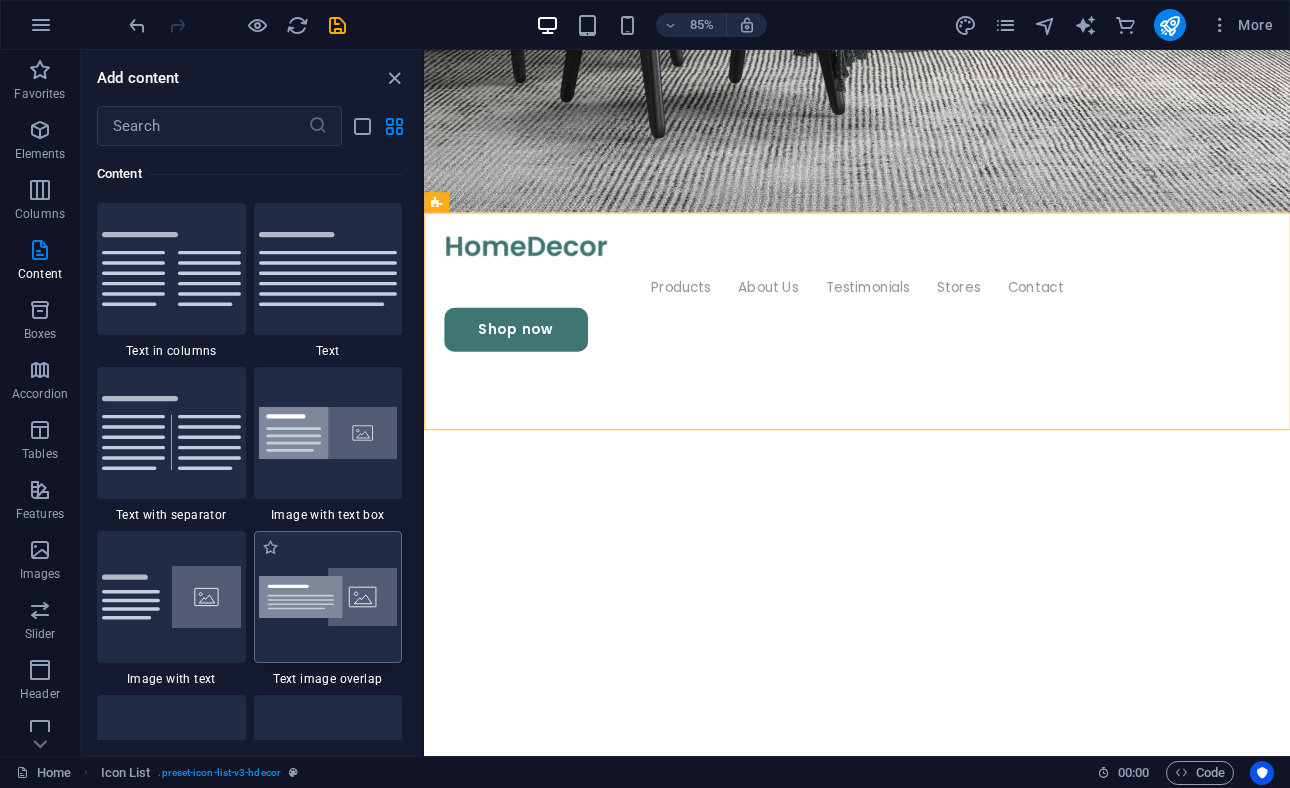 click at bounding box center [328, 597] 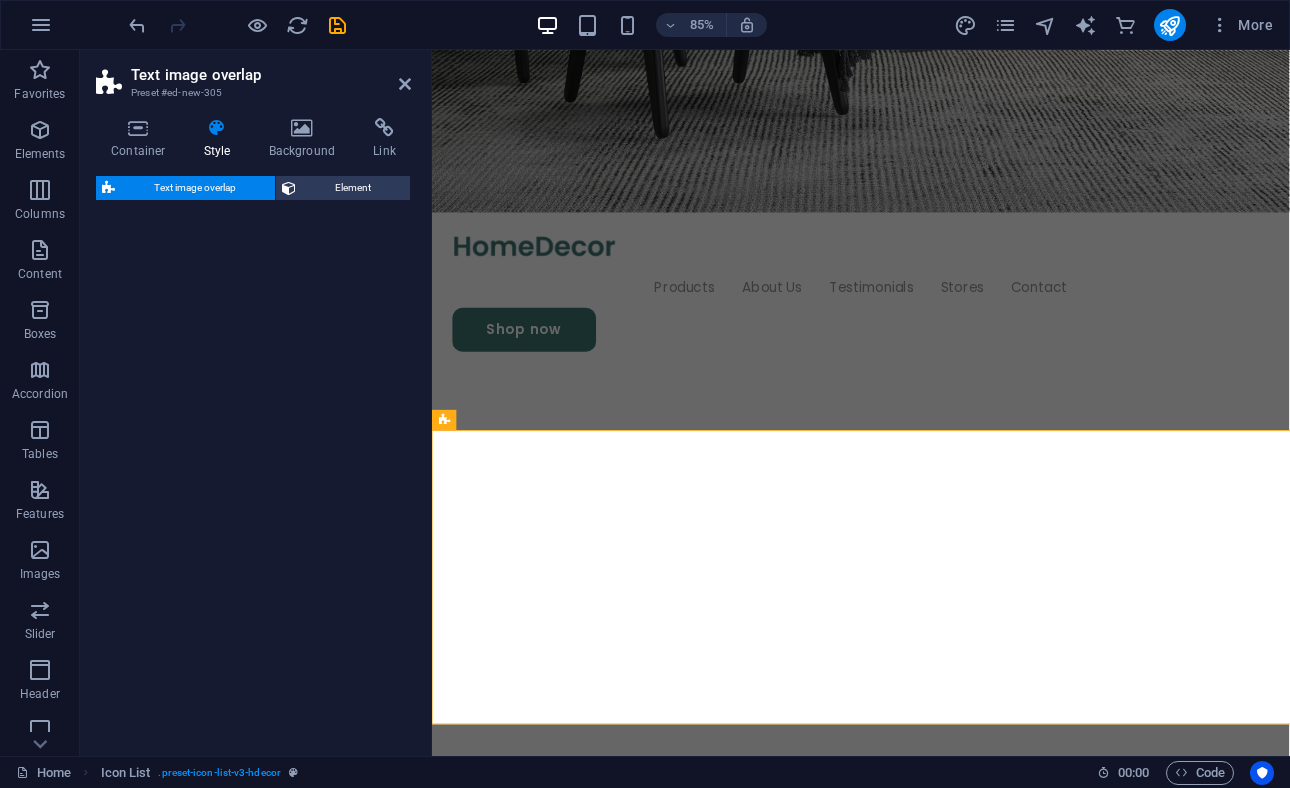 select on "rem" 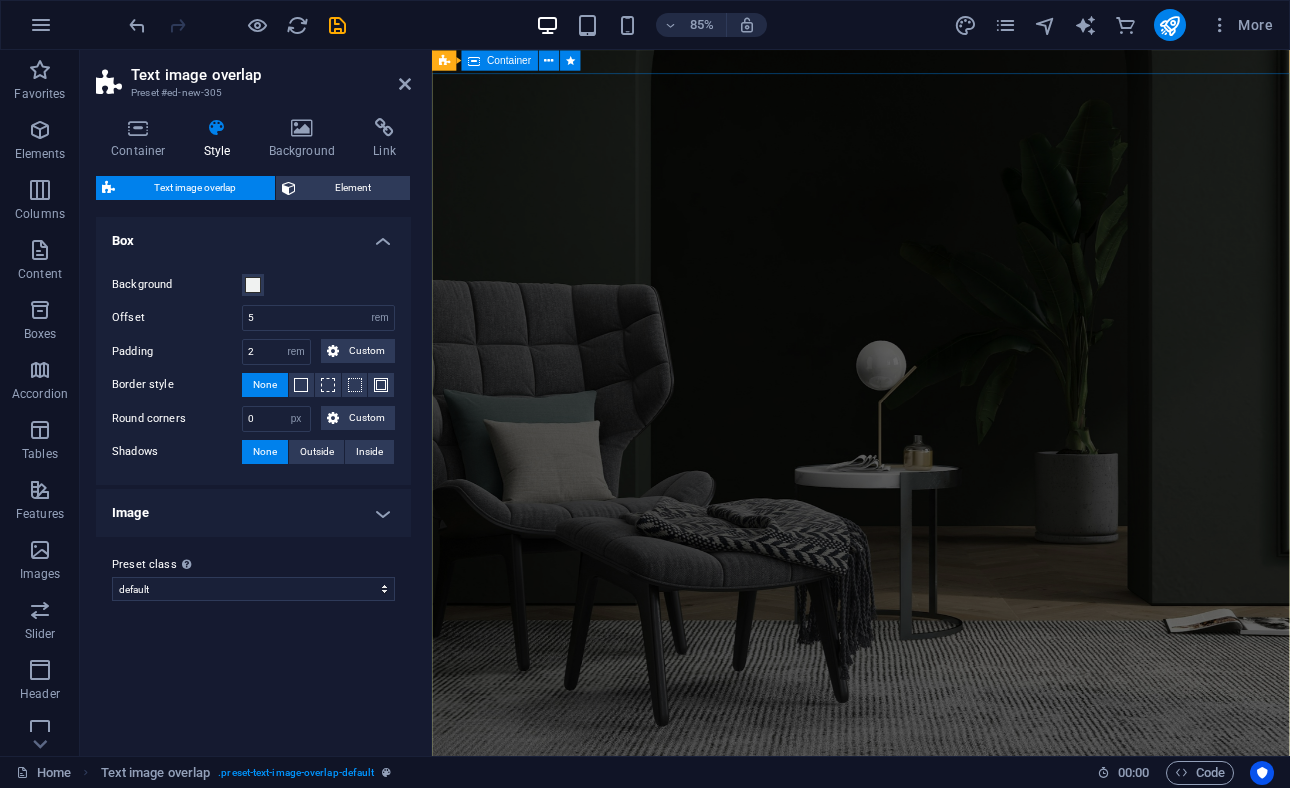 scroll, scrollTop: 0, scrollLeft: 0, axis: both 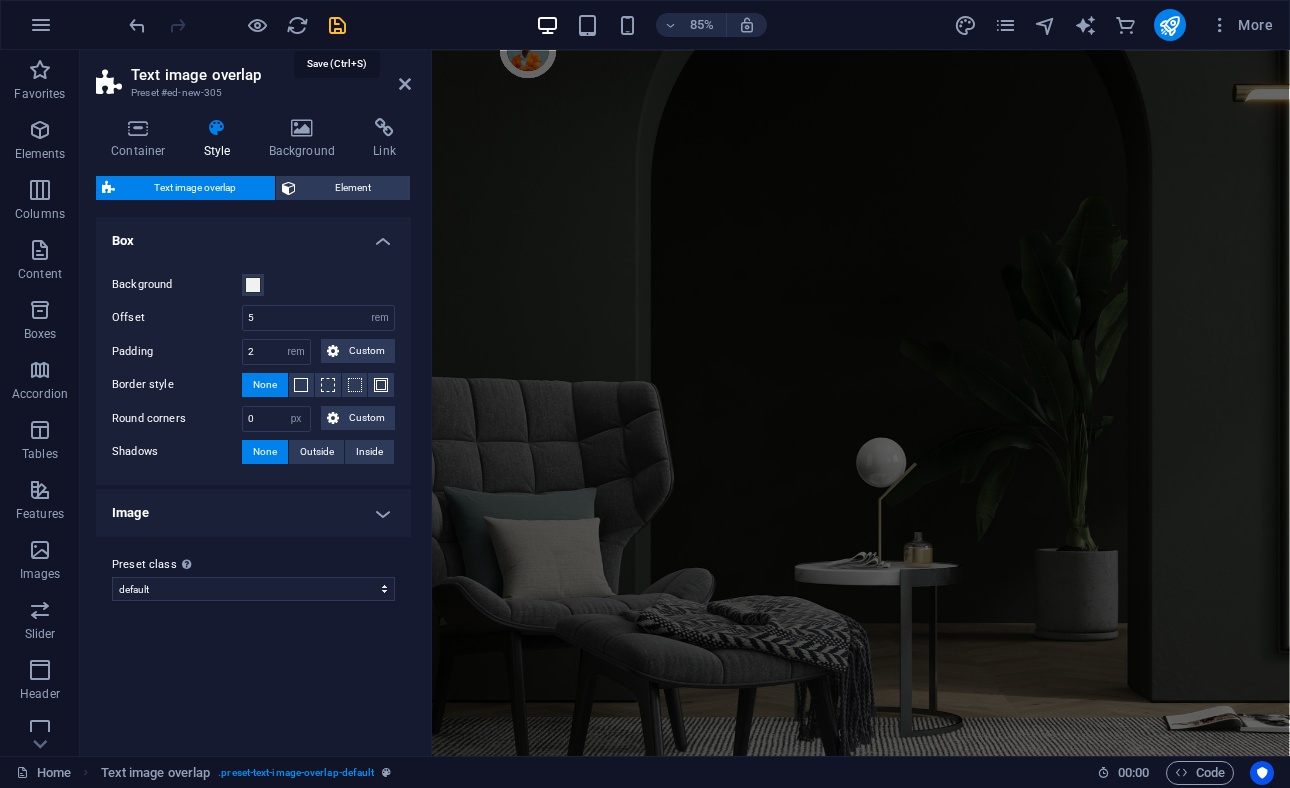 click at bounding box center [337, 25] 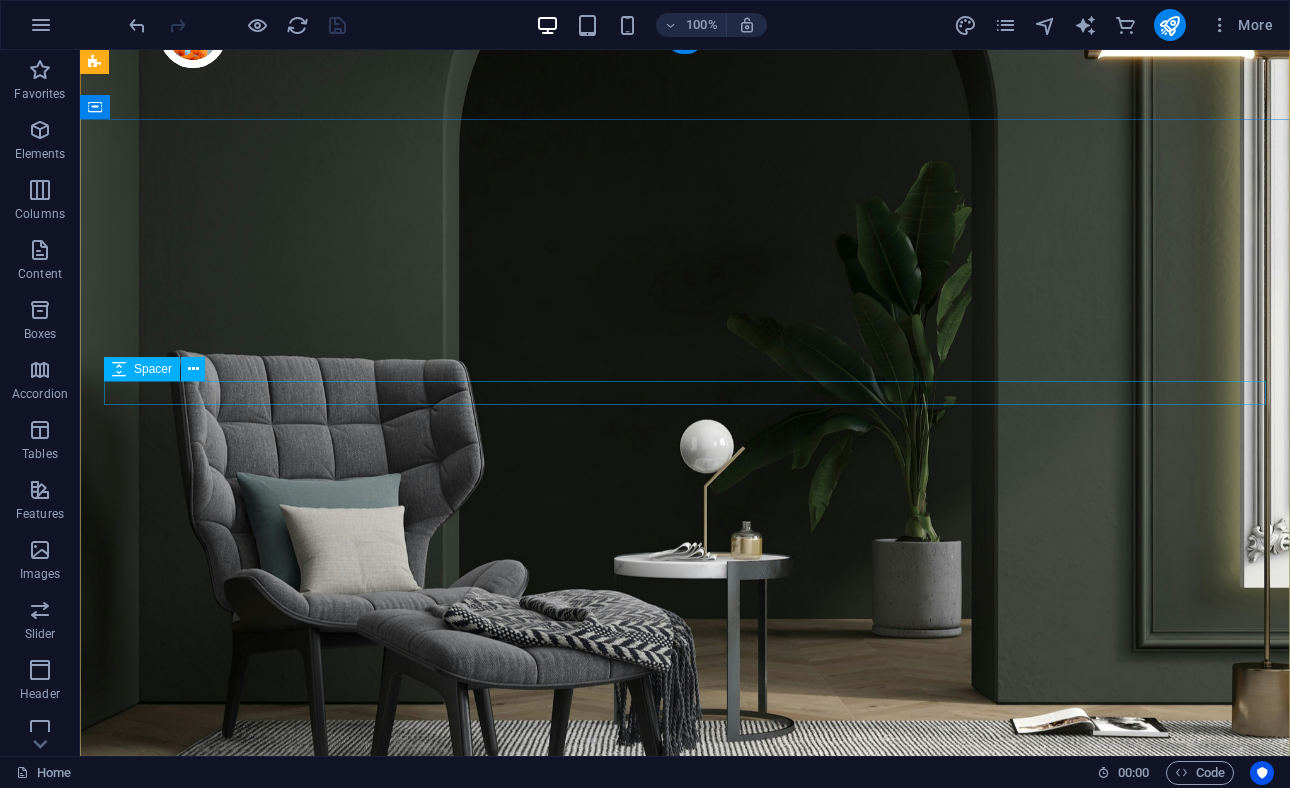 scroll, scrollTop: 16, scrollLeft: 0, axis: vertical 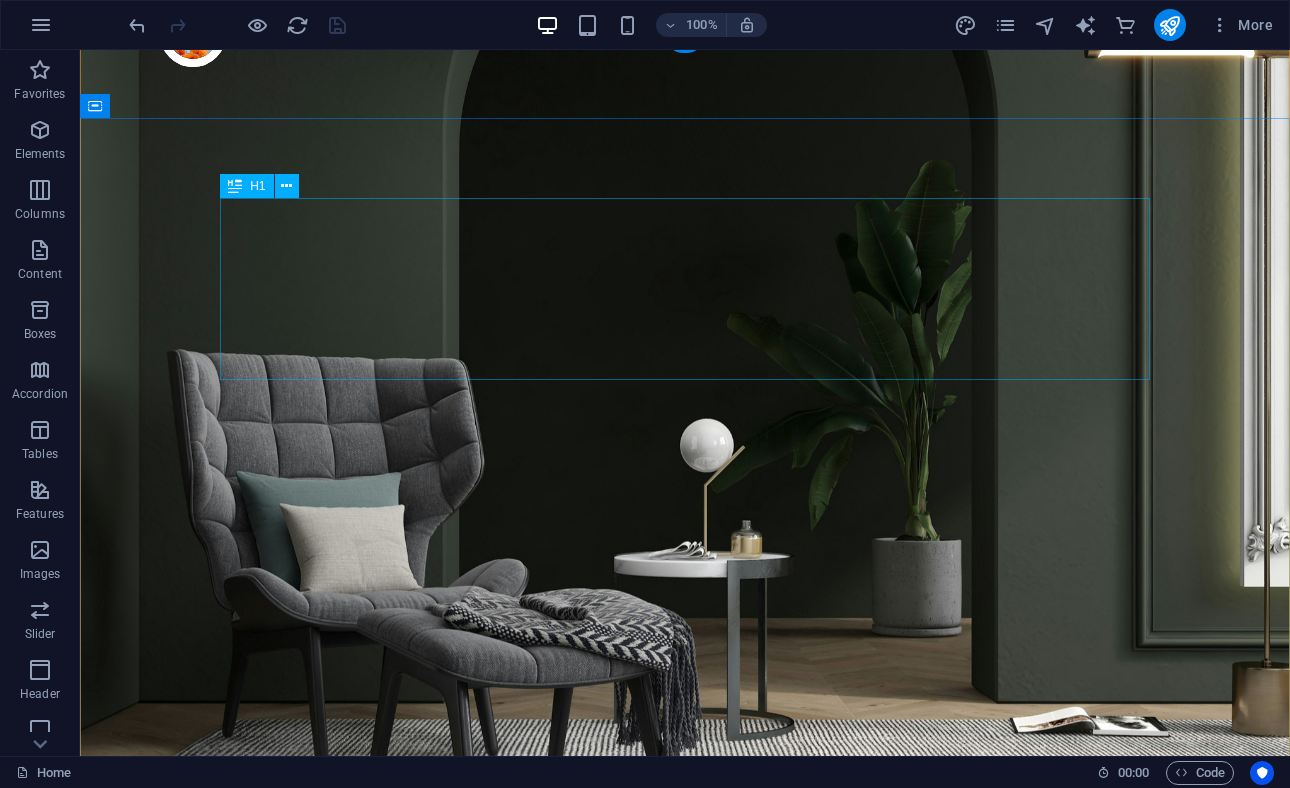 click on "Make Your Interior Minimalistic & Modern" at bounding box center [685, 1232] 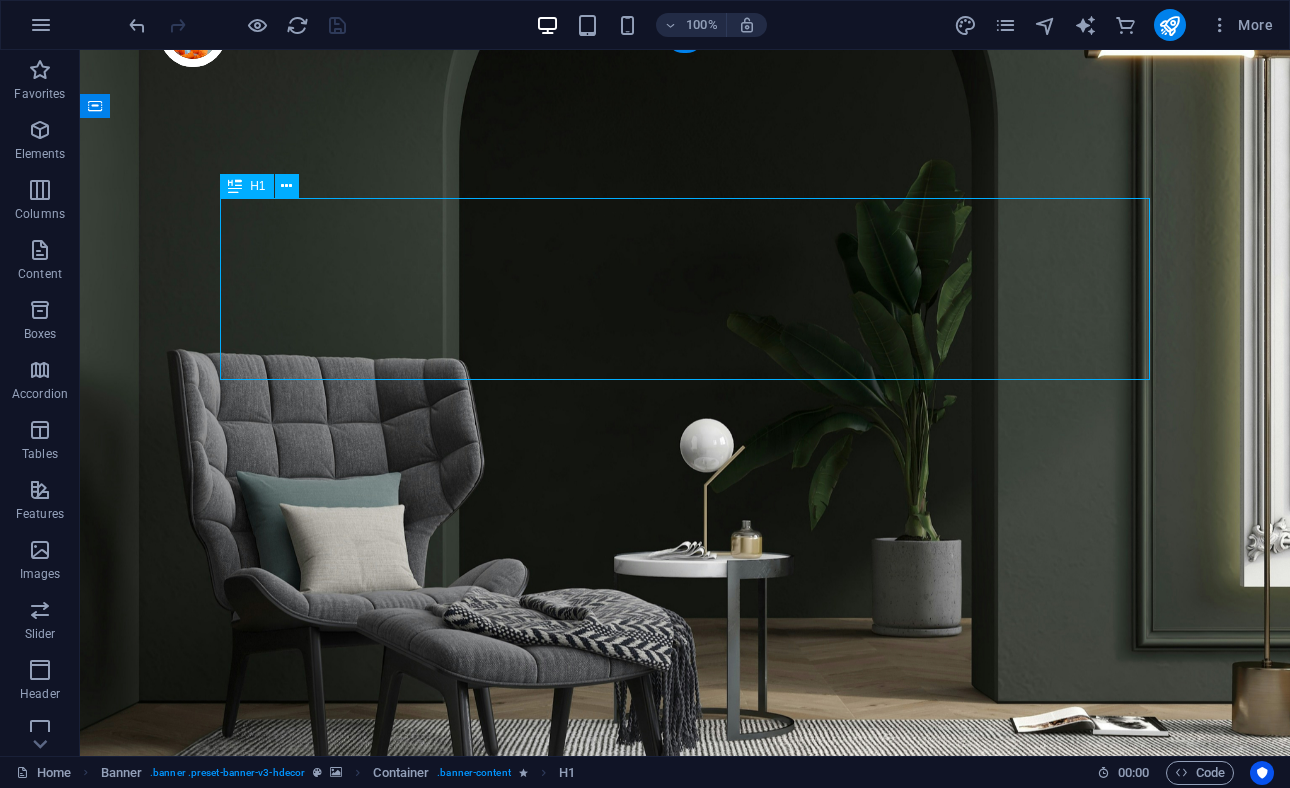 click on "Make Your Interior Minimalistic & Modern" at bounding box center (685, 1232) 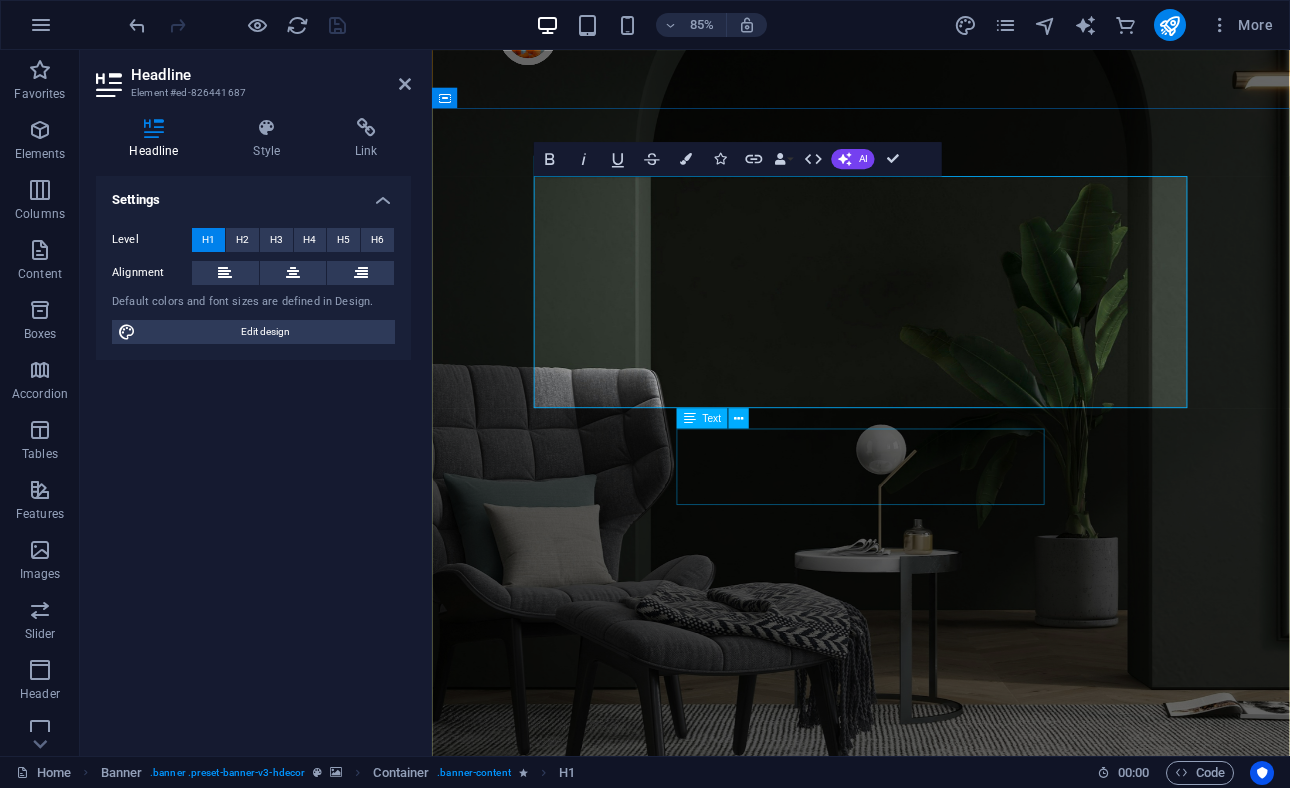 scroll, scrollTop: 152, scrollLeft: 0, axis: vertical 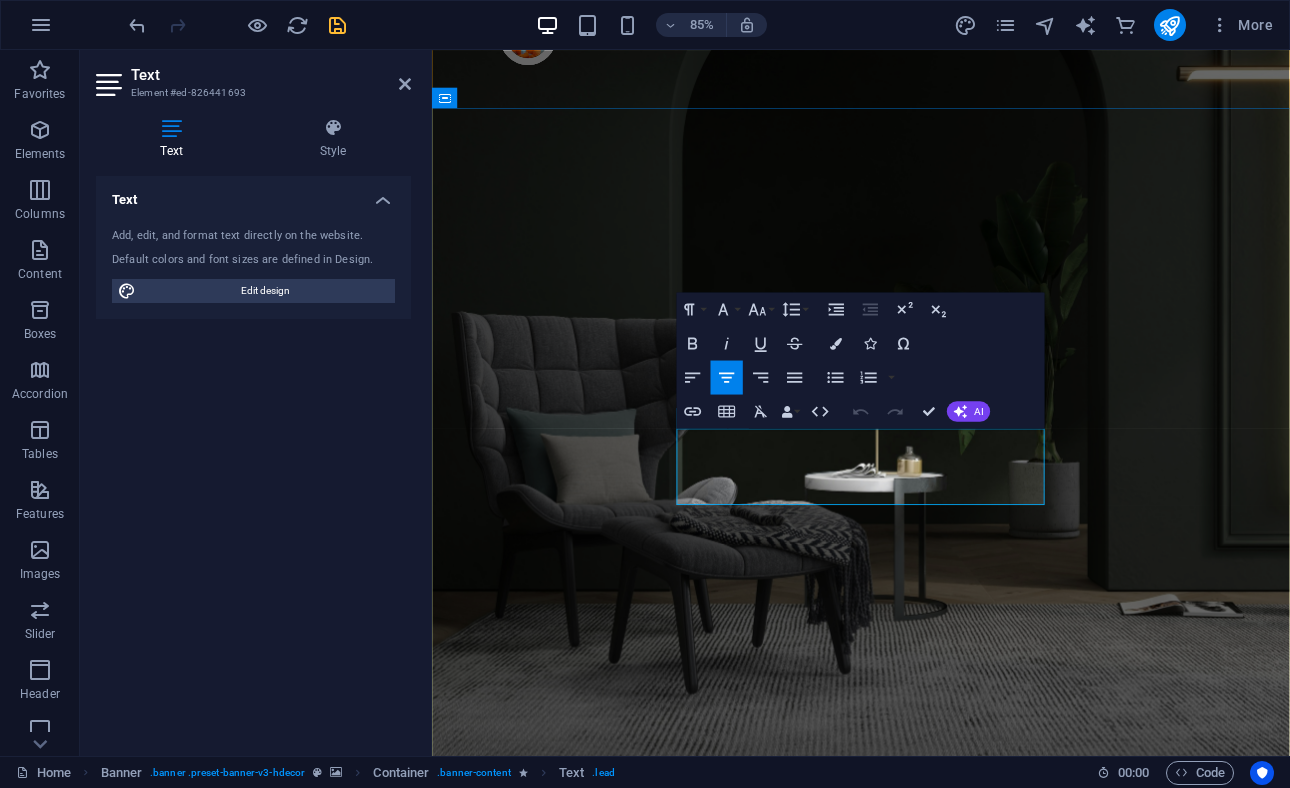 click on "Turn your room with panto into a lot more minimalist and modern with ease and speed" at bounding box center (937, 1453) 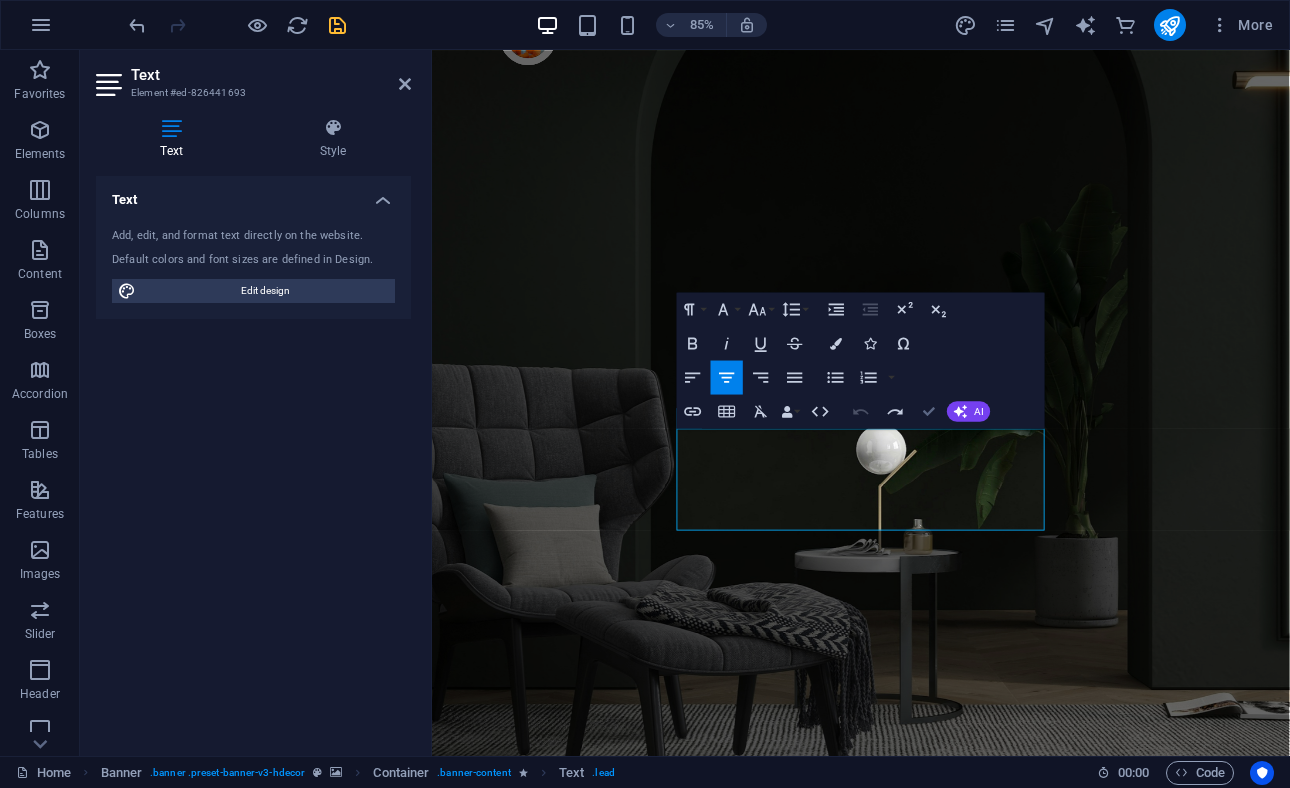 scroll, scrollTop: 933, scrollLeft: 0, axis: vertical 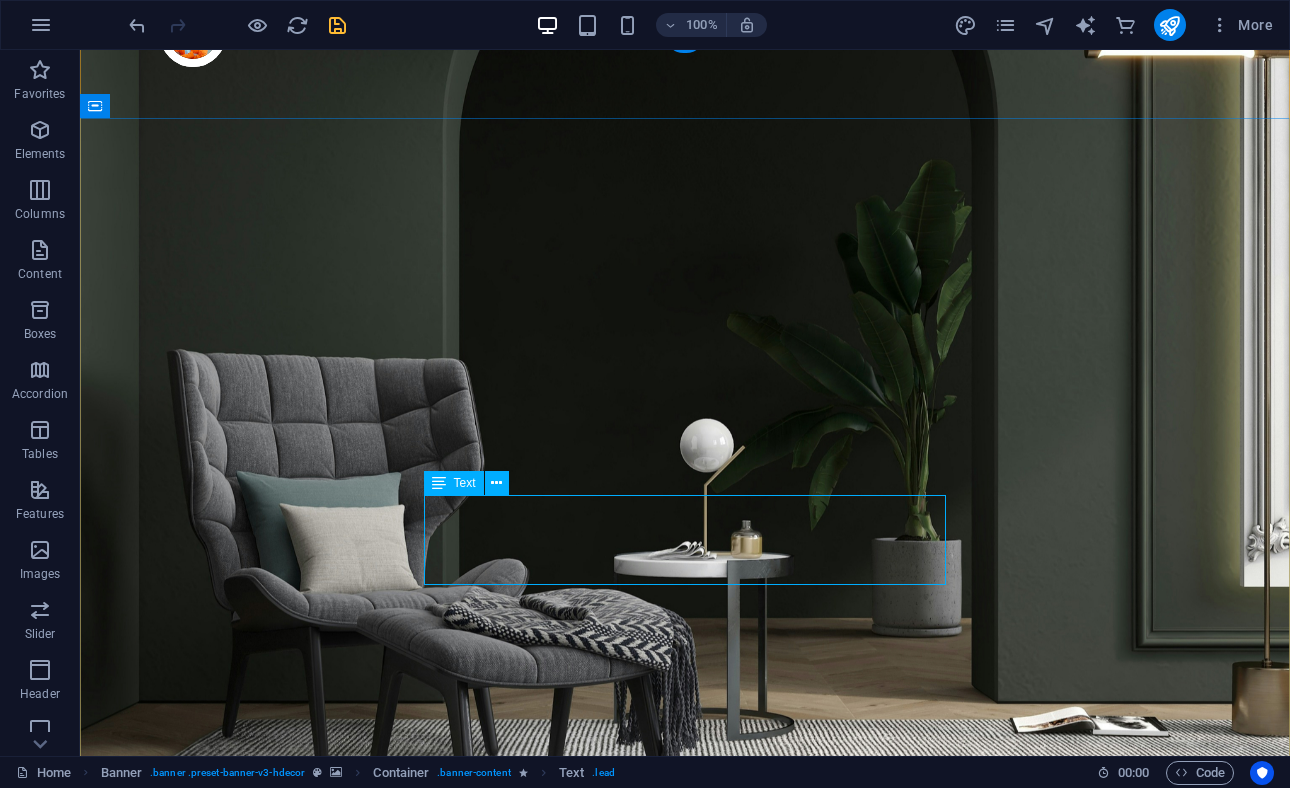 click on "Your Hub for Career Advancement, Business Growth, and Community Collaboration." at bounding box center [685, 1468] 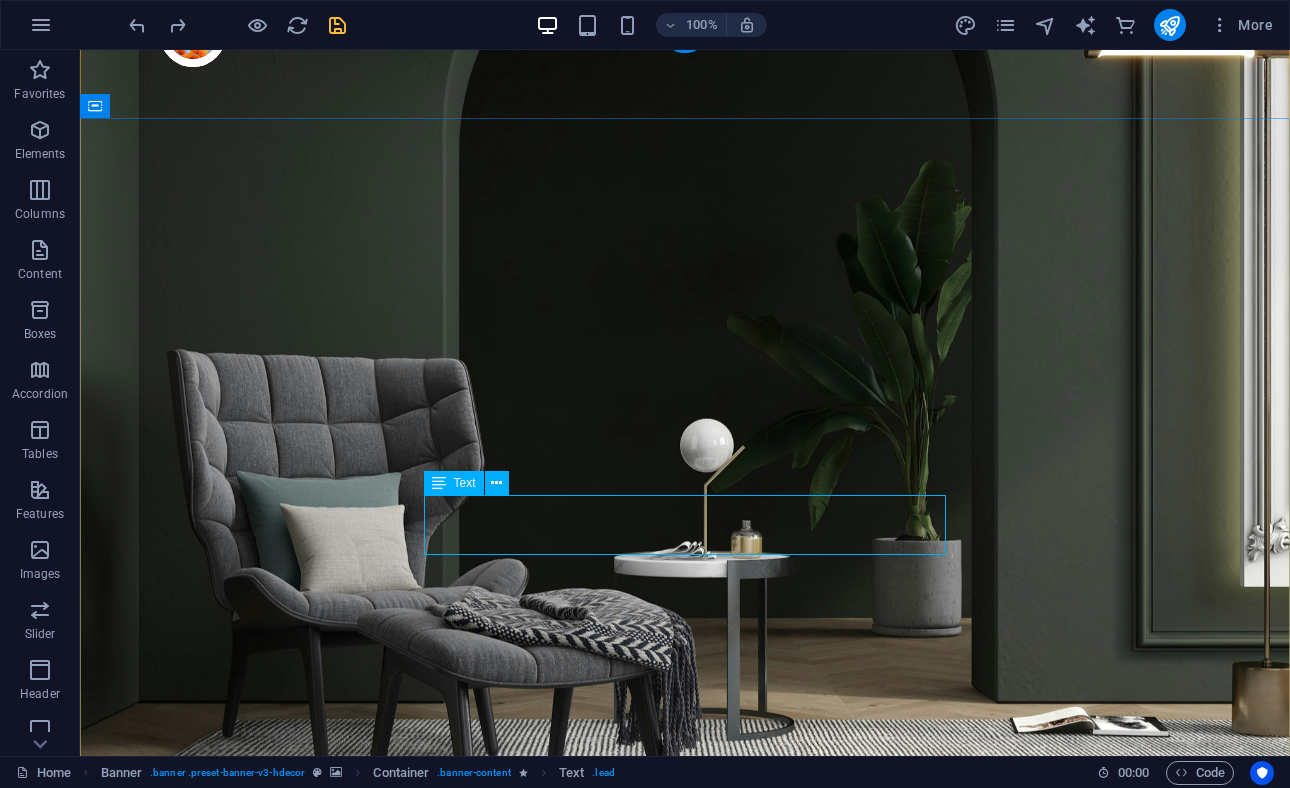 click on "Turn your room with panto into a lot more minimalist and modern with ease and speed" at bounding box center [685, 1453] 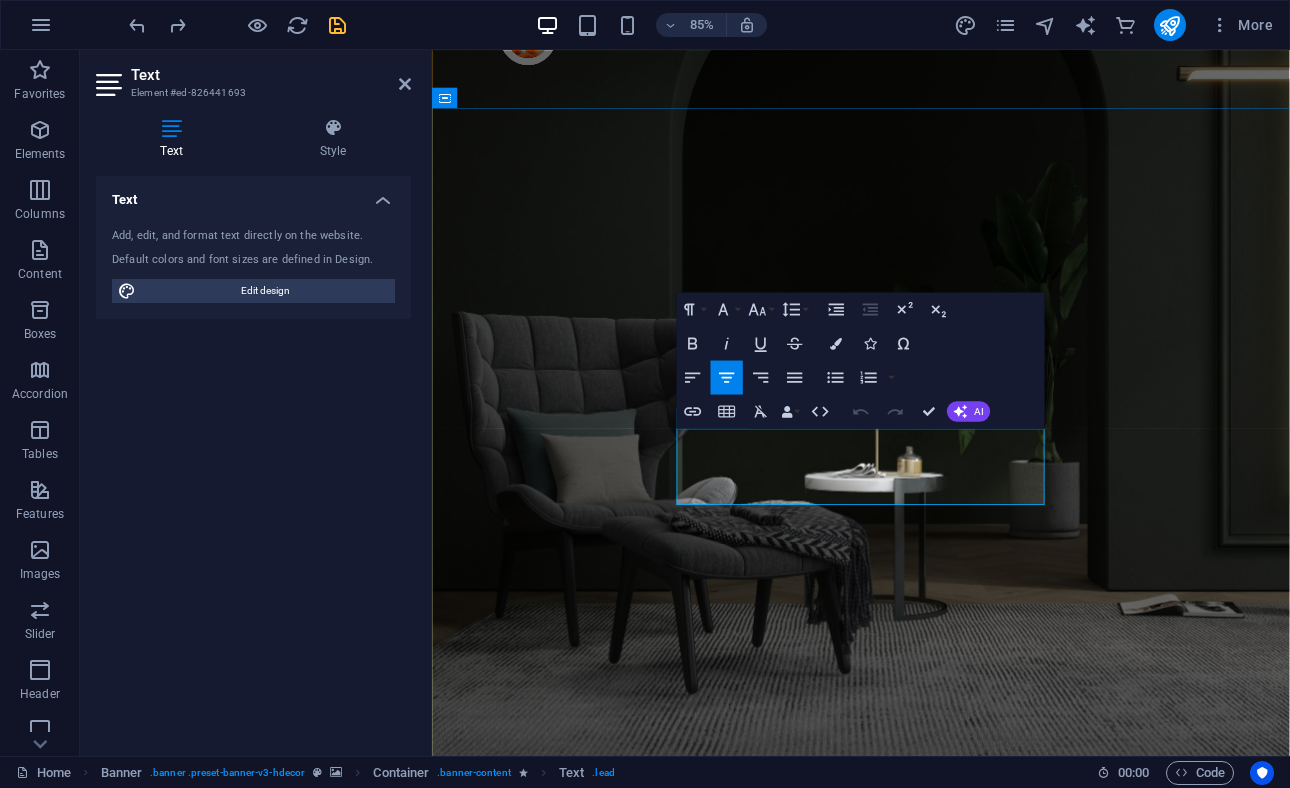 click on "Turn your room with panto into a lot more minimalist and modern with ease and speed" at bounding box center (937, 1453) 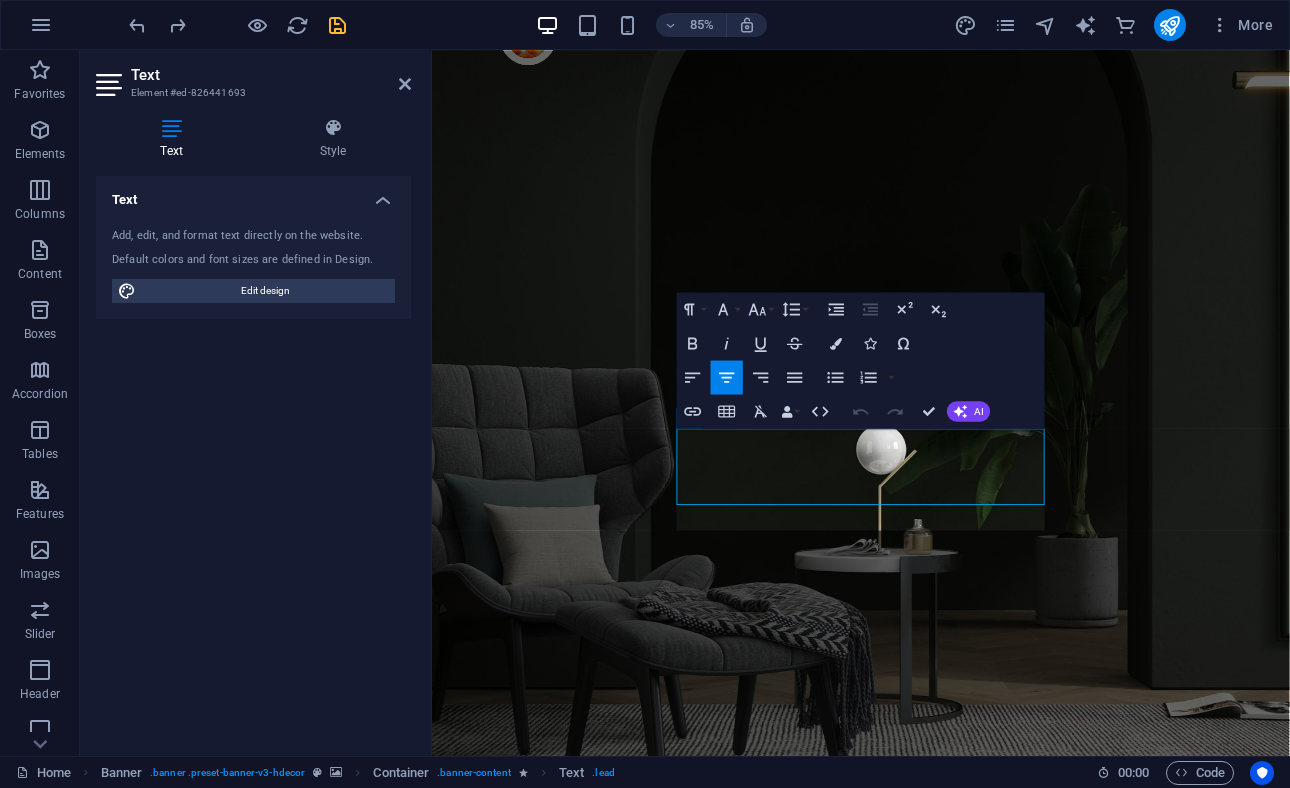 scroll, scrollTop: 933, scrollLeft: 0, axis: vertical 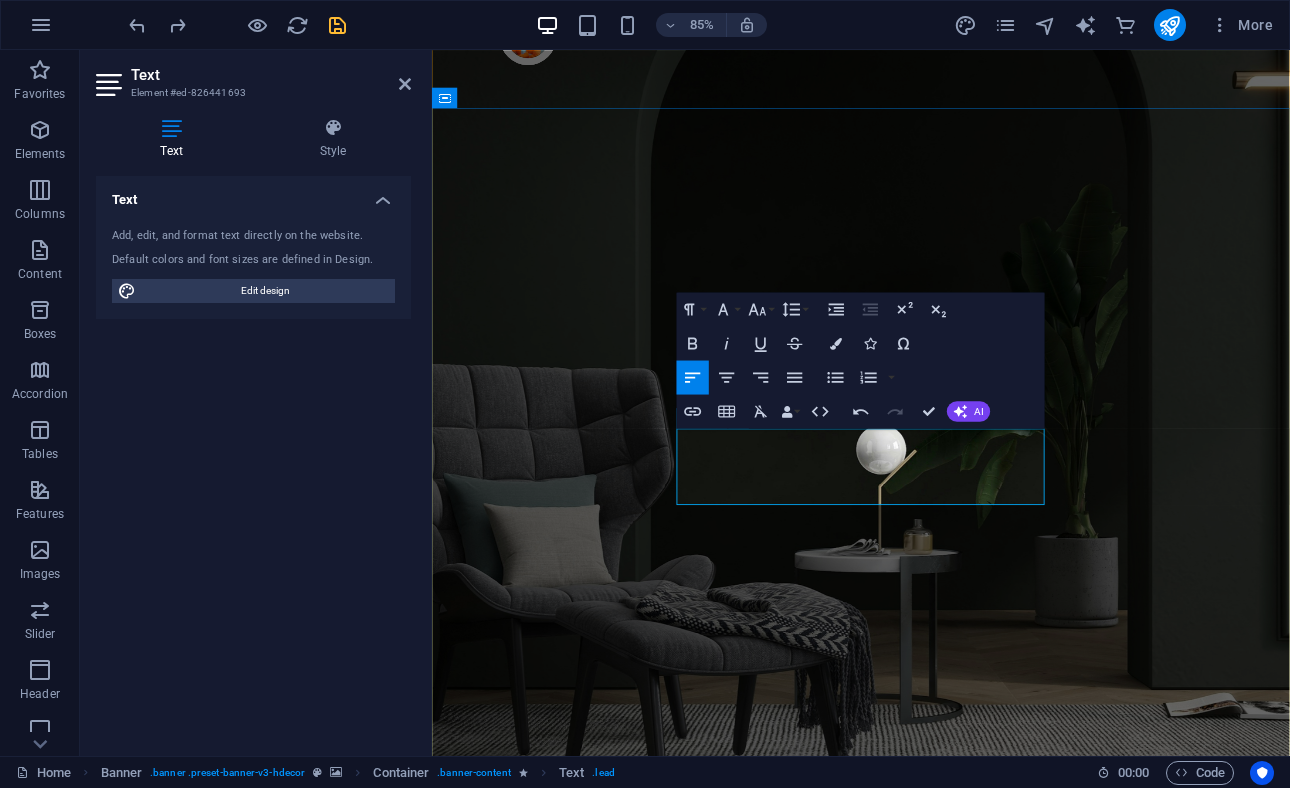 click on "Your Hub for Career Advancement, Business Growth, and Community Collaboration." at bounding box center [936, 1603] 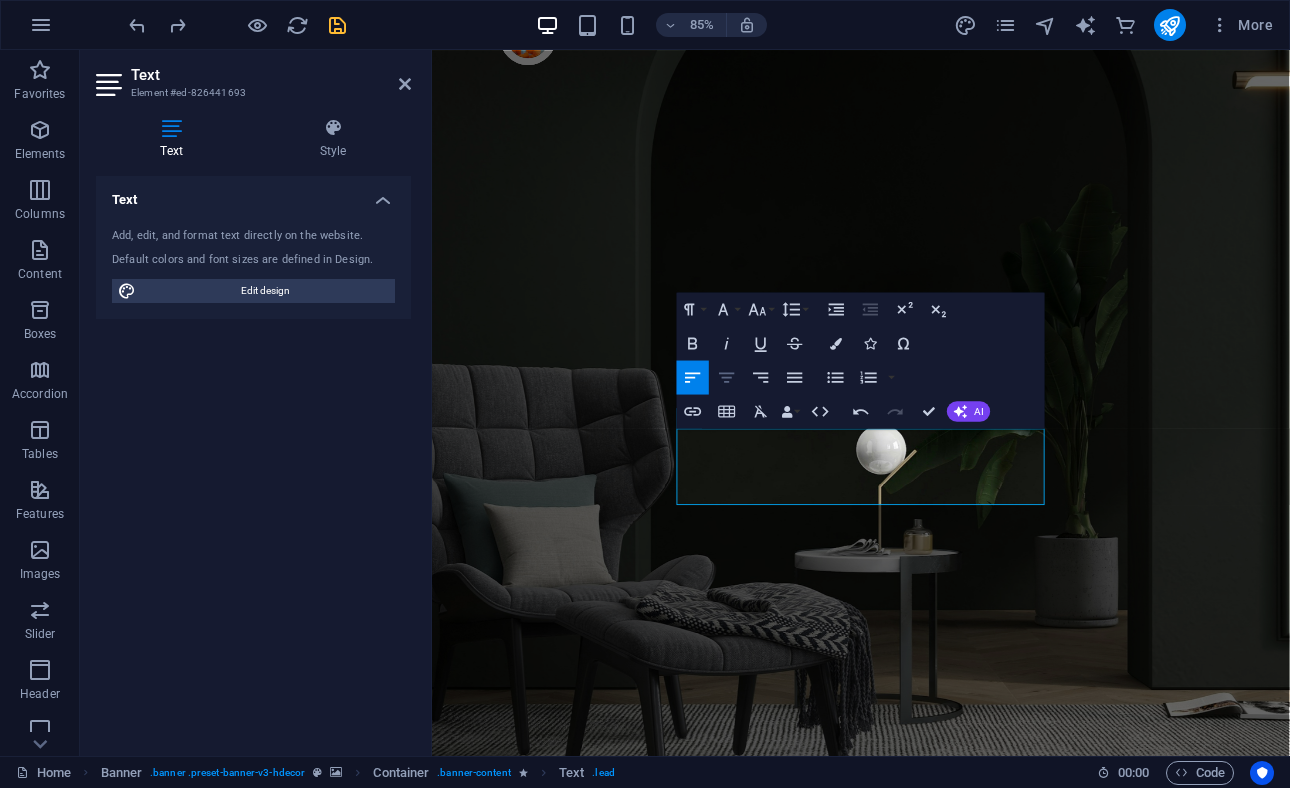 click 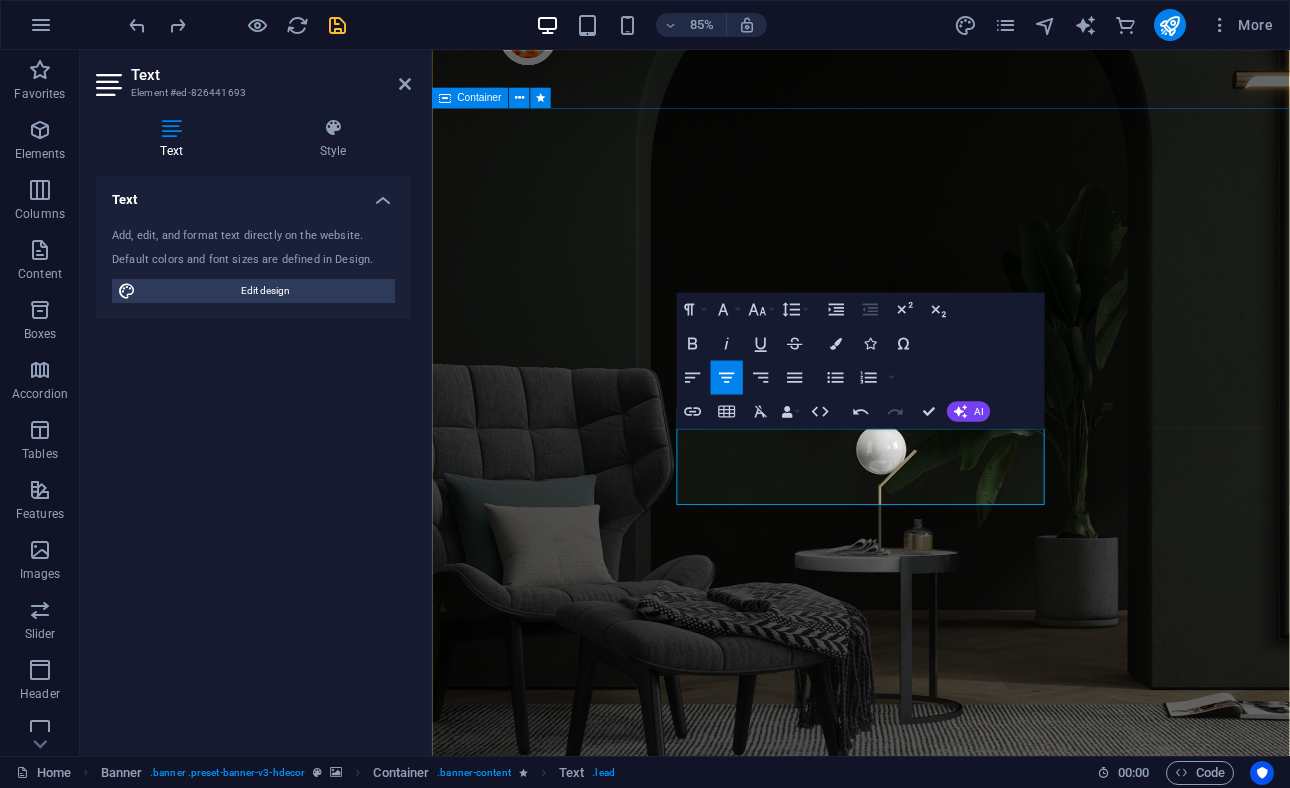 click on "BRIDGING DREAMS: EMPOWERING THE COMMUNITY Your Hub for Career Advancement, Business Growth, and Community Collaboration. Your Hub for Career Advancement, Business Growth, and Community Collaboration." at bounding box center [936, 1454] 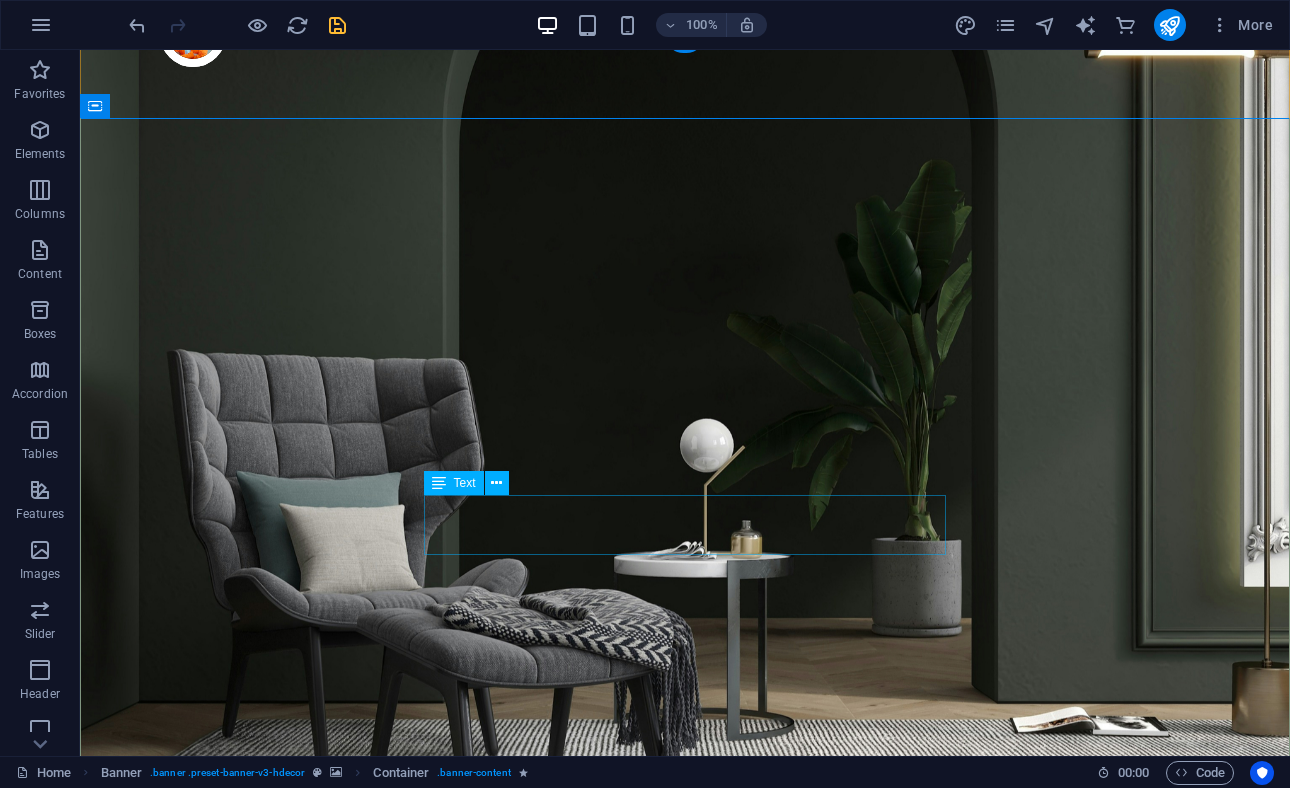 click on "Your Hub for Career Advancement, Business Growth, and Community Collaboration." at bounding box center (685, 1453) 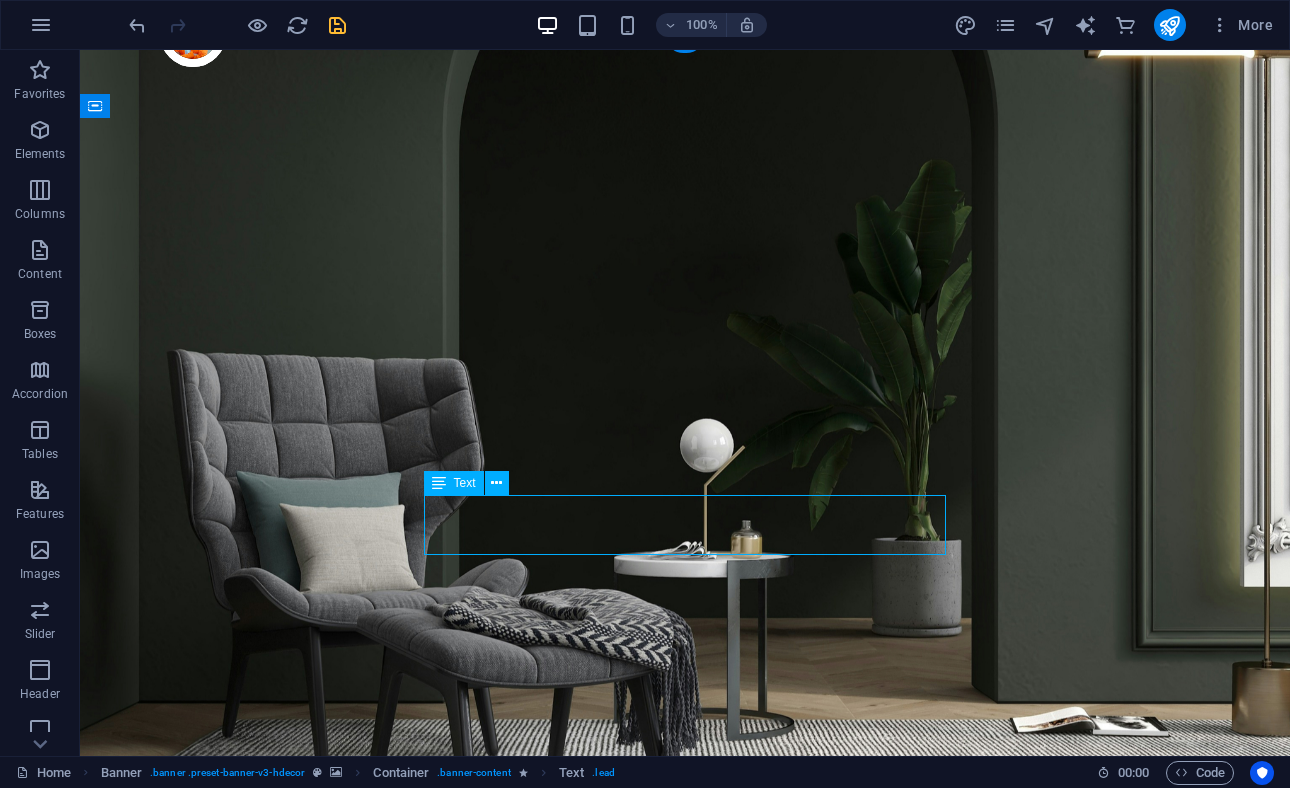 click on "Your Hub for Career Advancement, Business Growth, and Community Collaboration." at bounding box center (685, 1453) 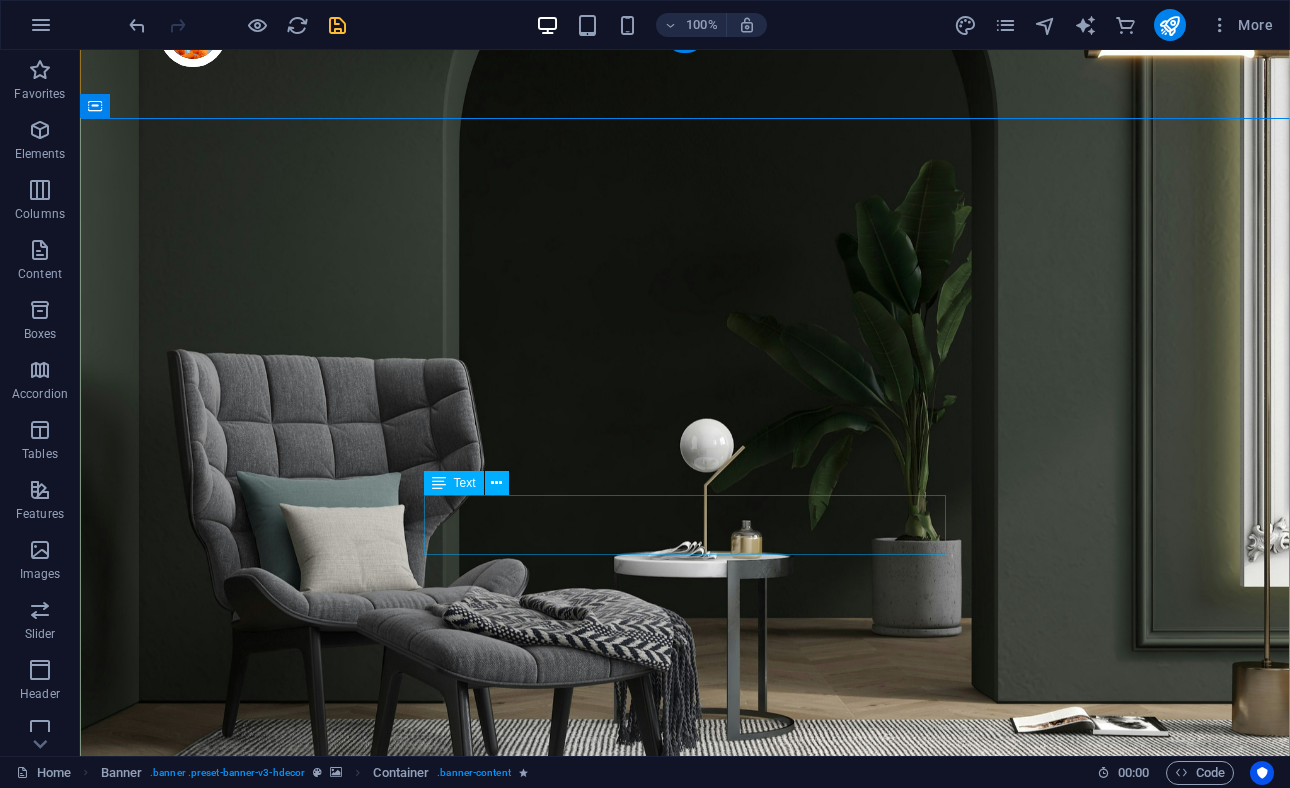 click on "Your Hub for Career Advancement, Business Growth, and Community Collaboration." at bounding box center [685, 1453] 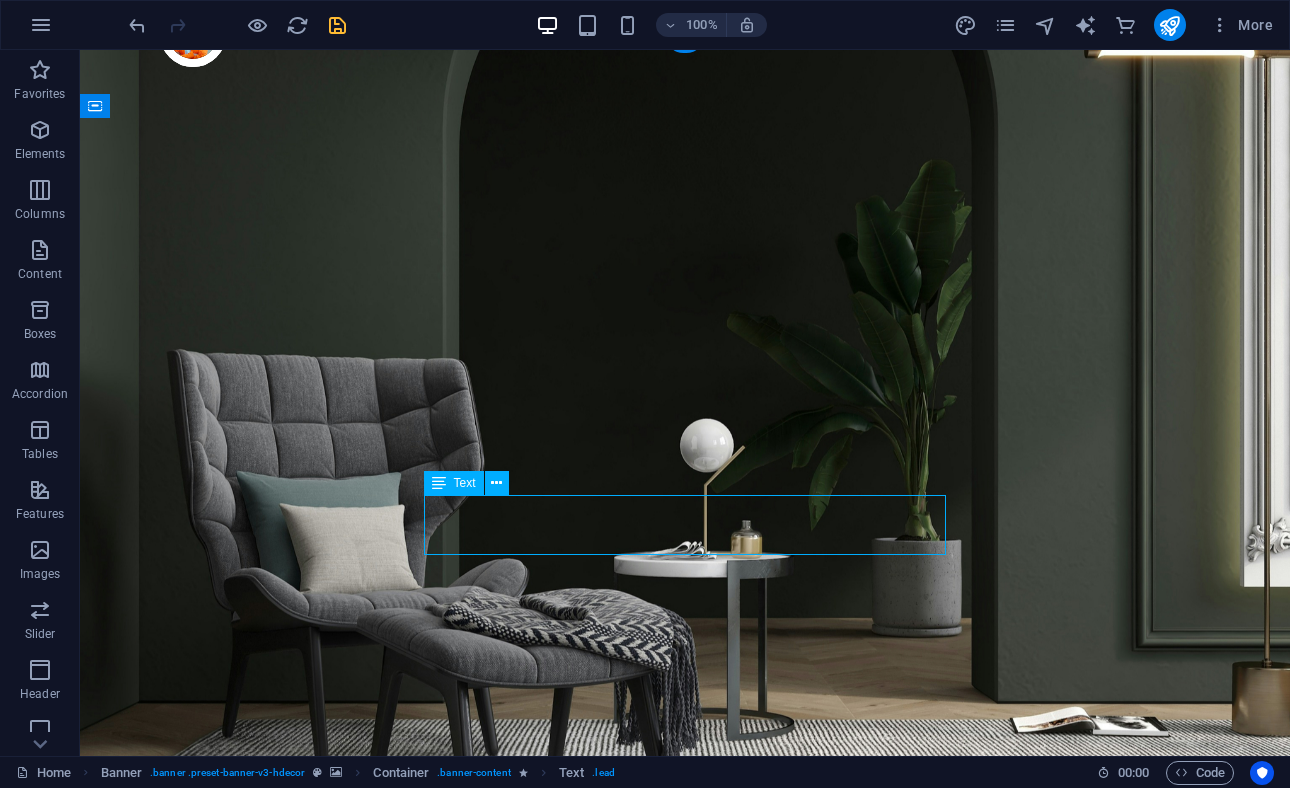 click on "Your Hub for Career Advancement, Business Growth, and Community Collaboration." at bounding box center (685, 1453) 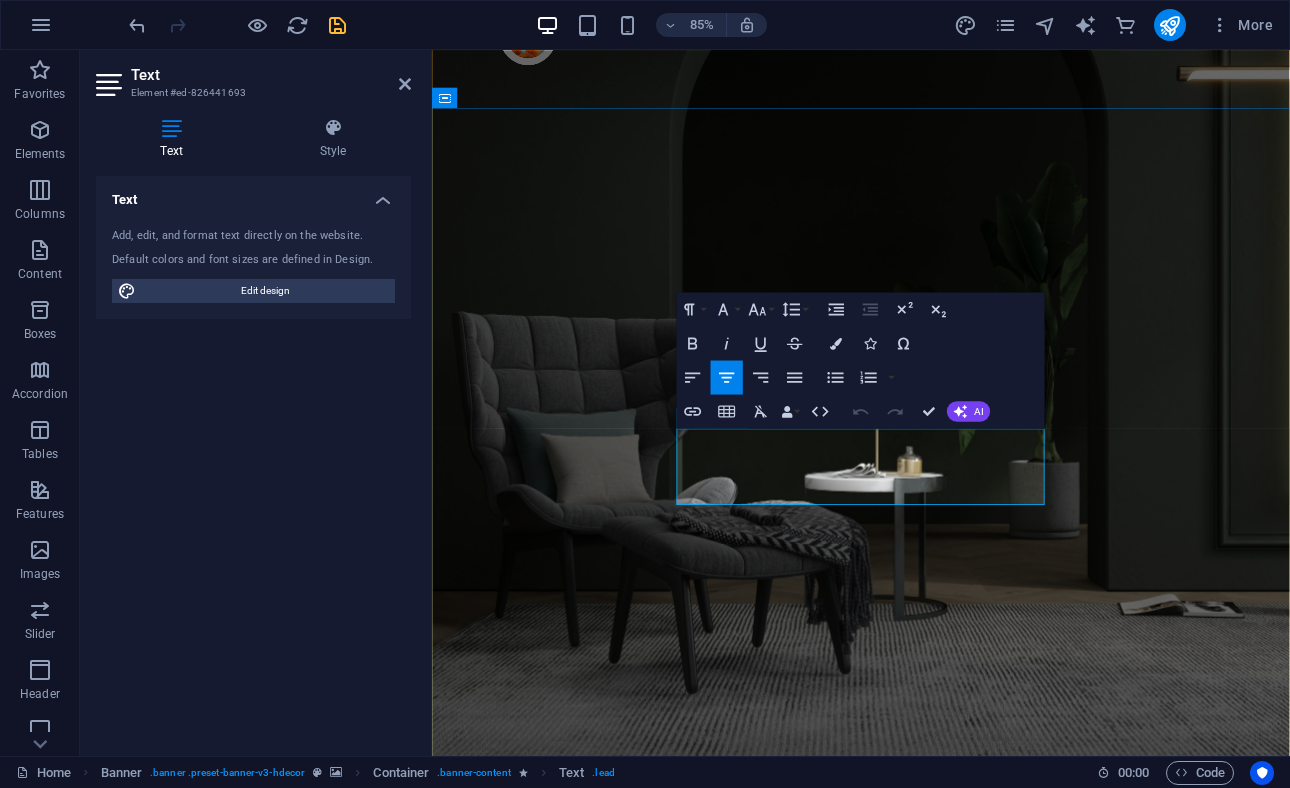 click on "Your Hub for Career Advancement, Business Growth, and Community Collaboration." at bounding box center [936, 1453] 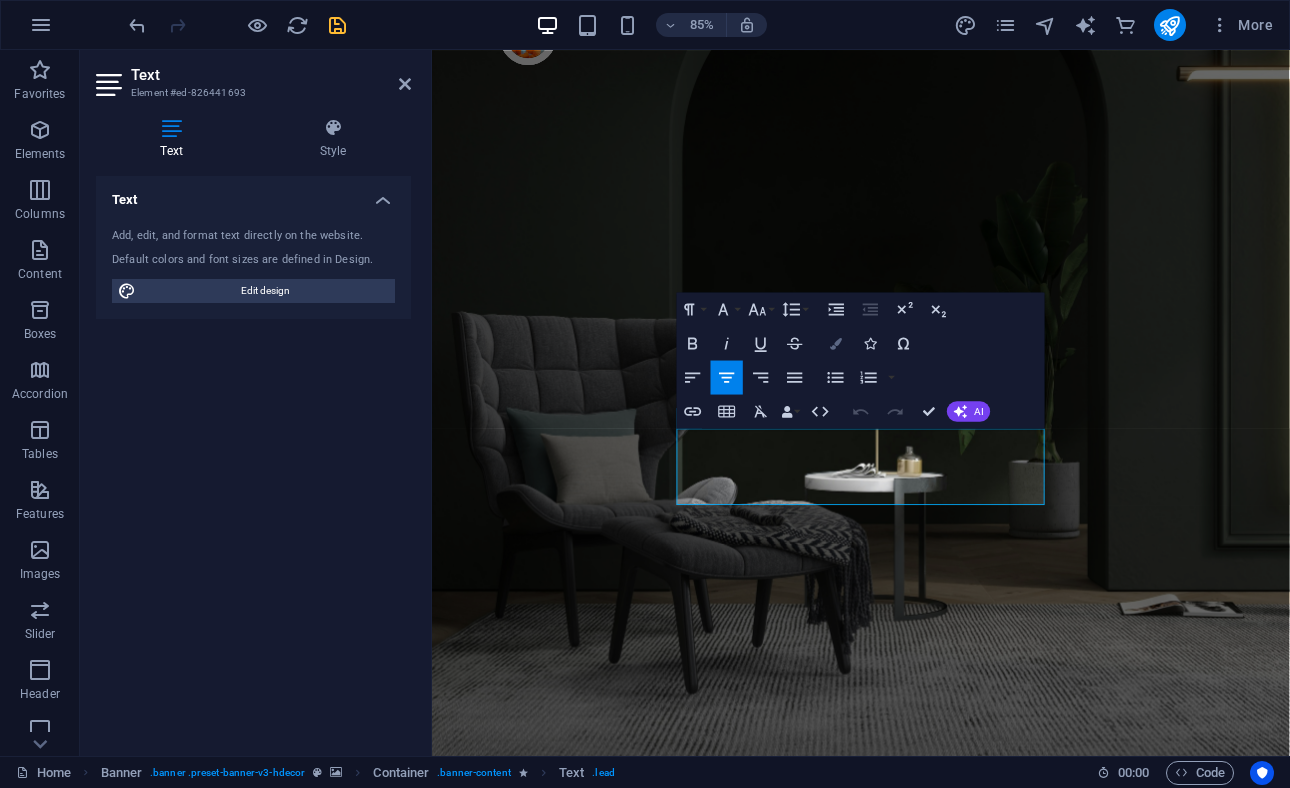 click at bounding box center [836, 343] 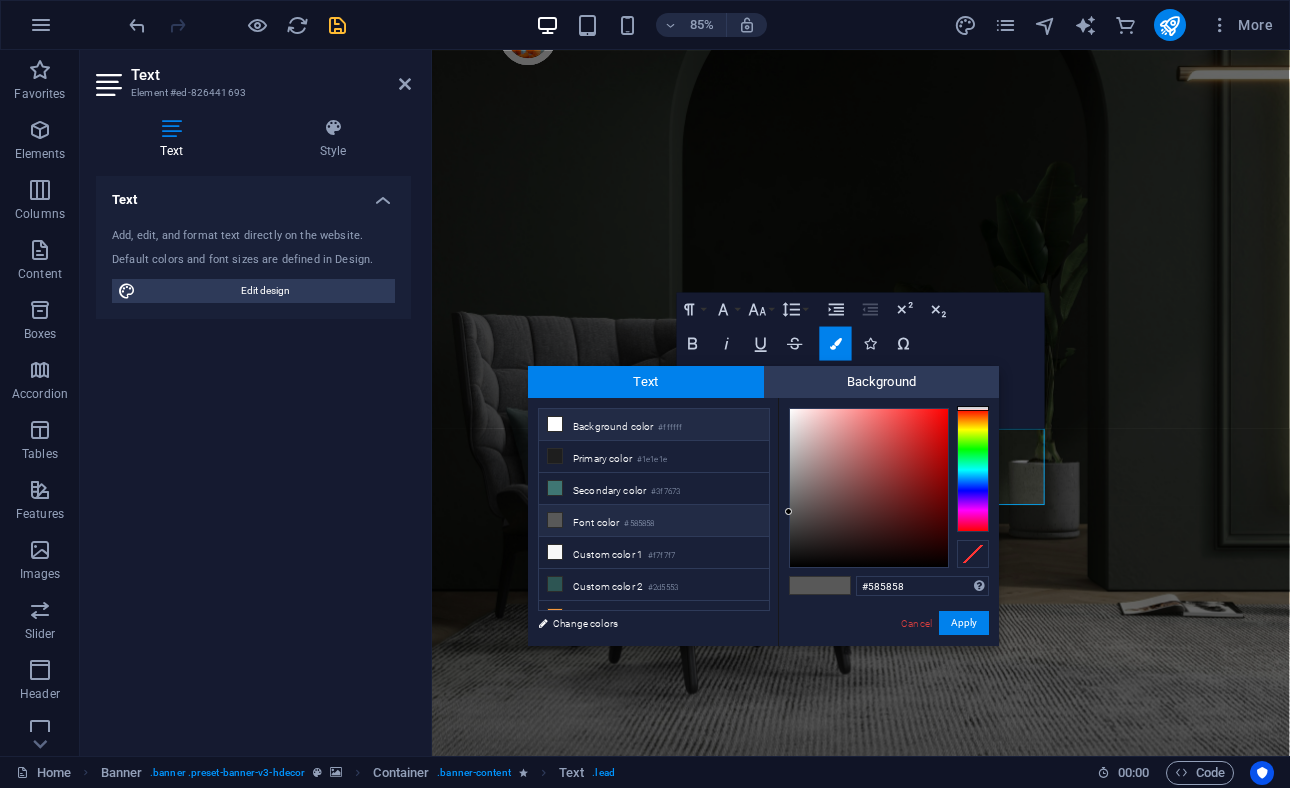 click on "Background color
#ffffff" at bounding box center (654, 425) 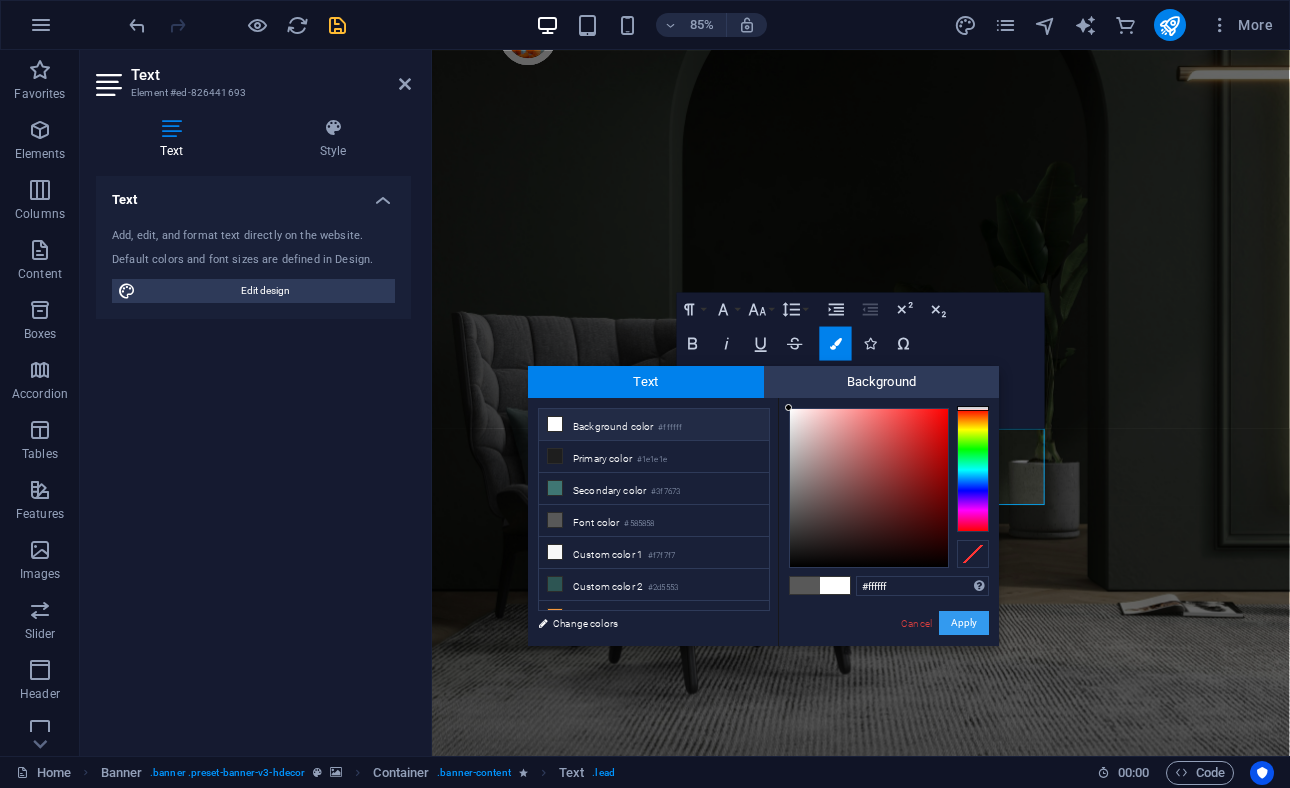 click on "Apply" at bounding box center (964, 623) 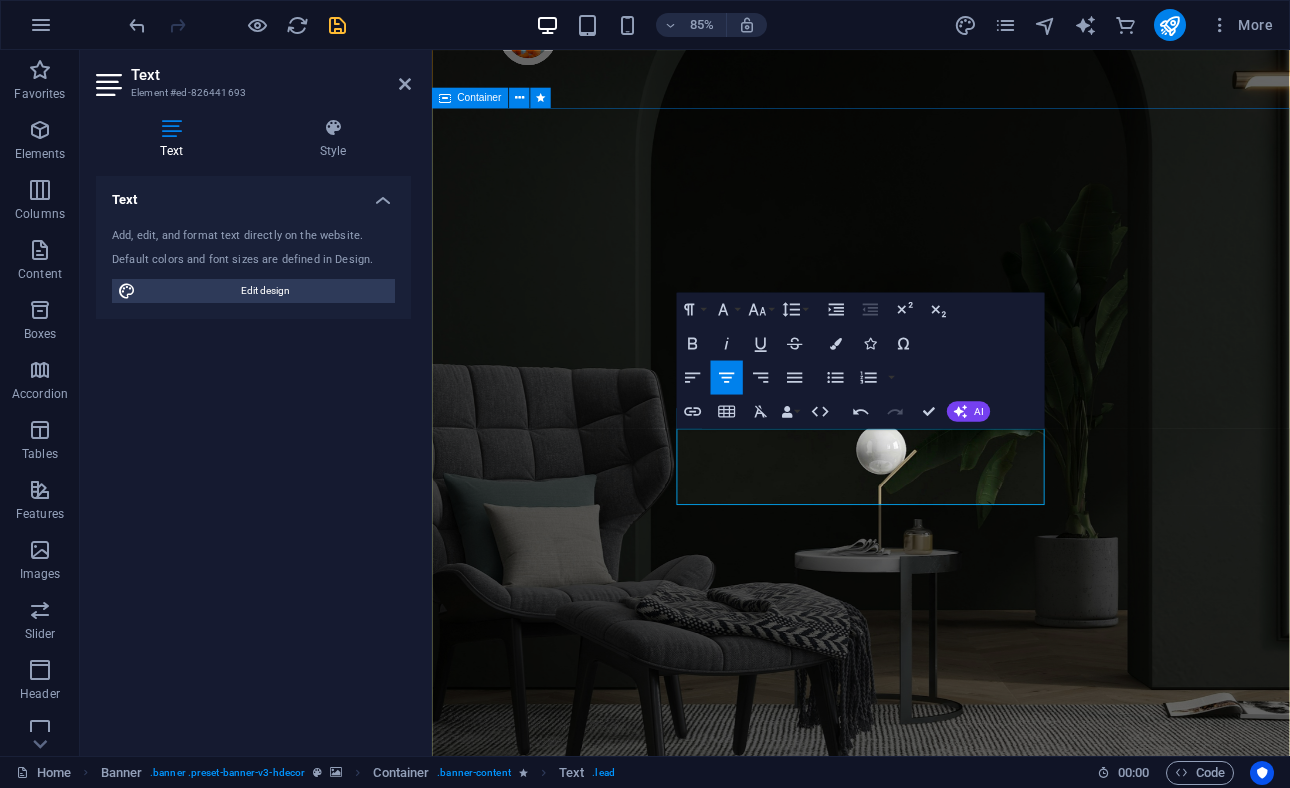 click on "BRIDGING DREAMS: EMPOWERING THE COMMUNITY Your Hub for Career Advancement, Business Growth, and Community Collaboration." at bounding box center [936, 1454] 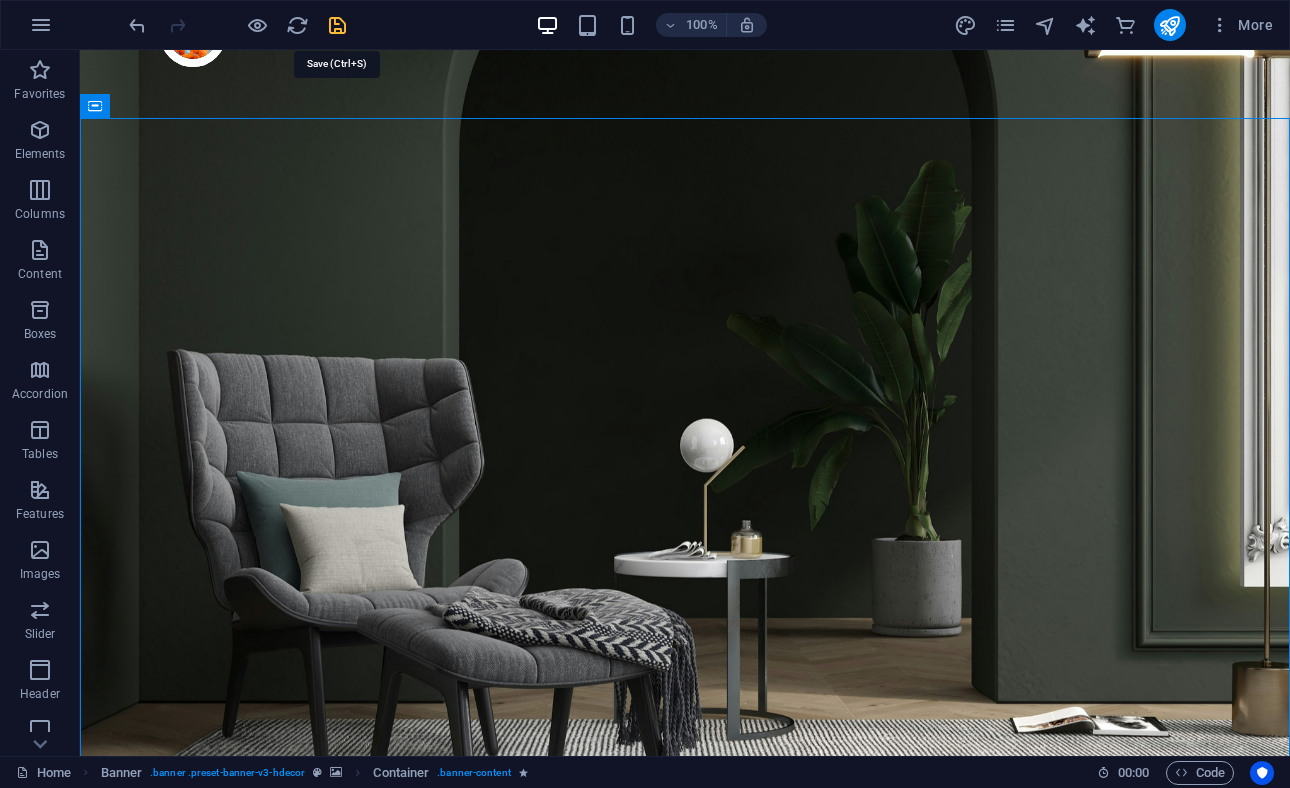 click at bounding box center [337, 25] 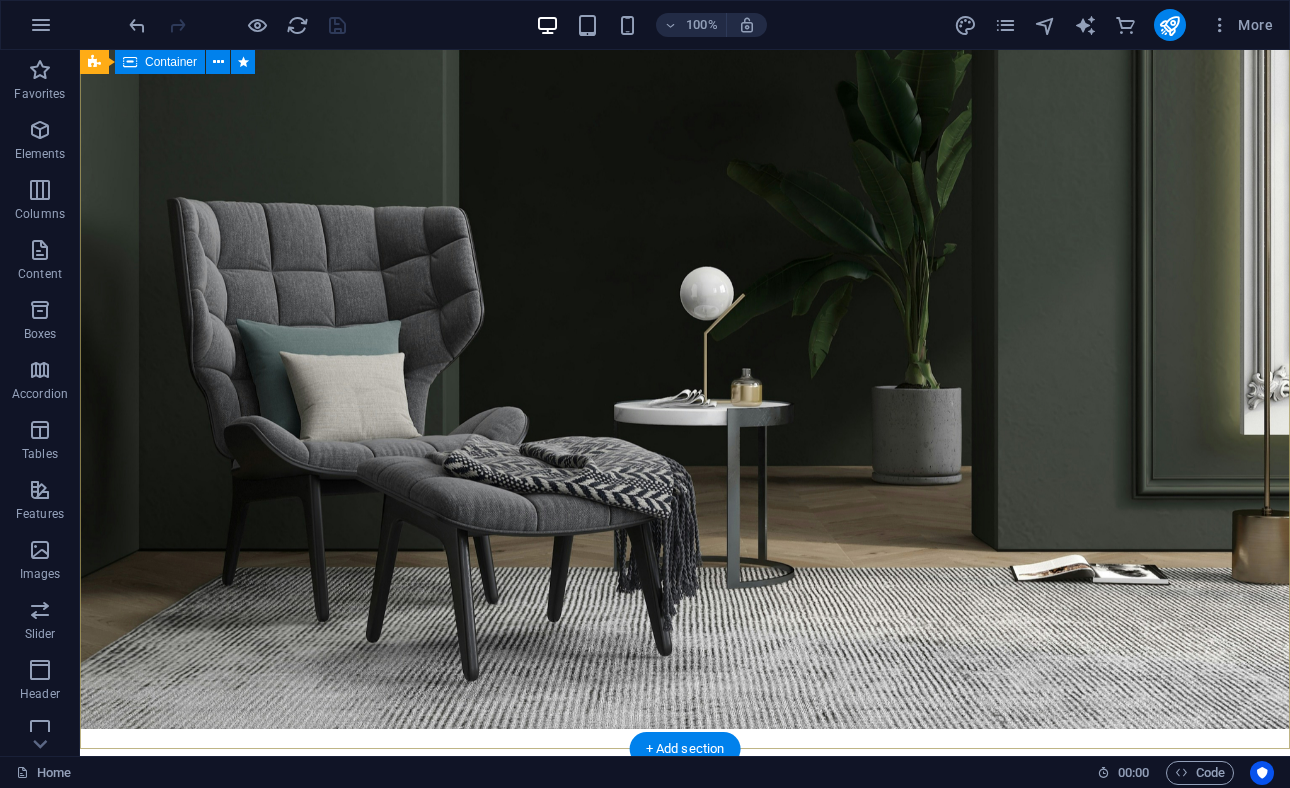 scroll, scrollTop: 0, scrollLeft: 0, axis: both 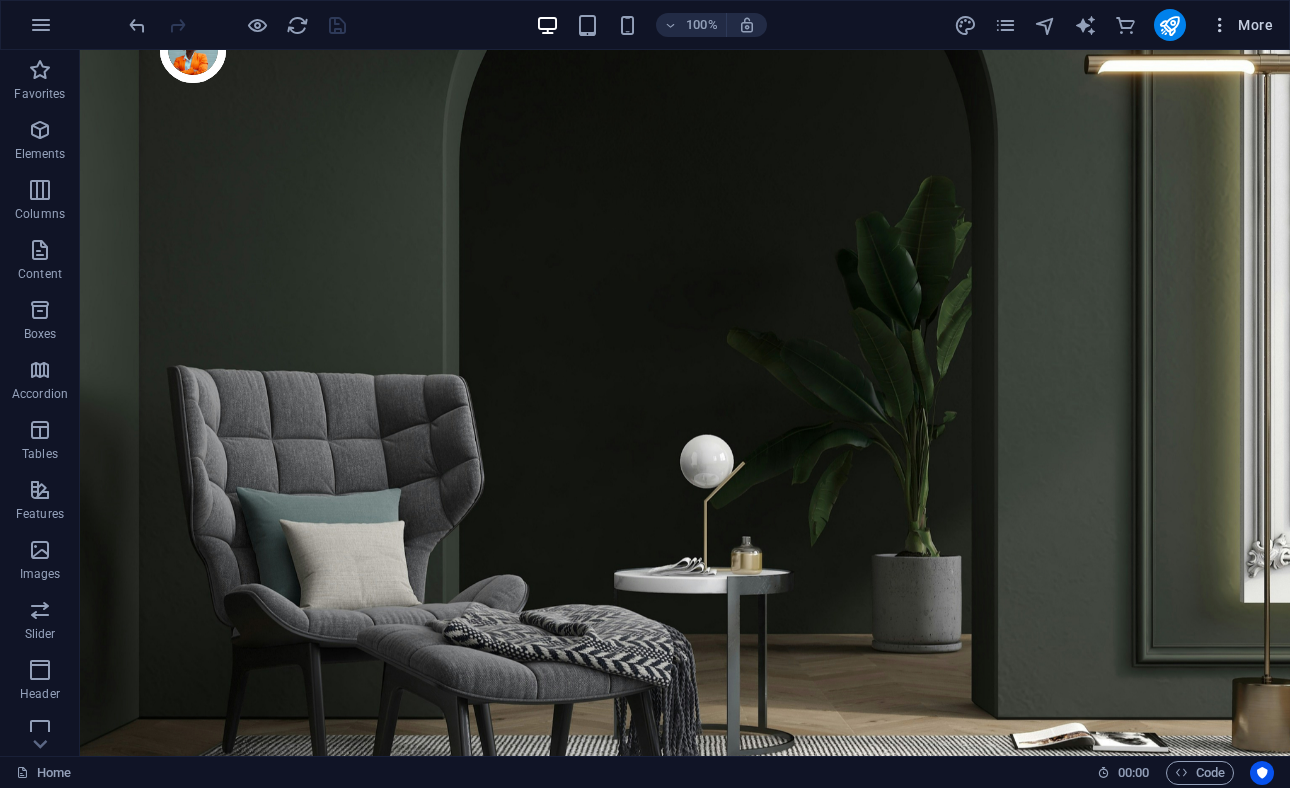 click at bounding box center [1220, 25] 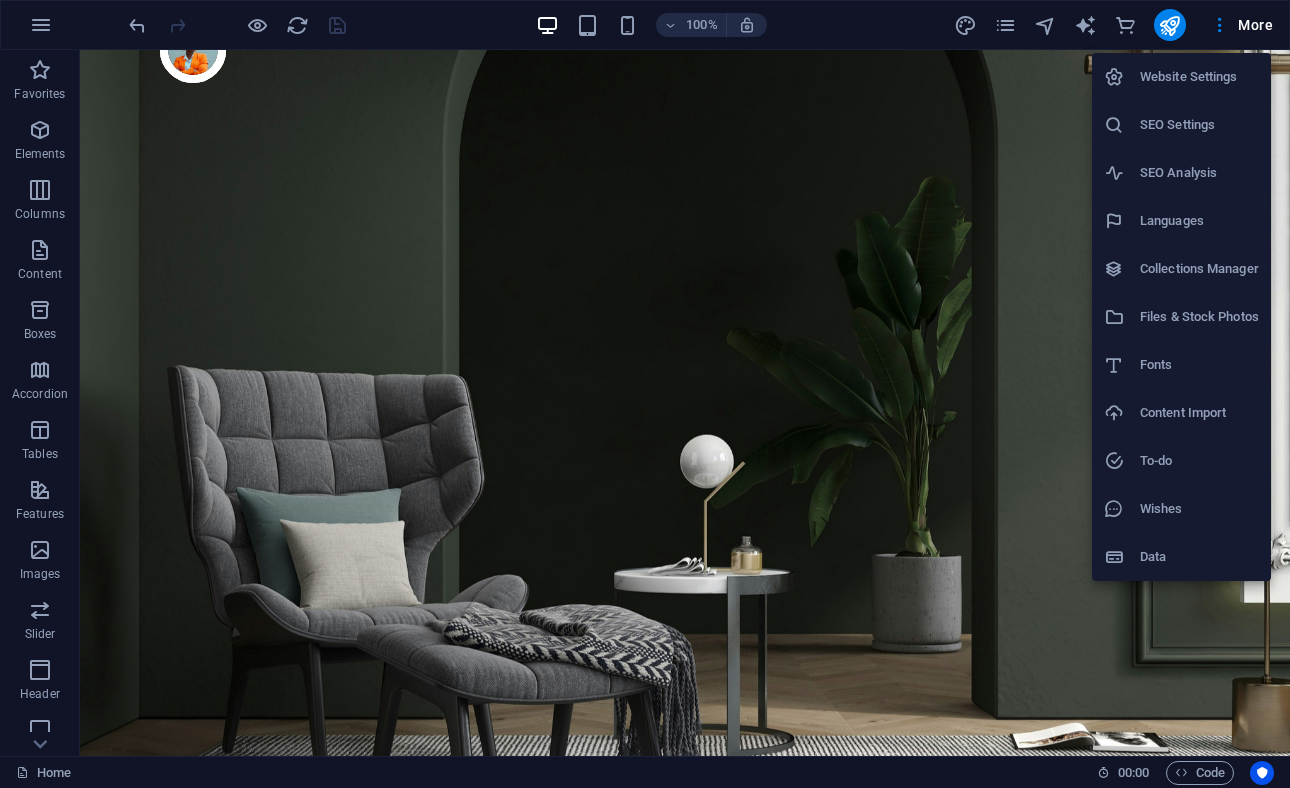click on "Website Settings" at bounding box center [1199, 77] 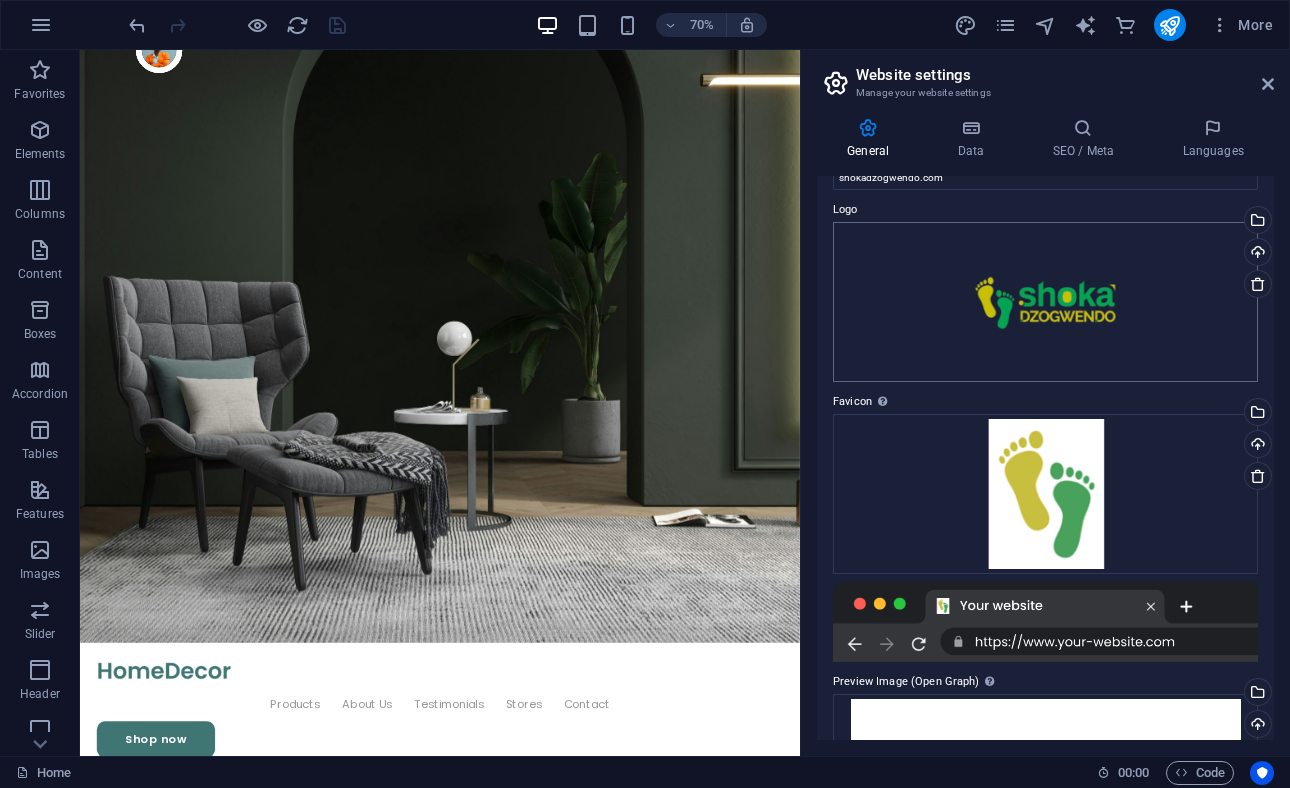 scroll, scrollTop: 0, scrollLeft: 0, axis: both 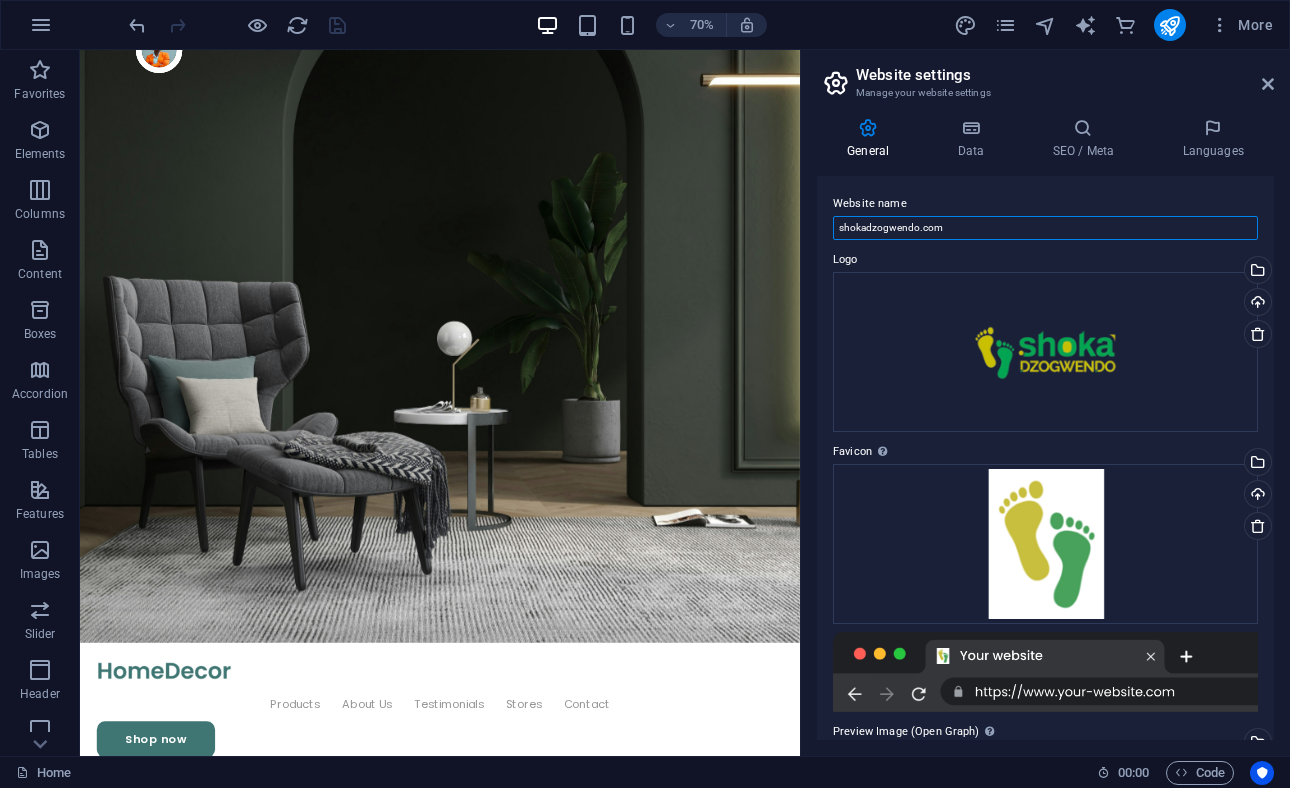 click on "shokadzogwendo.com" at bounding box center [1045, 228] 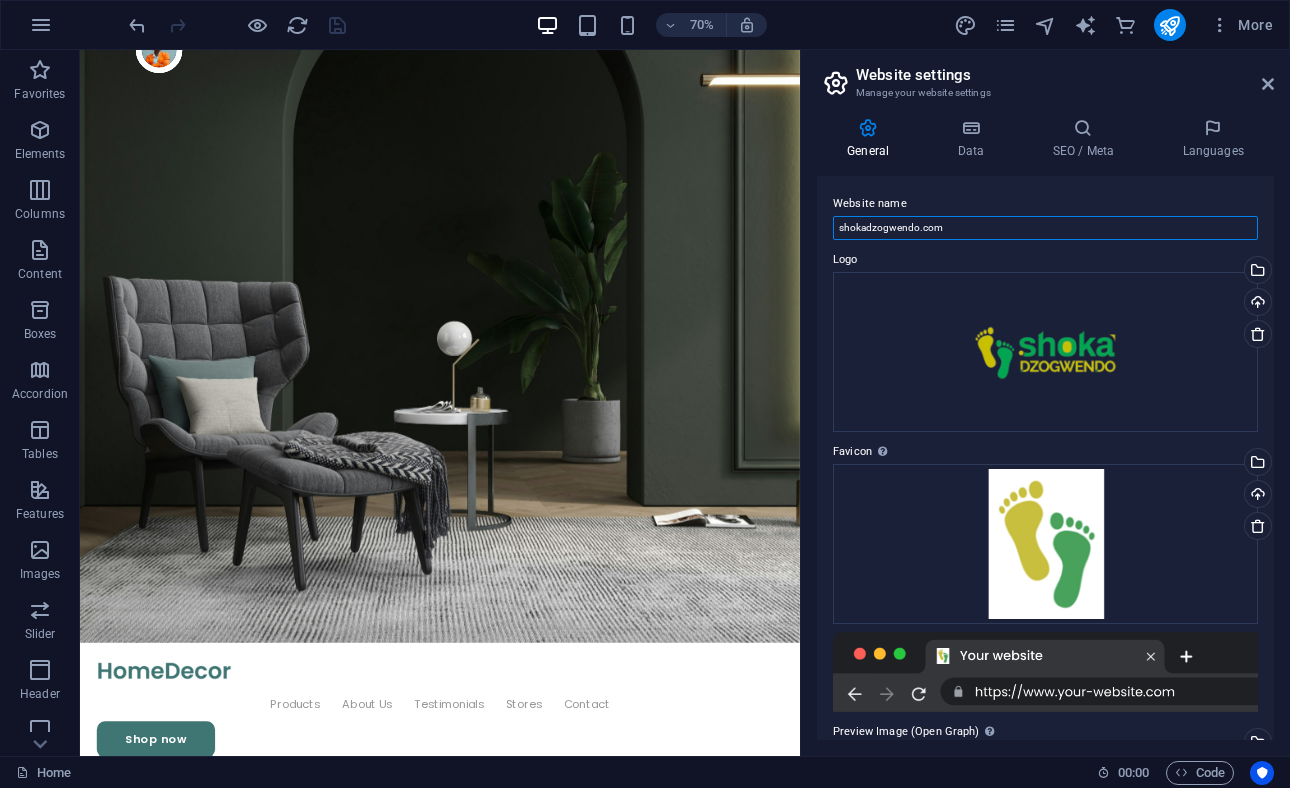 click on "shokadzogwendo.com" at bounding box center [1045, 228] 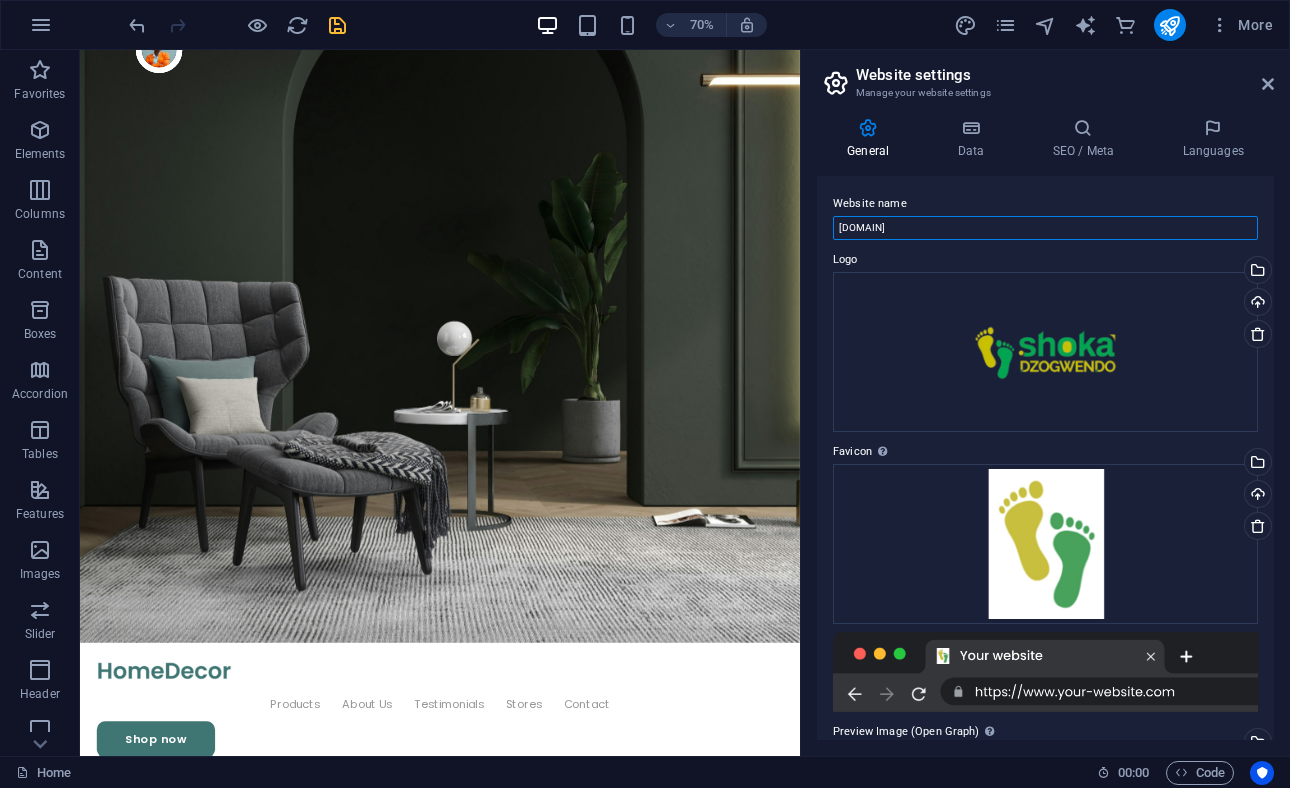click on "[DOMAIN]" at bounding box center (1045, 228) 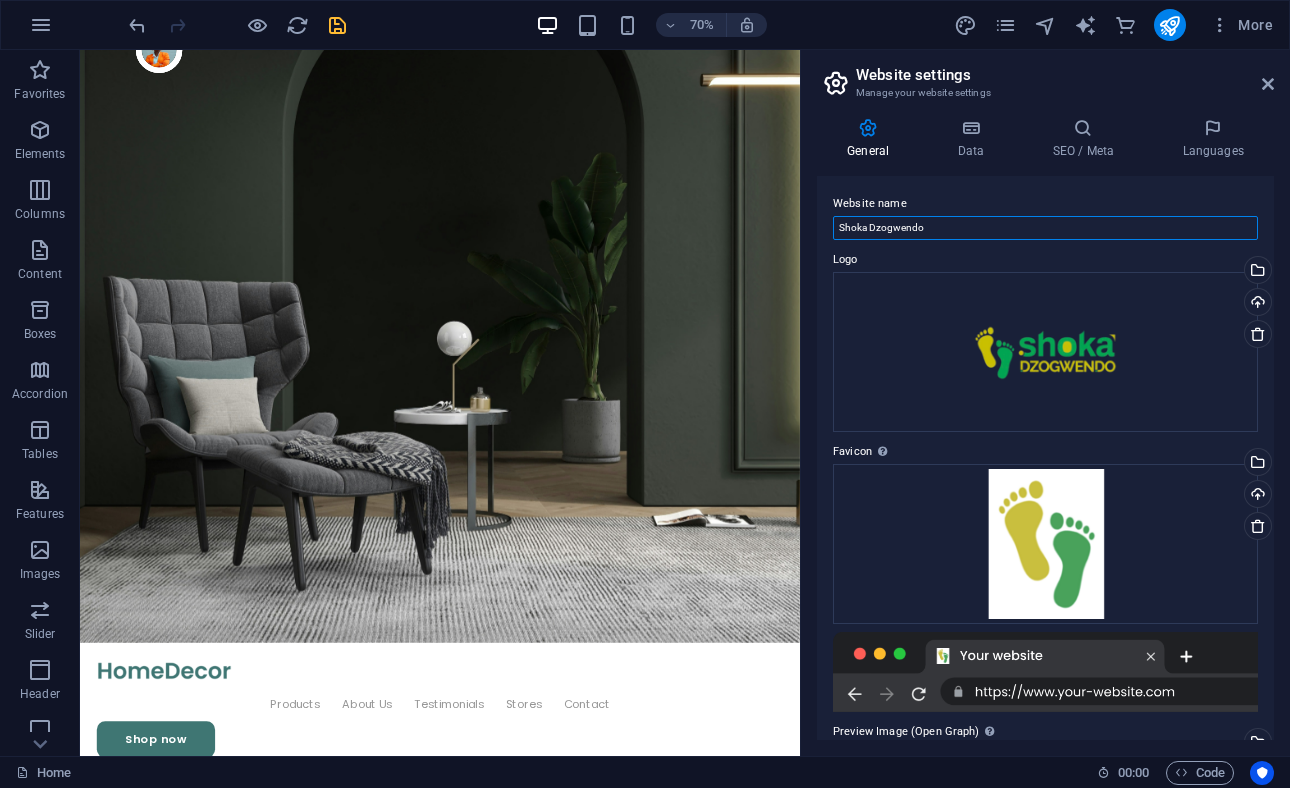 type on "Shoka Dzogwendo" 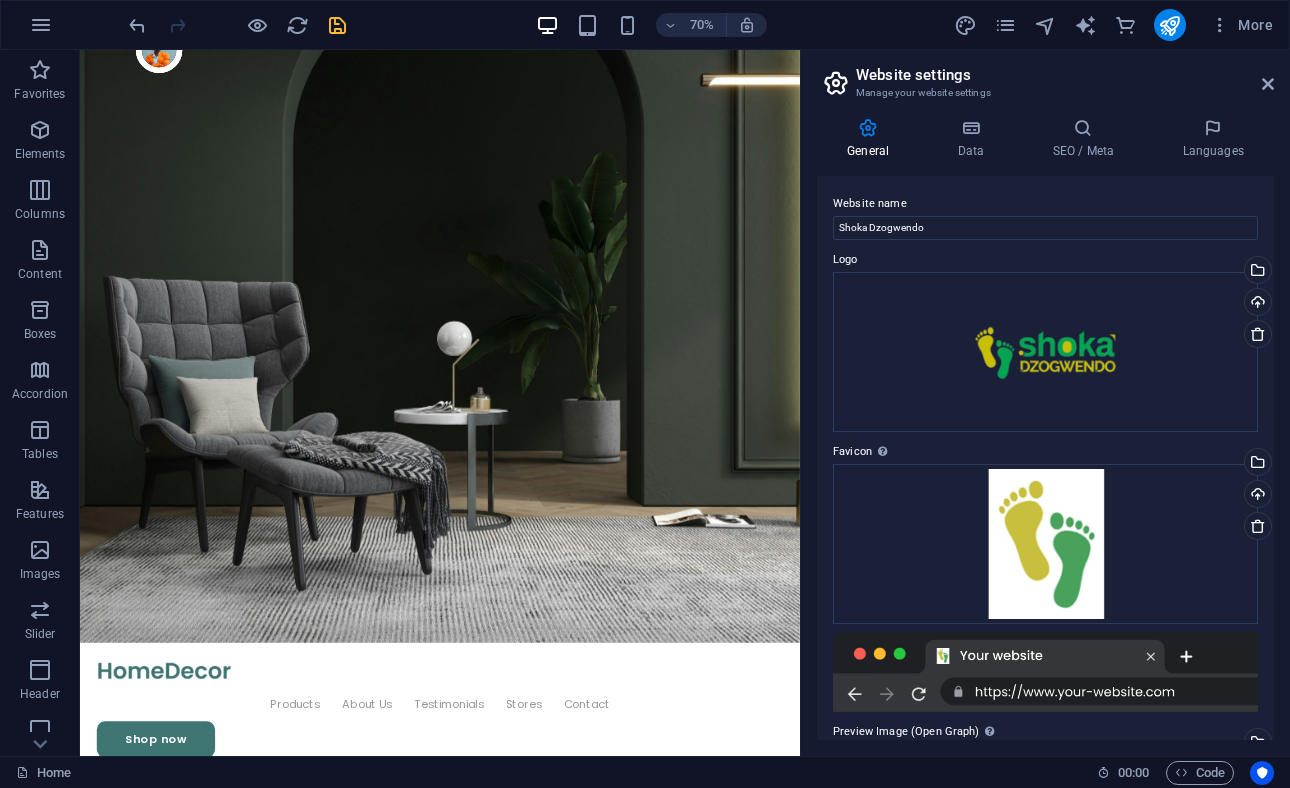 click on "Website name" at bounding box center [1045, 204] 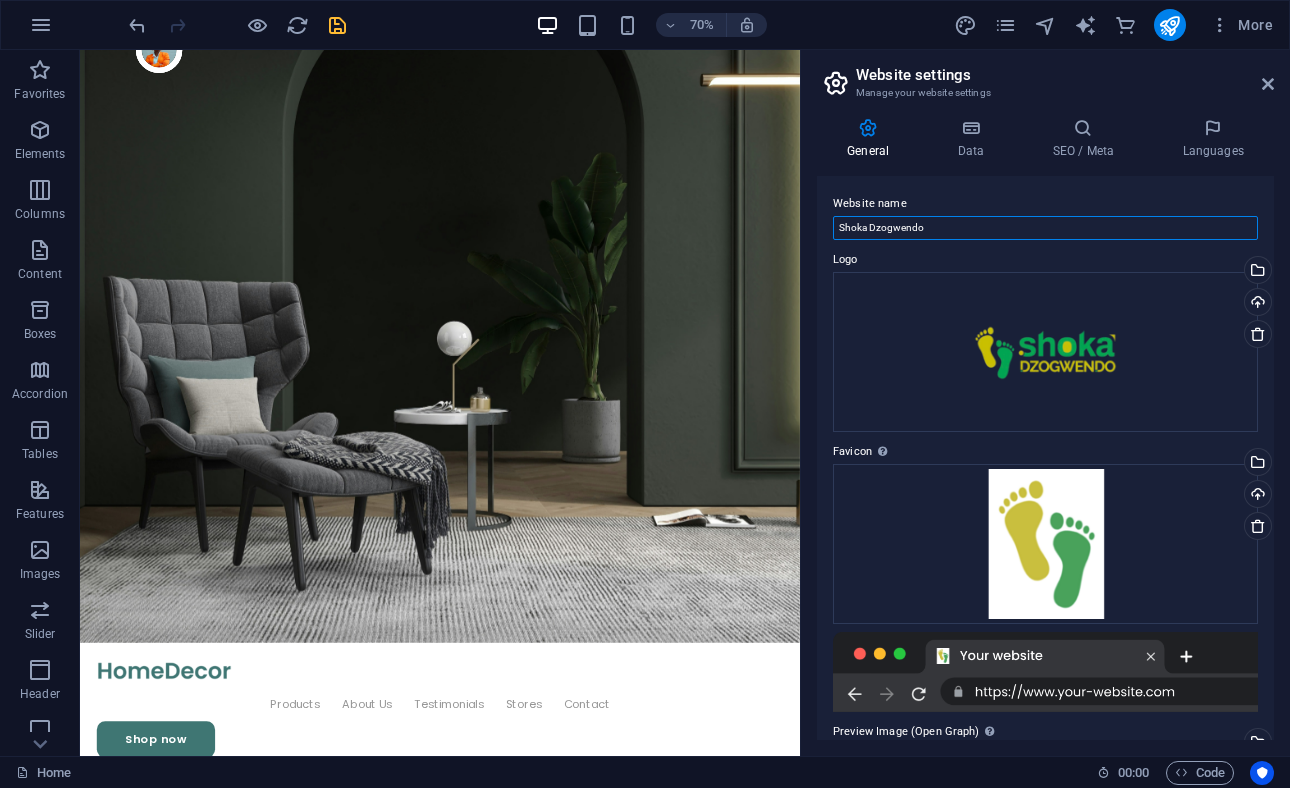 click on "Shoka Dzogwendo" at bounding box center (1045, 228) 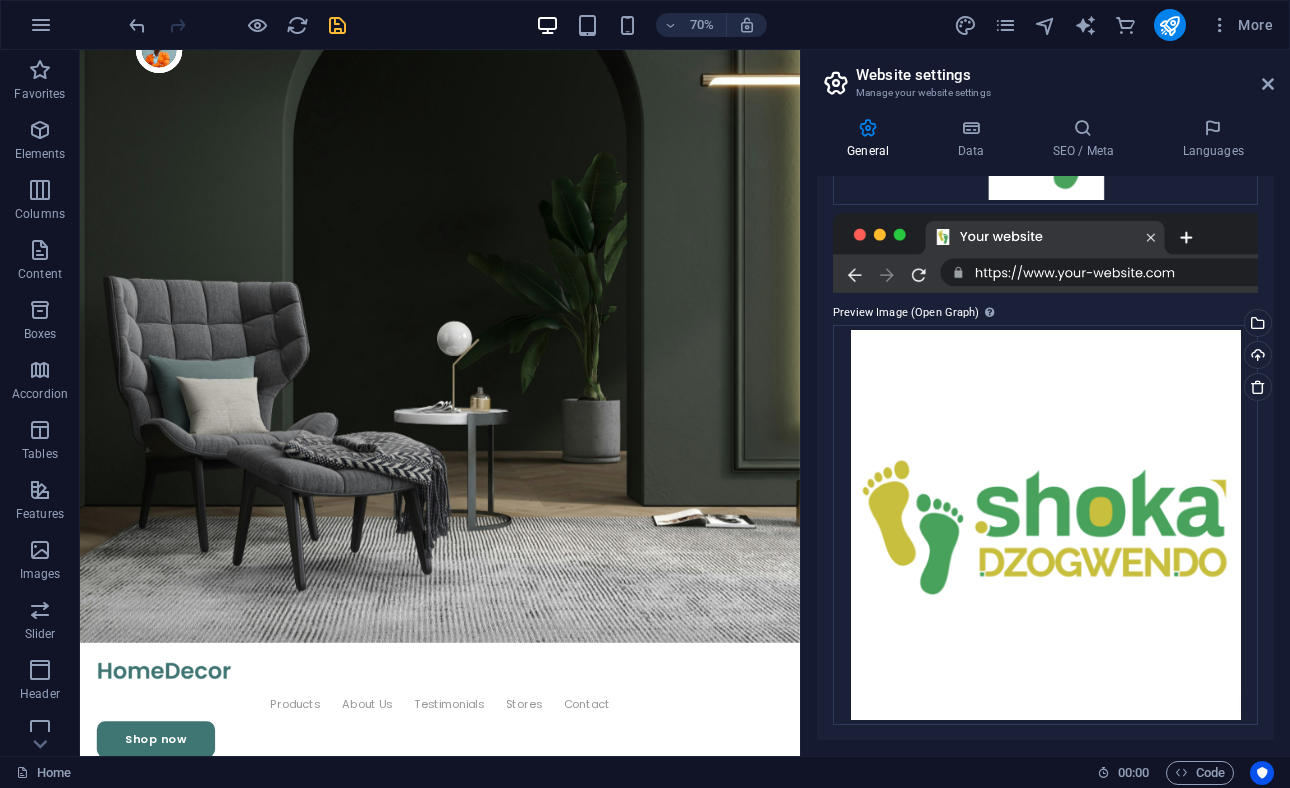 scroll, scrollTop: 0, scrollLeft: 0, axis: both 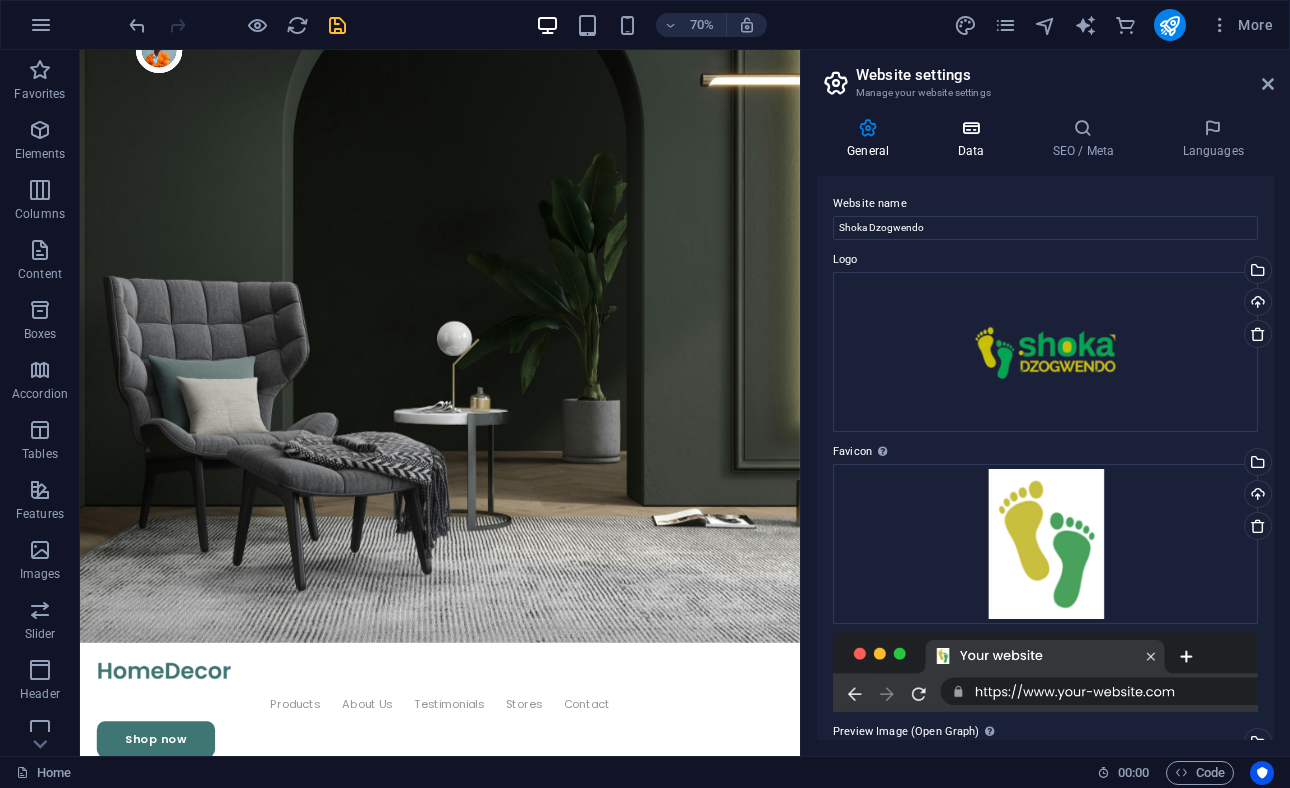 click on "Data" at bounding box center (974, 139) 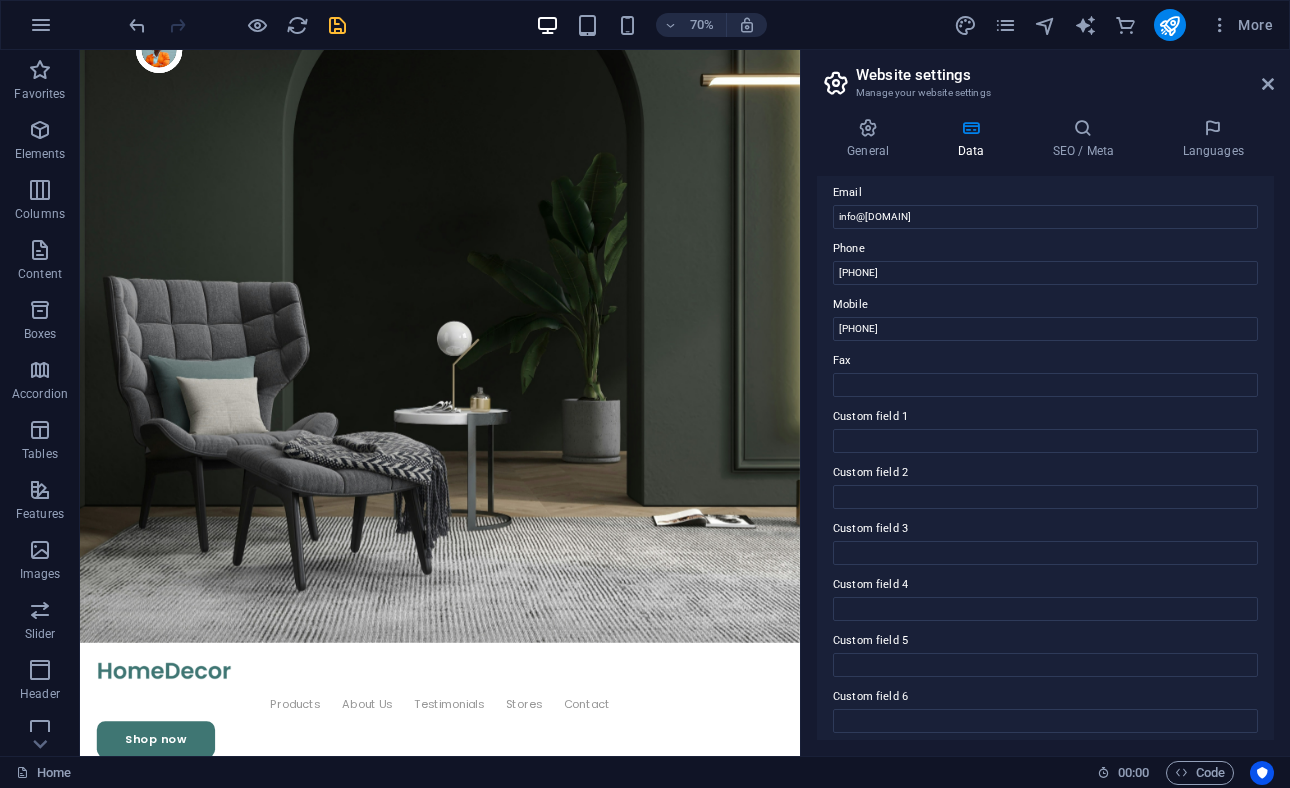 scroll, scrollTop: 0, scrollLeft: 0, axis: both 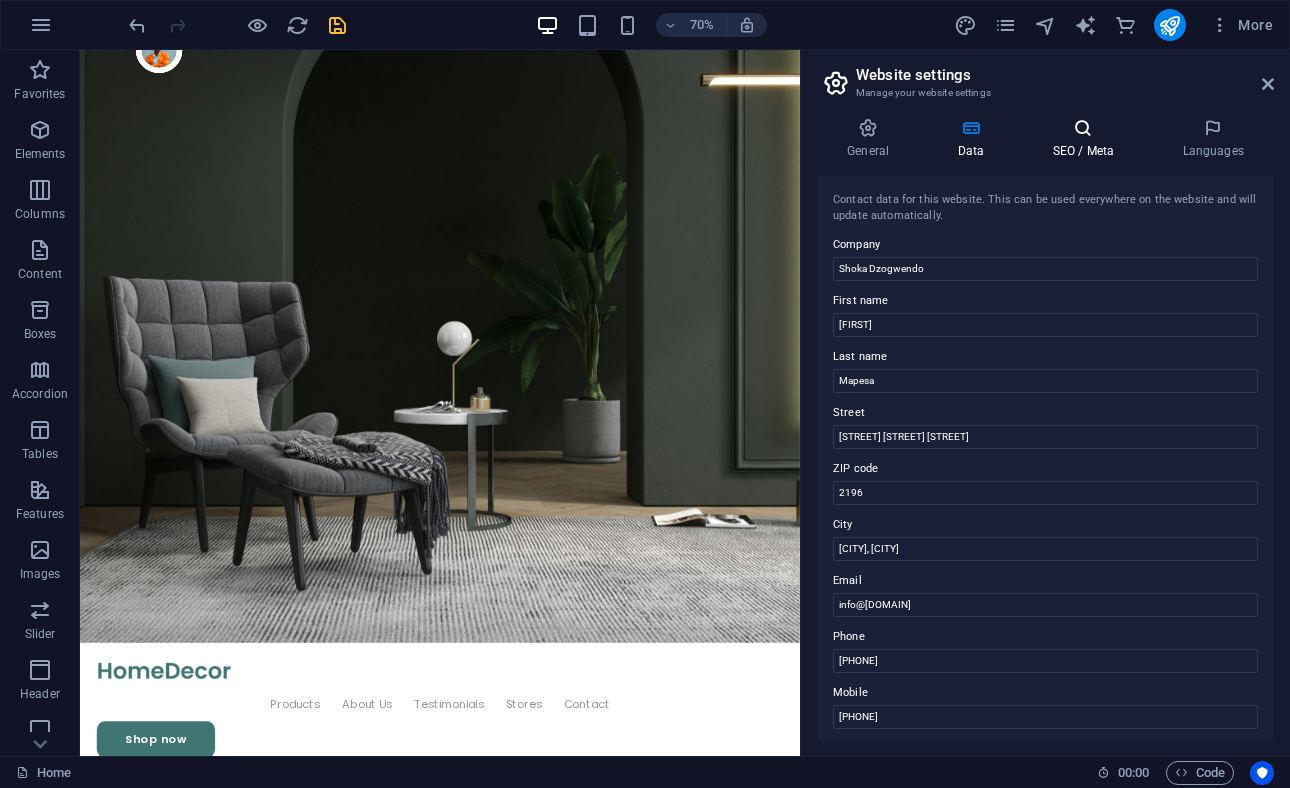 click on "SEO / Meta" at bounding box center (1087, 139) 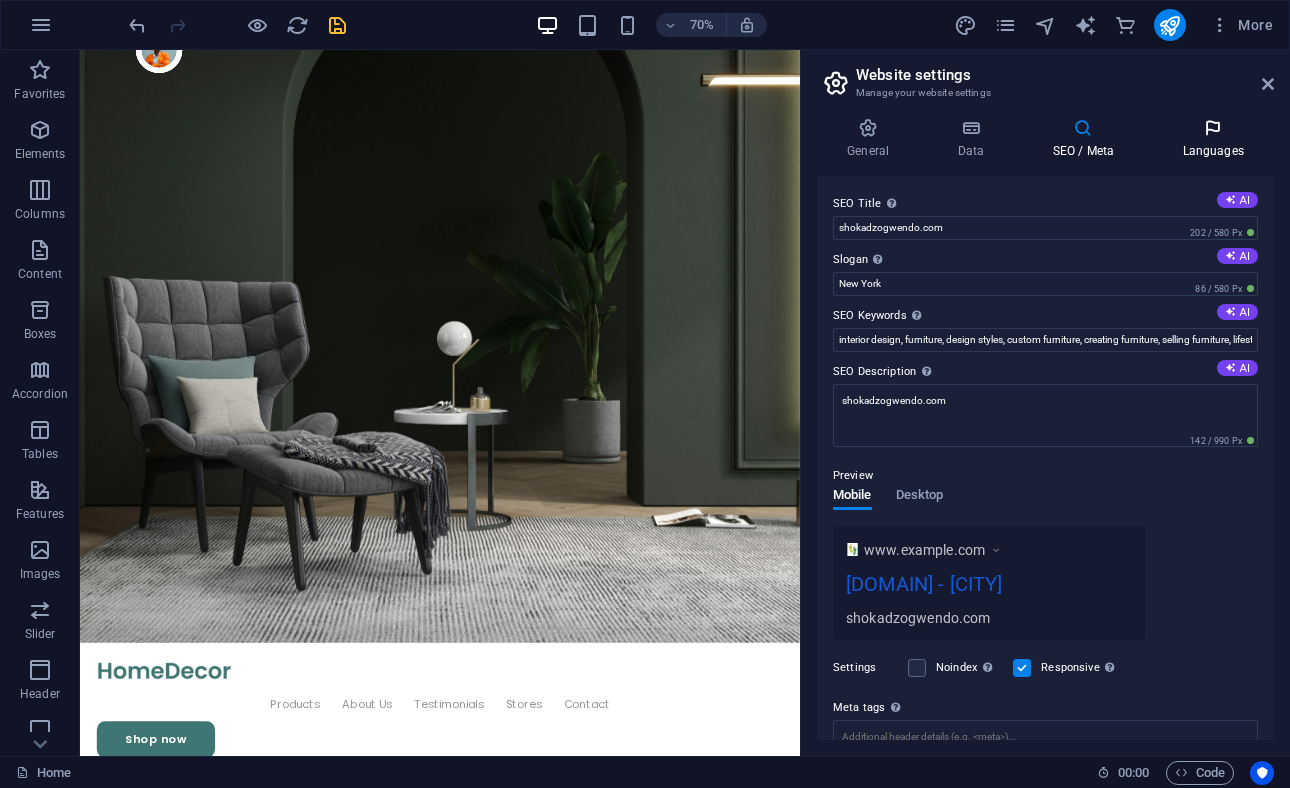click at bounding box center (1213, 128) 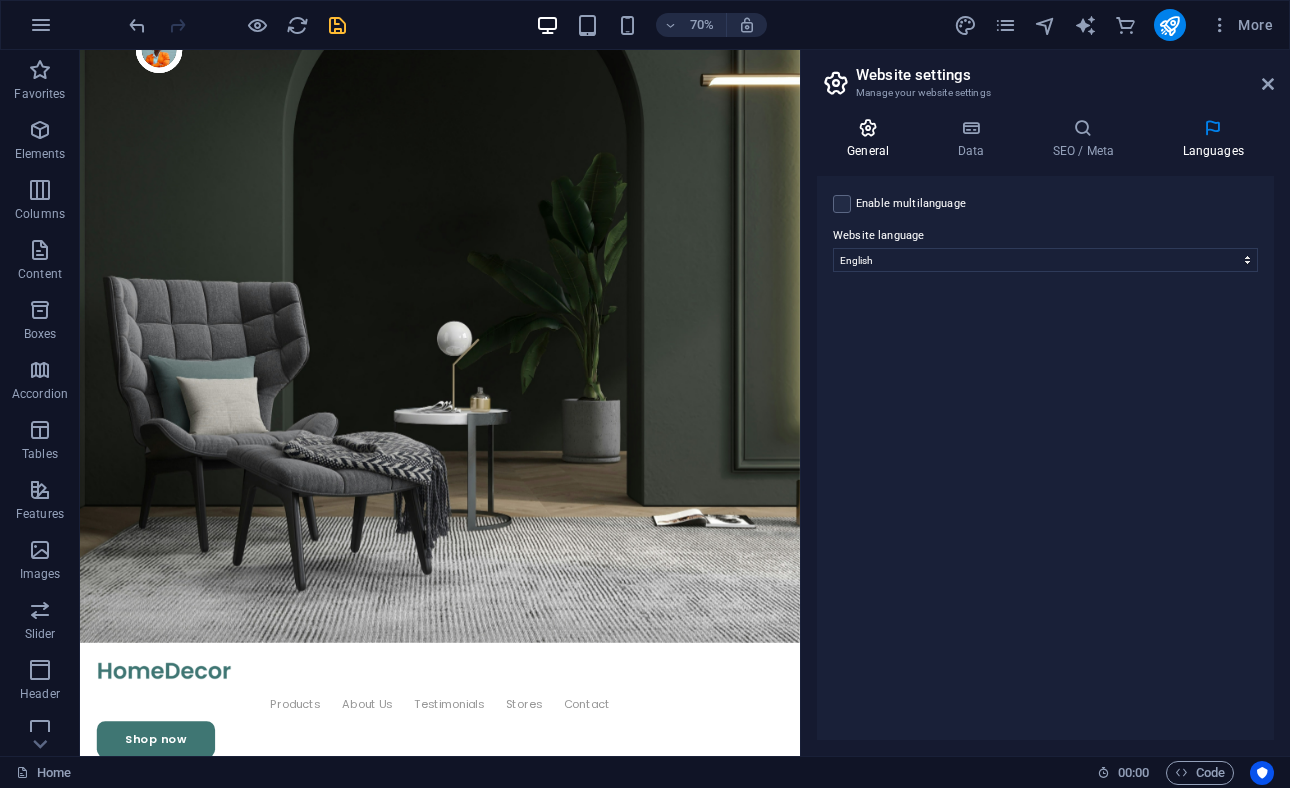click on "General" at bounding box center (872, 139) 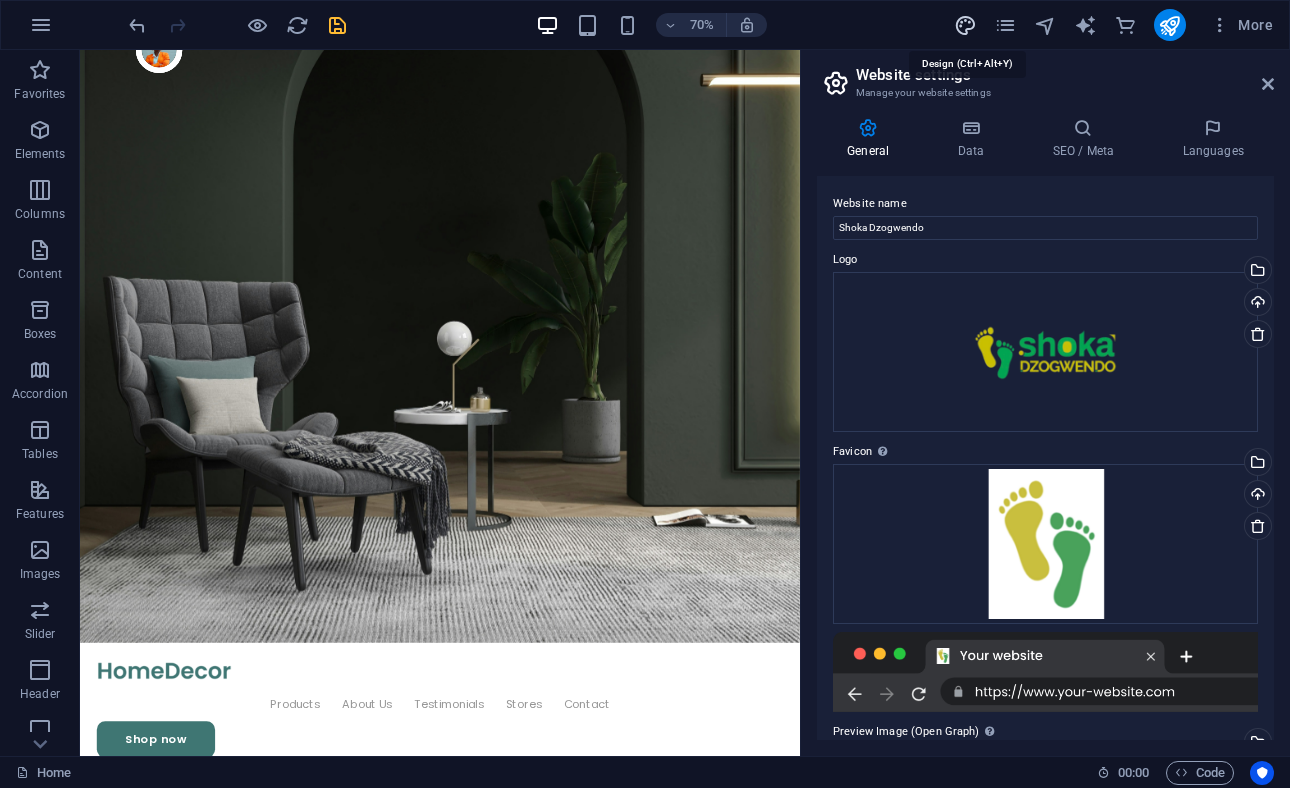click at bounding box center [965, 25] 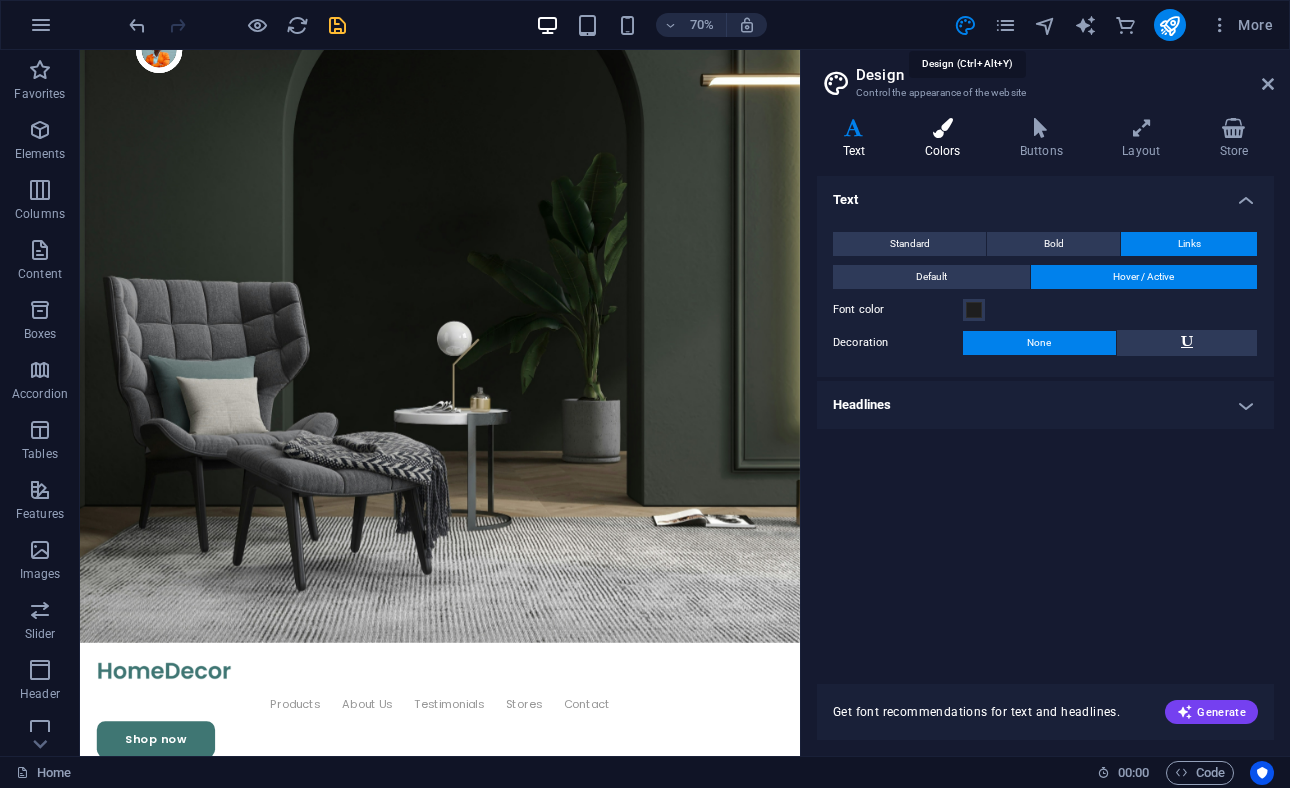 click on "Colors" at bounding box center [946, 139] 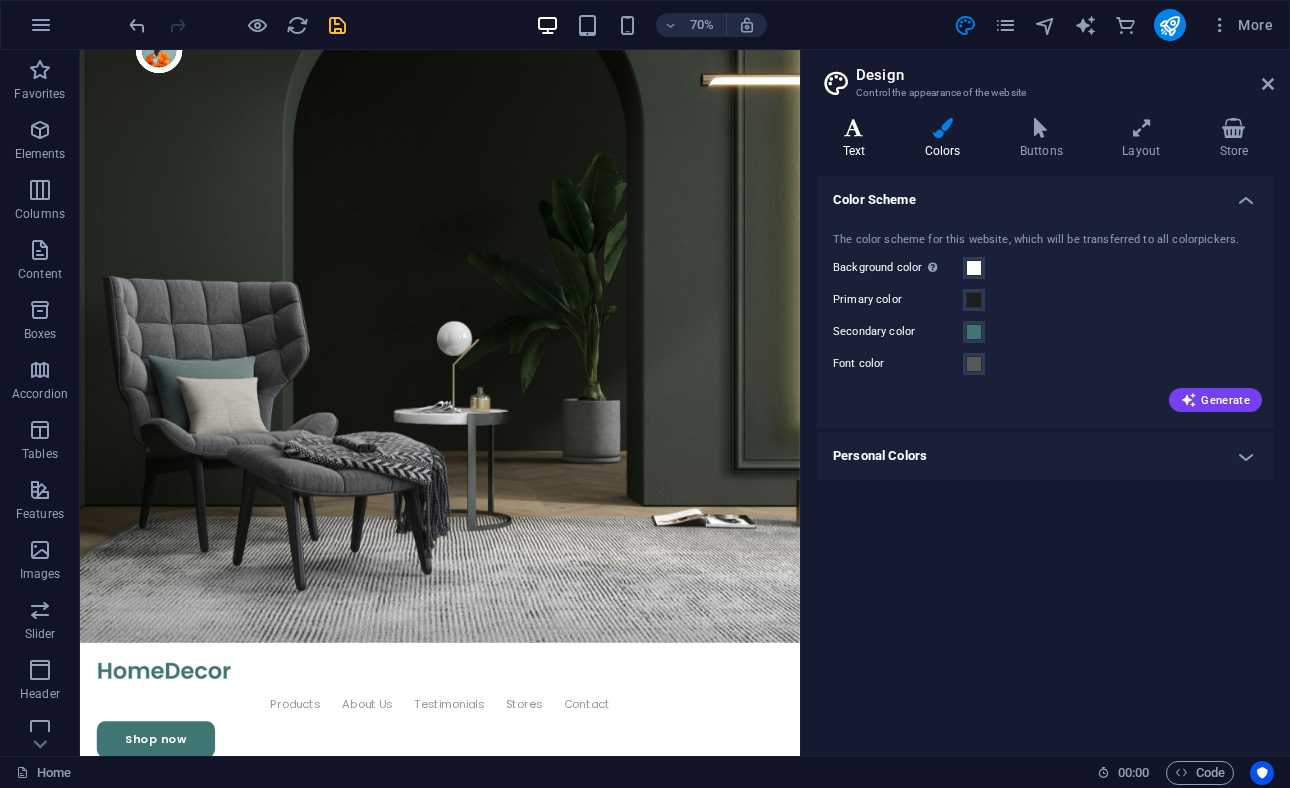click at bounding box center (854, 128) 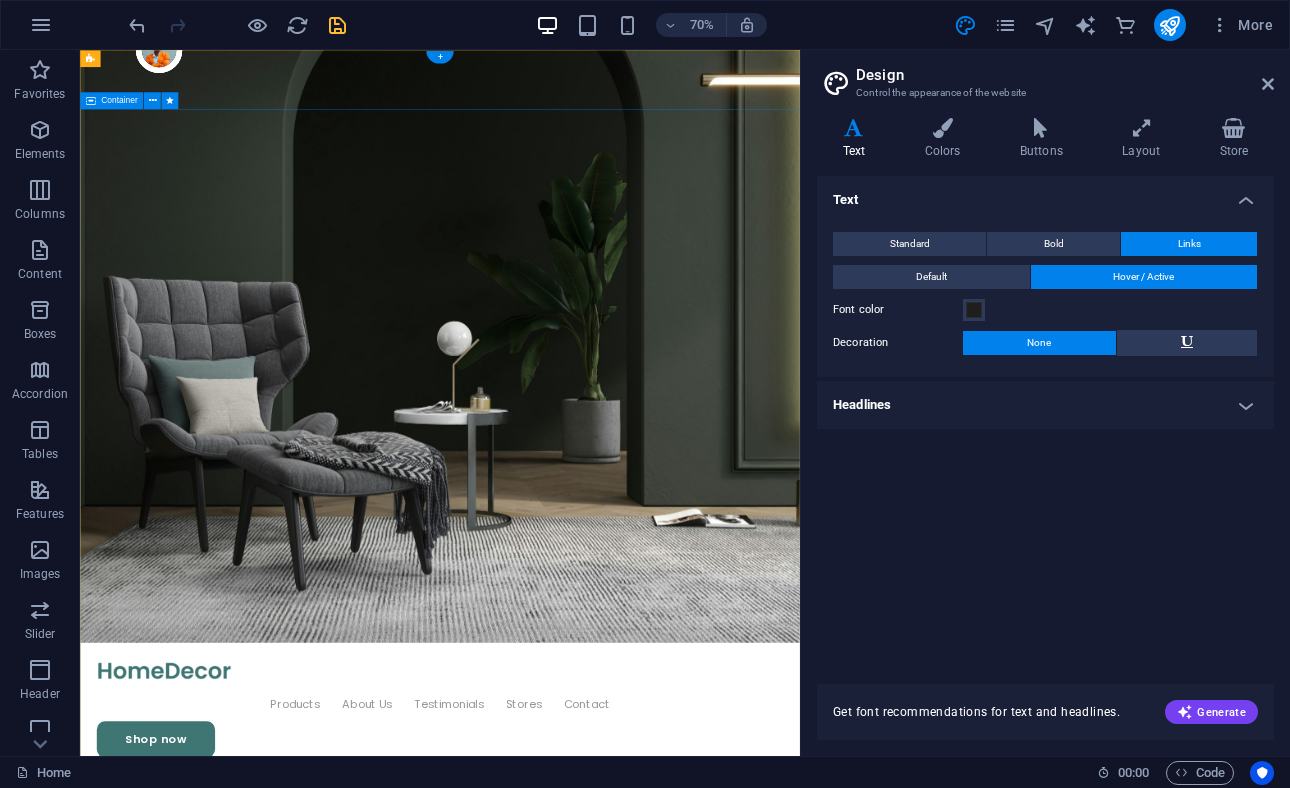 click on "BRIDGING DREAMS: EMPOWERING THE COMMUNITY Your Hub for Career Advancement, Business Growth, and Community Collaboration." at bounding box center (594, 1320) 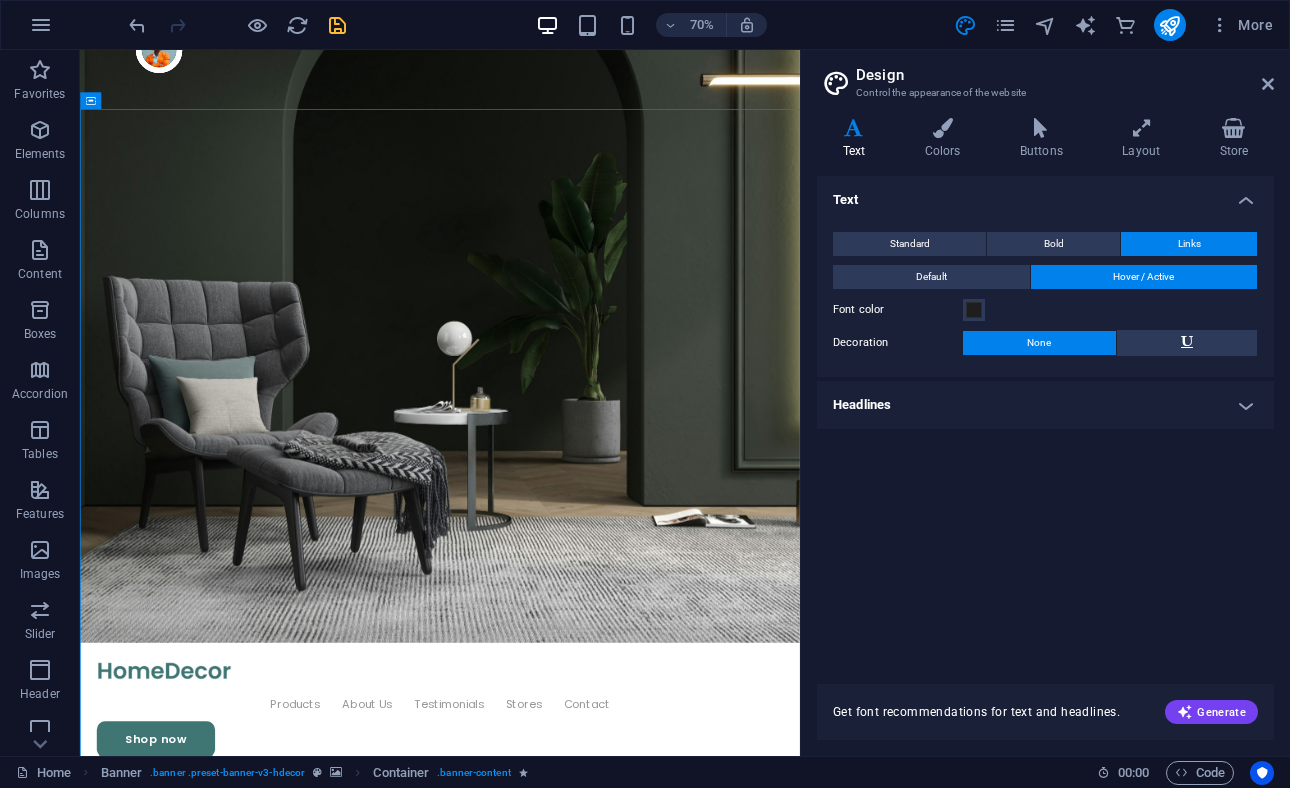 click on "Headlines" at bounding box center (1045, 405) 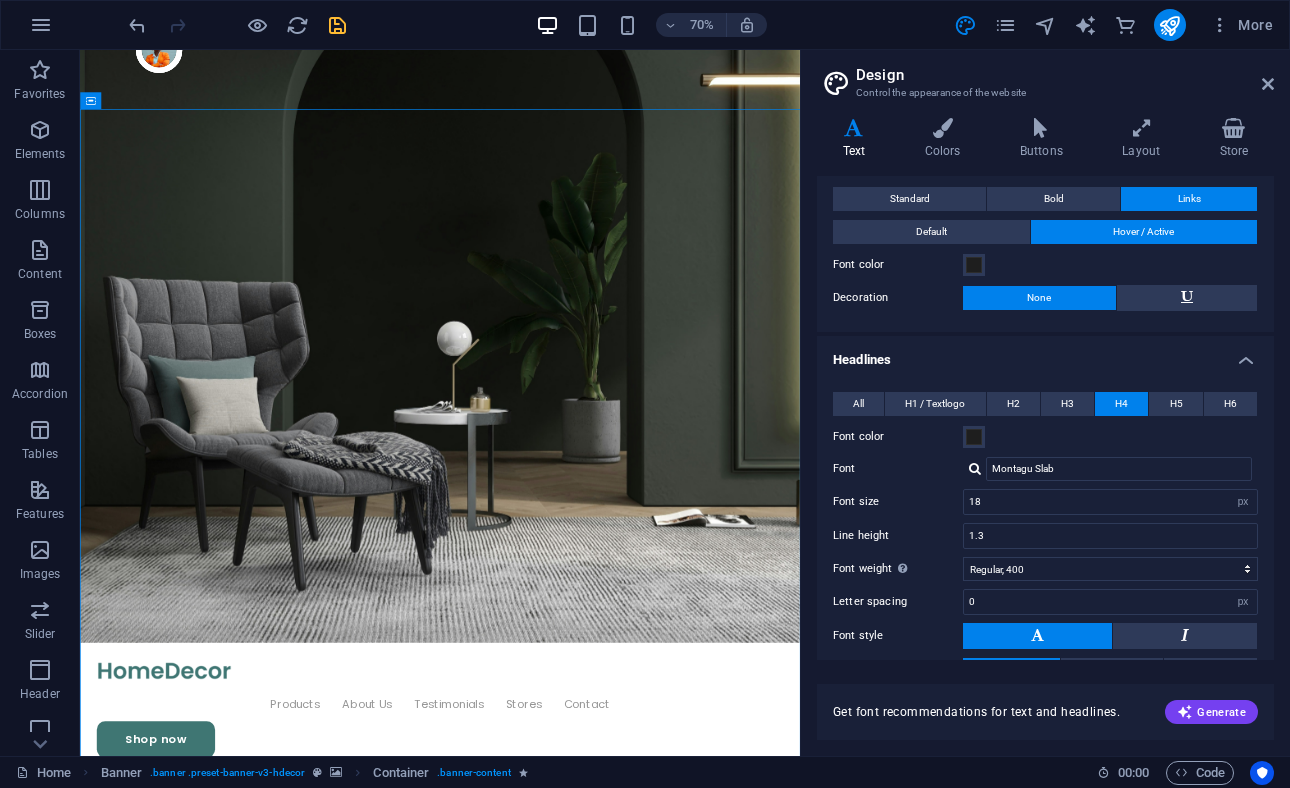 scroll, scrollTop: 191, scrollLeft: 0, axis: vertical 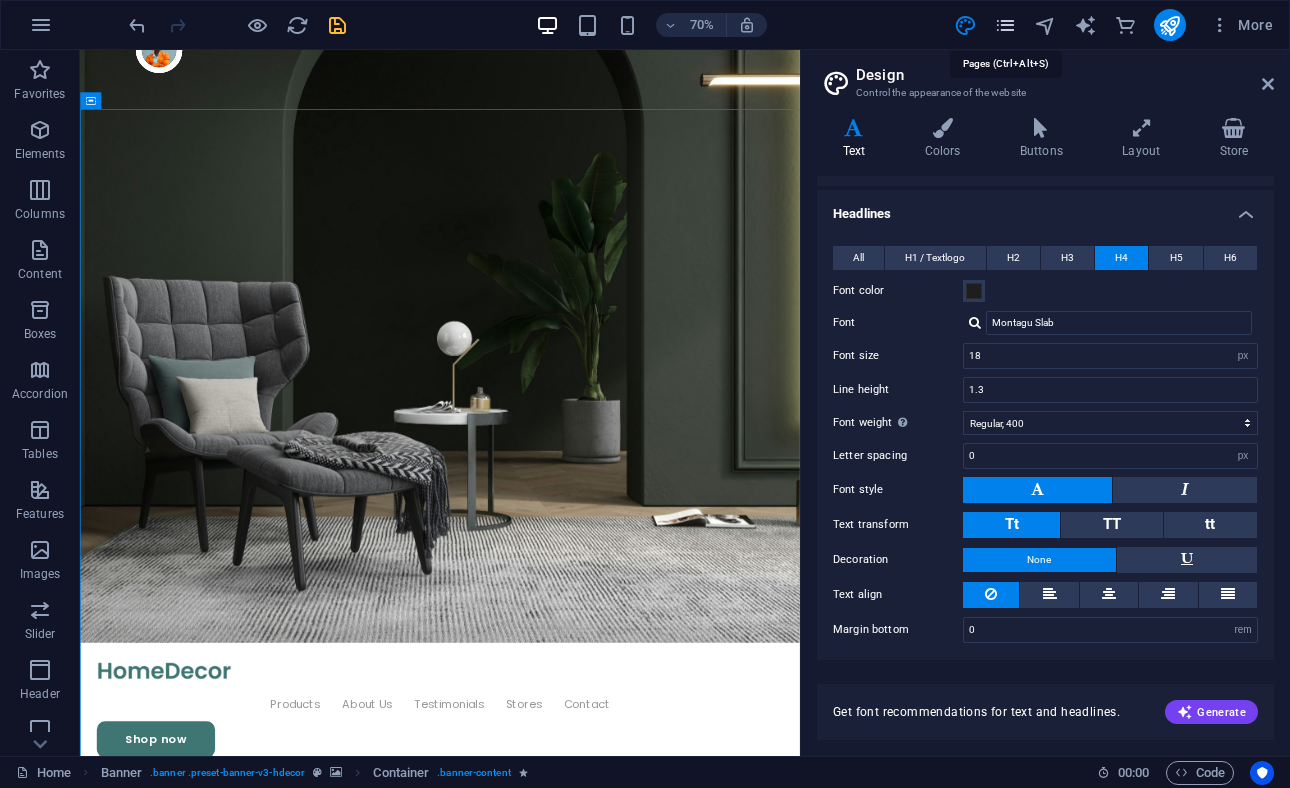 click at bounding box center [1005, 25] 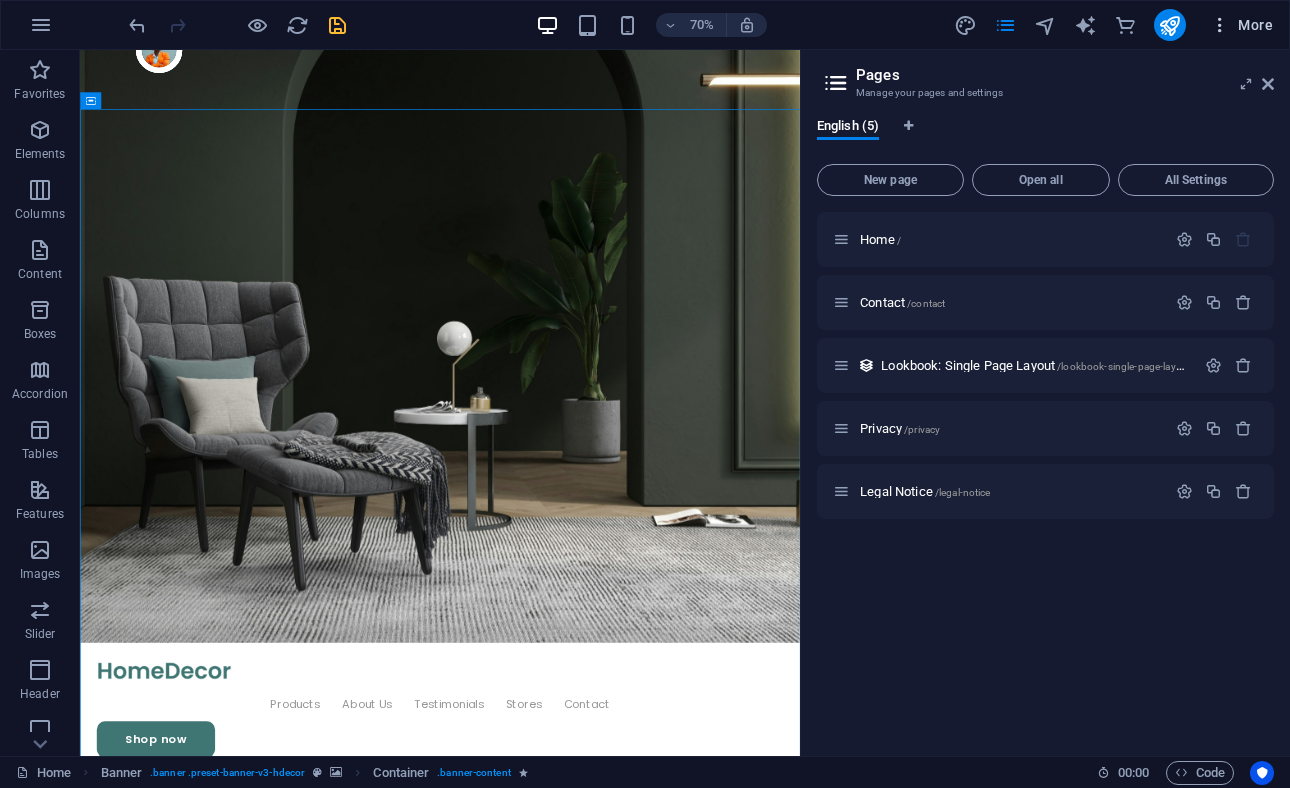 click at bounding box center (1220, 25) 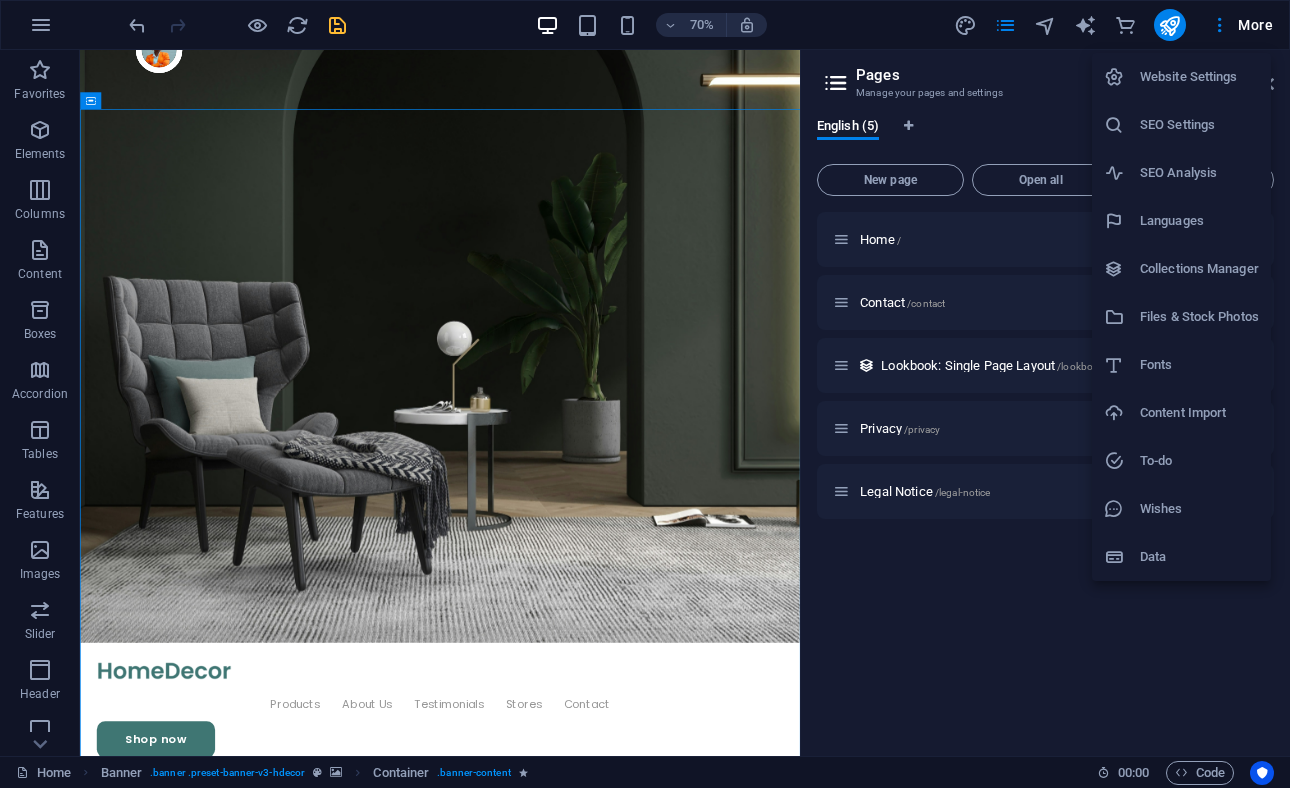click on "Fonts" at bounding box center (1199, 365) 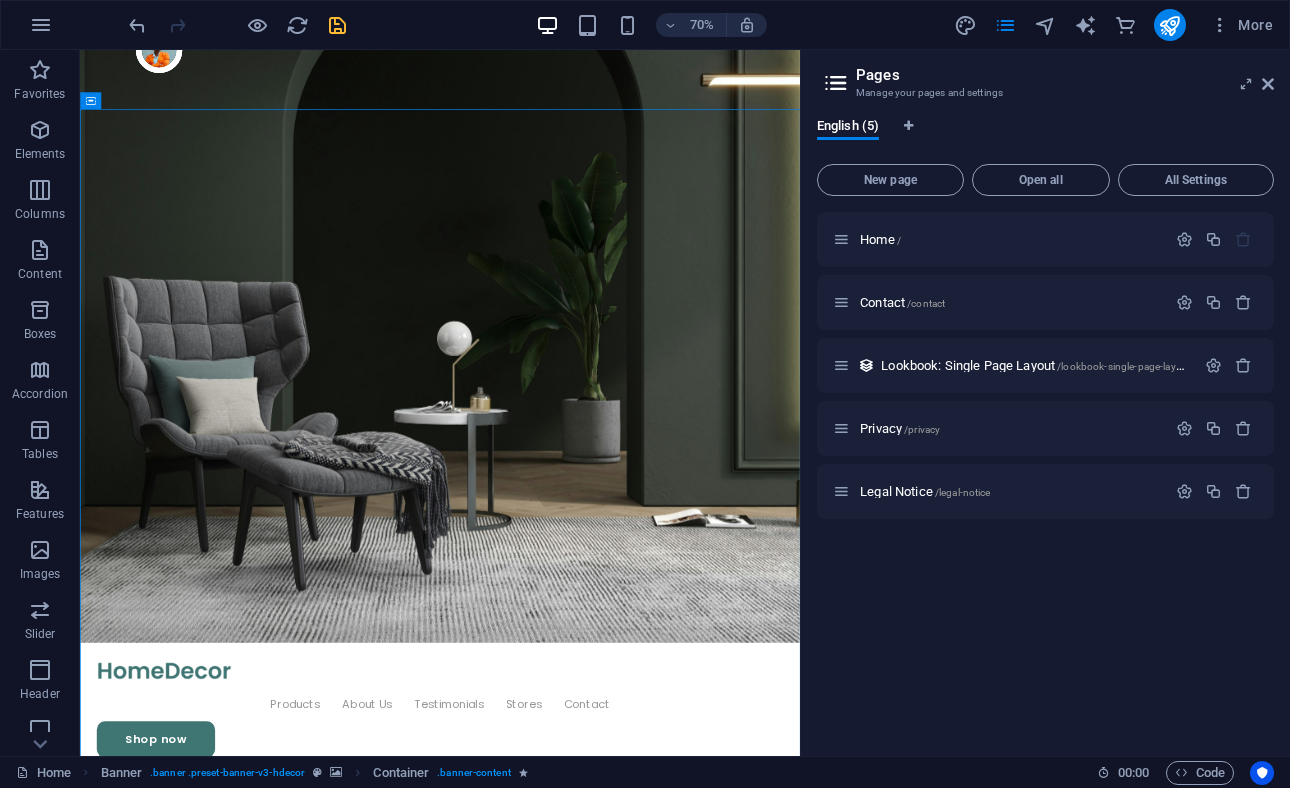 select on "popularity" 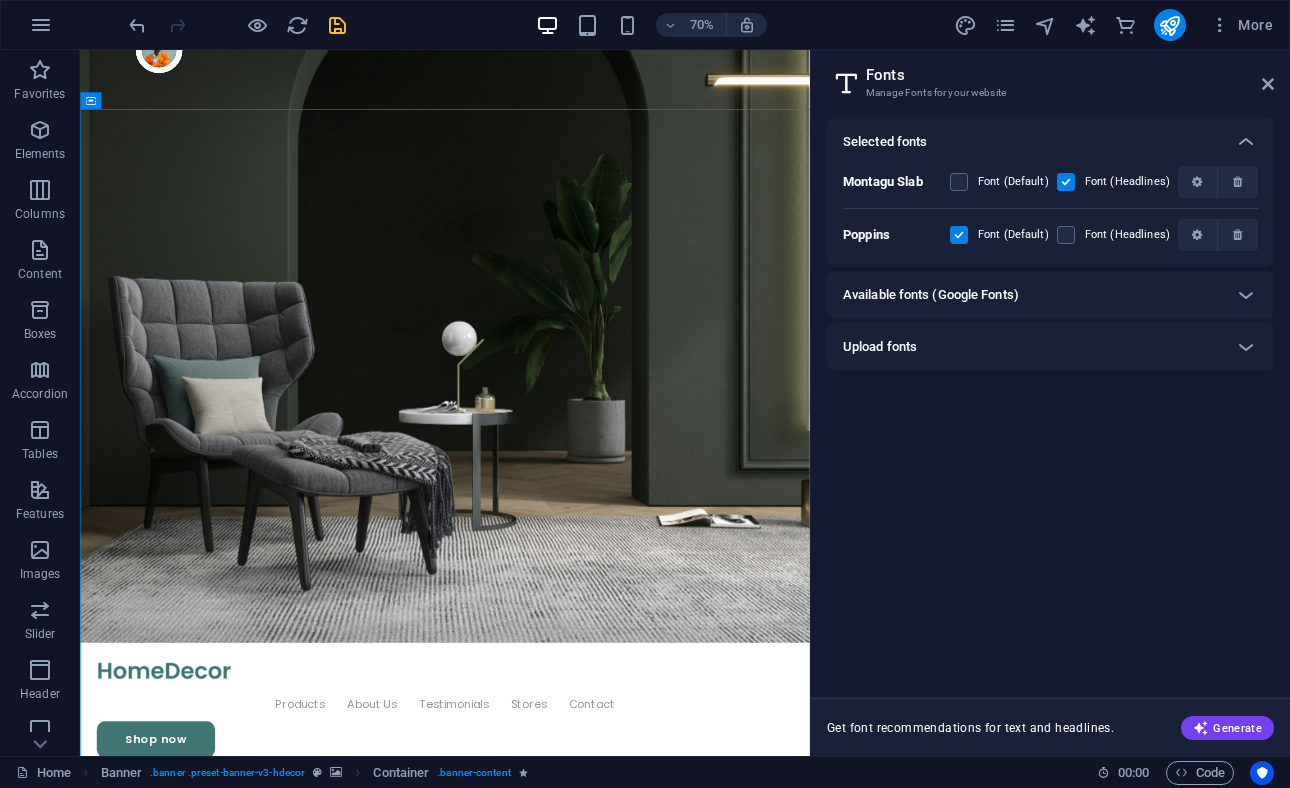 click on "Available fonts (Google Fonts)" at bounding box center (931, 295) 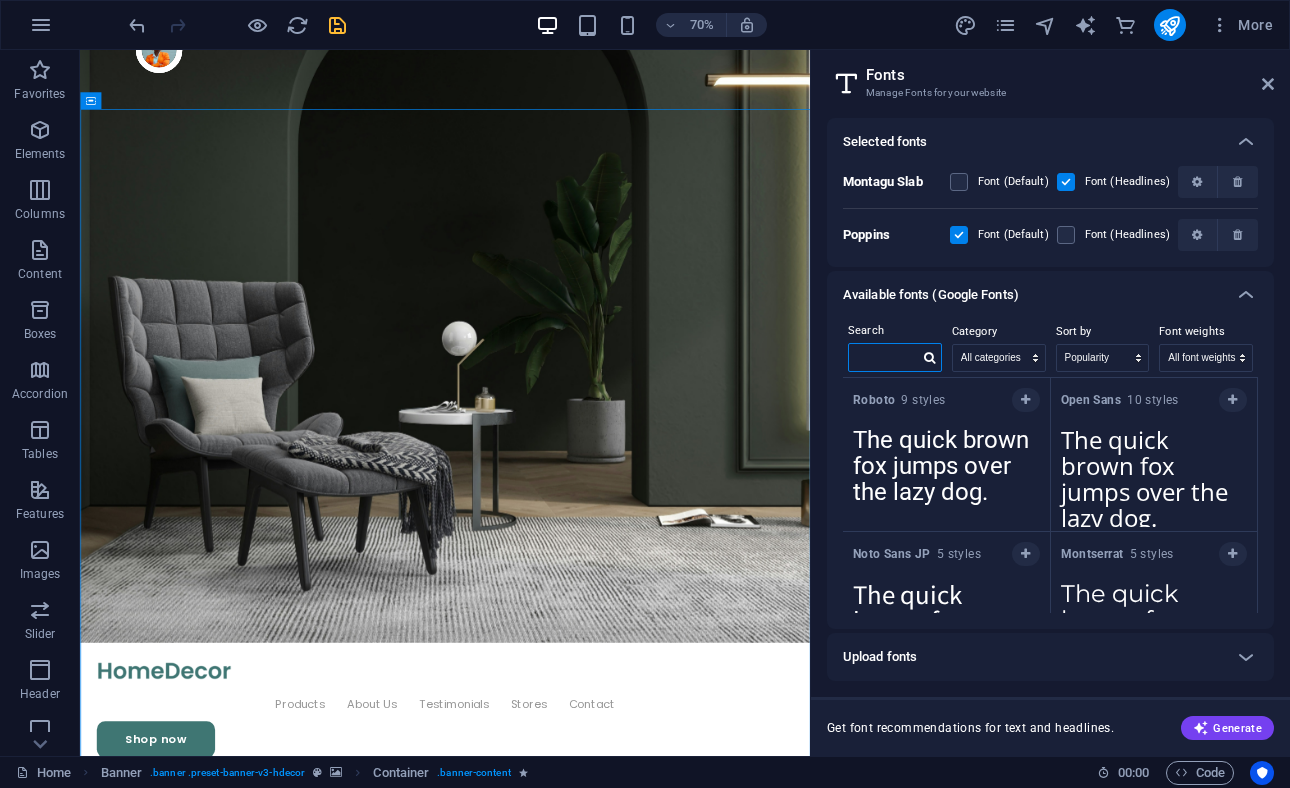 click at bounding box center [884, 357] 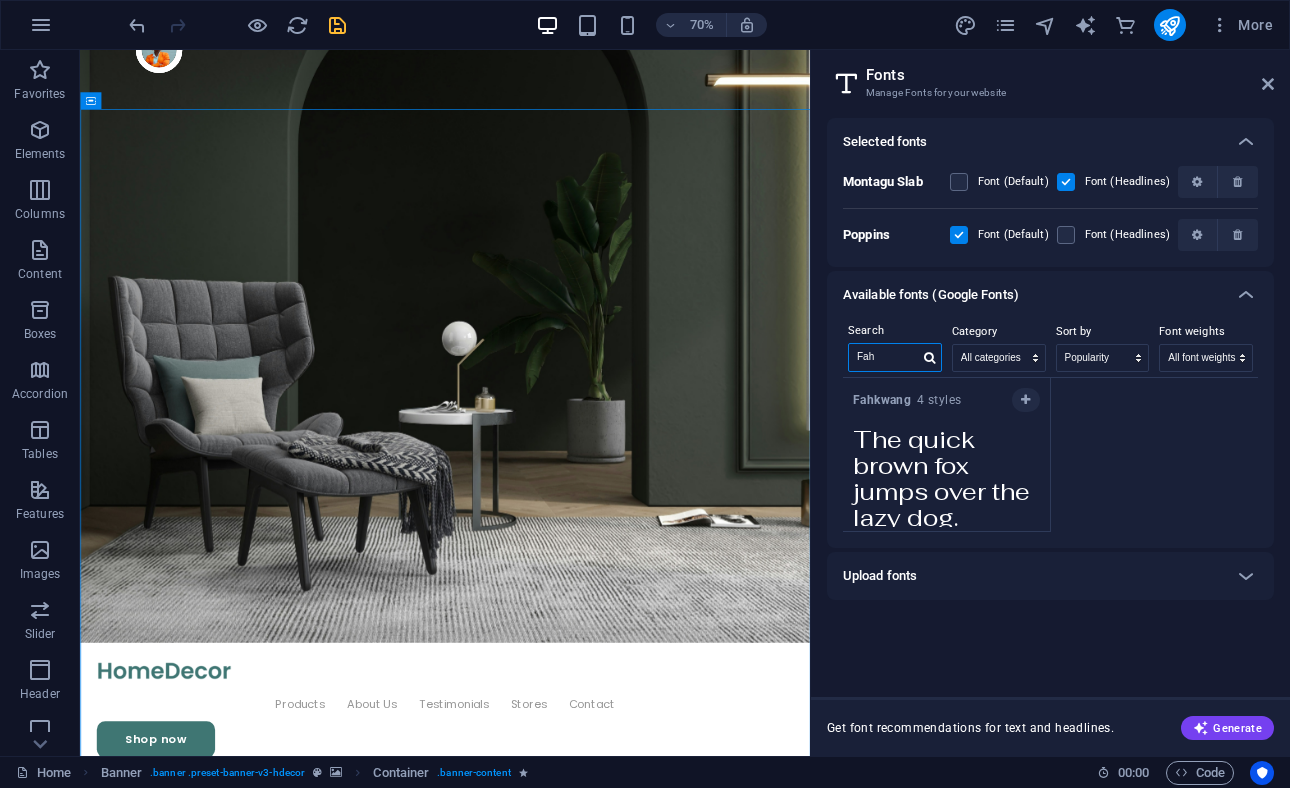 type on "Fah" 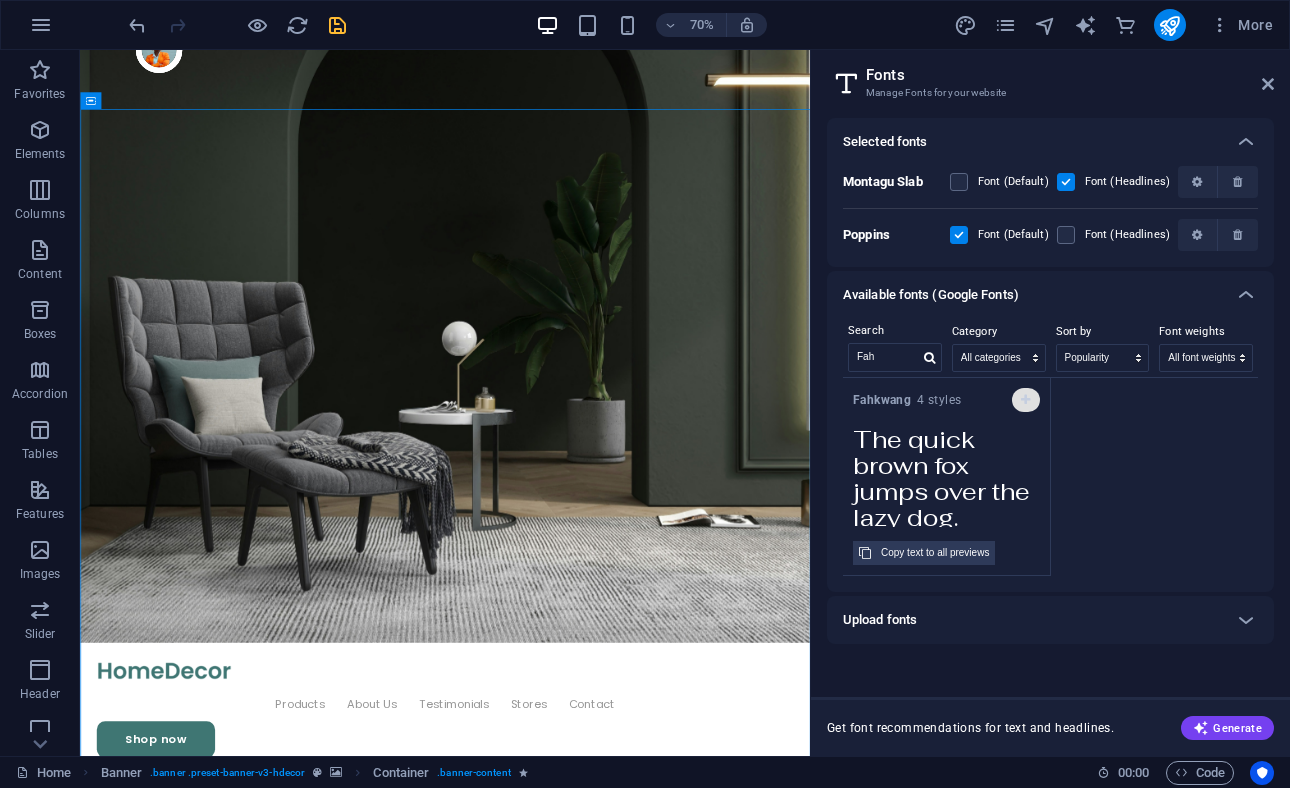 click at bounding box center [1025, 400] 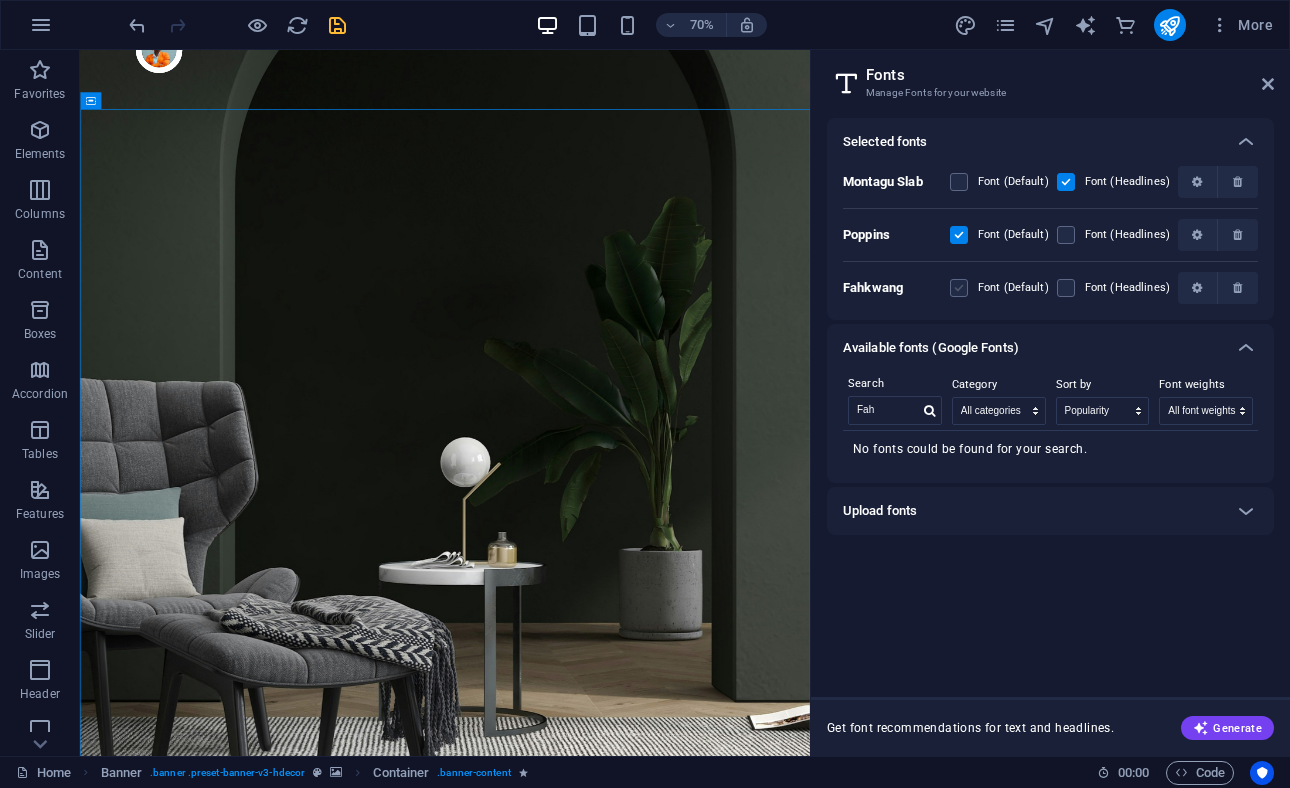 click at bounding box center [959, 288] 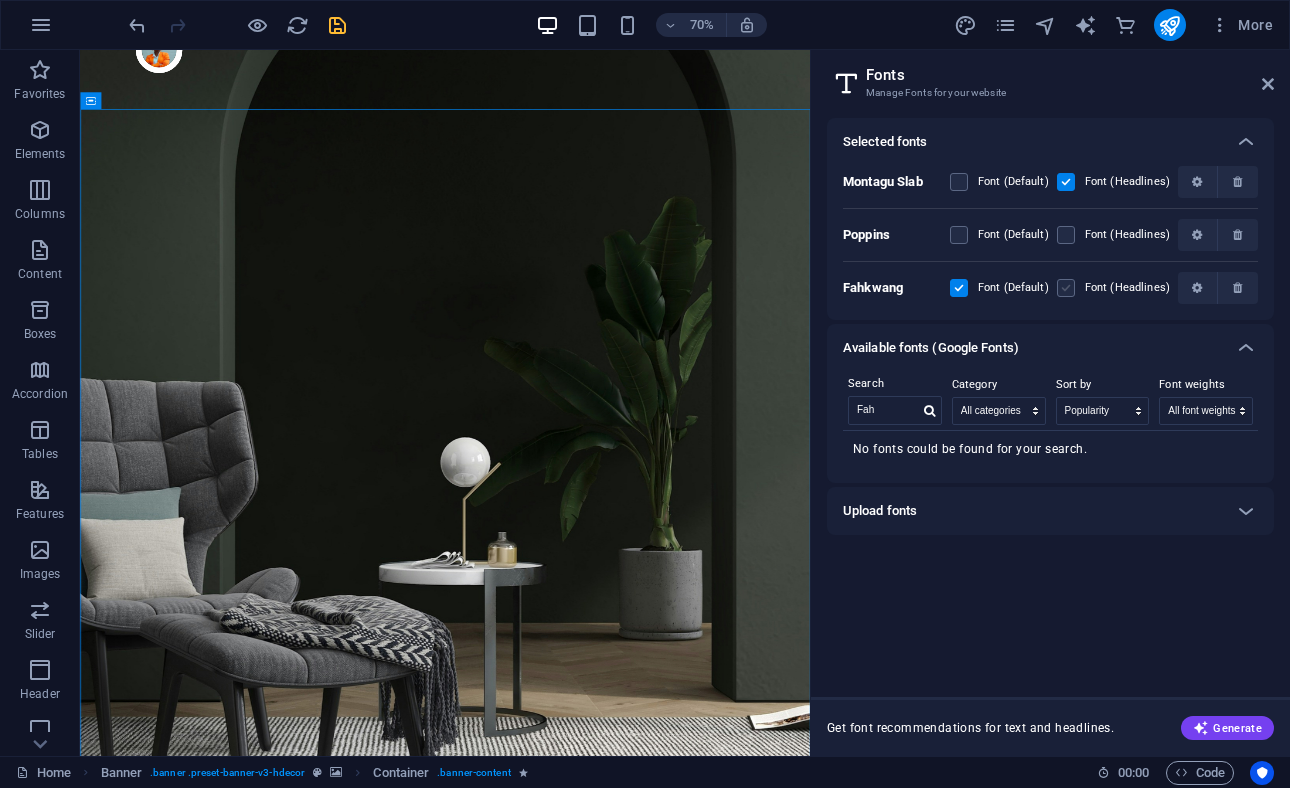 click at bounding box center [1066, 288] 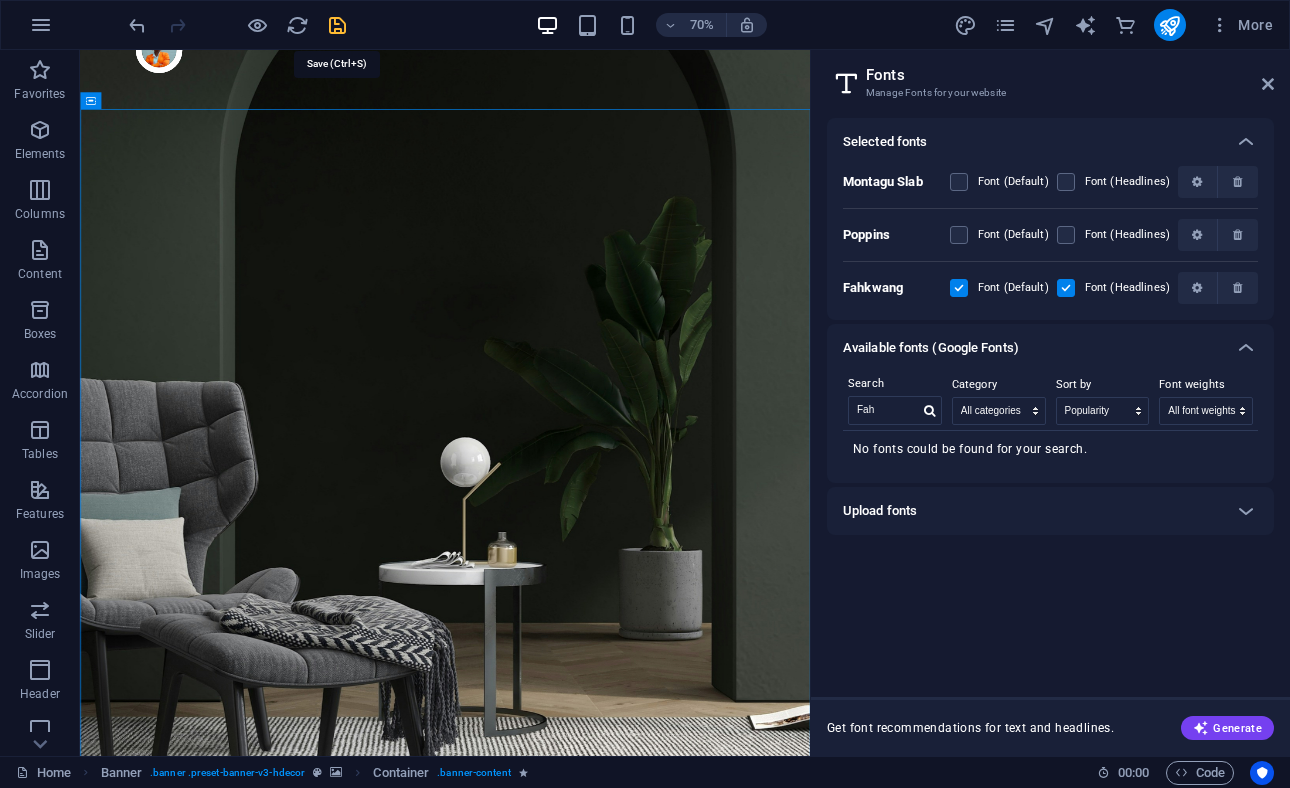 click at bounding box center [337, 25] 